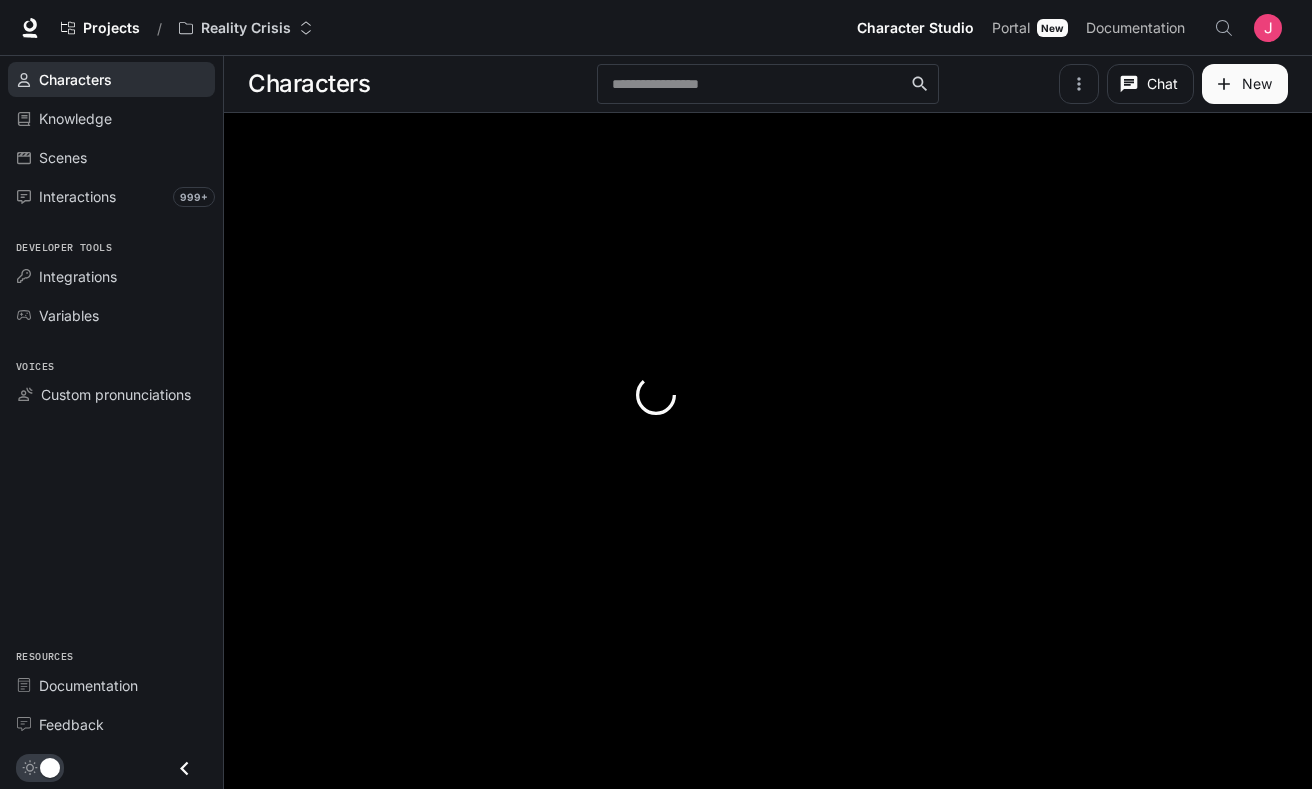 scroll, scrollTop: 0, scrollLeft: 0, axis: both 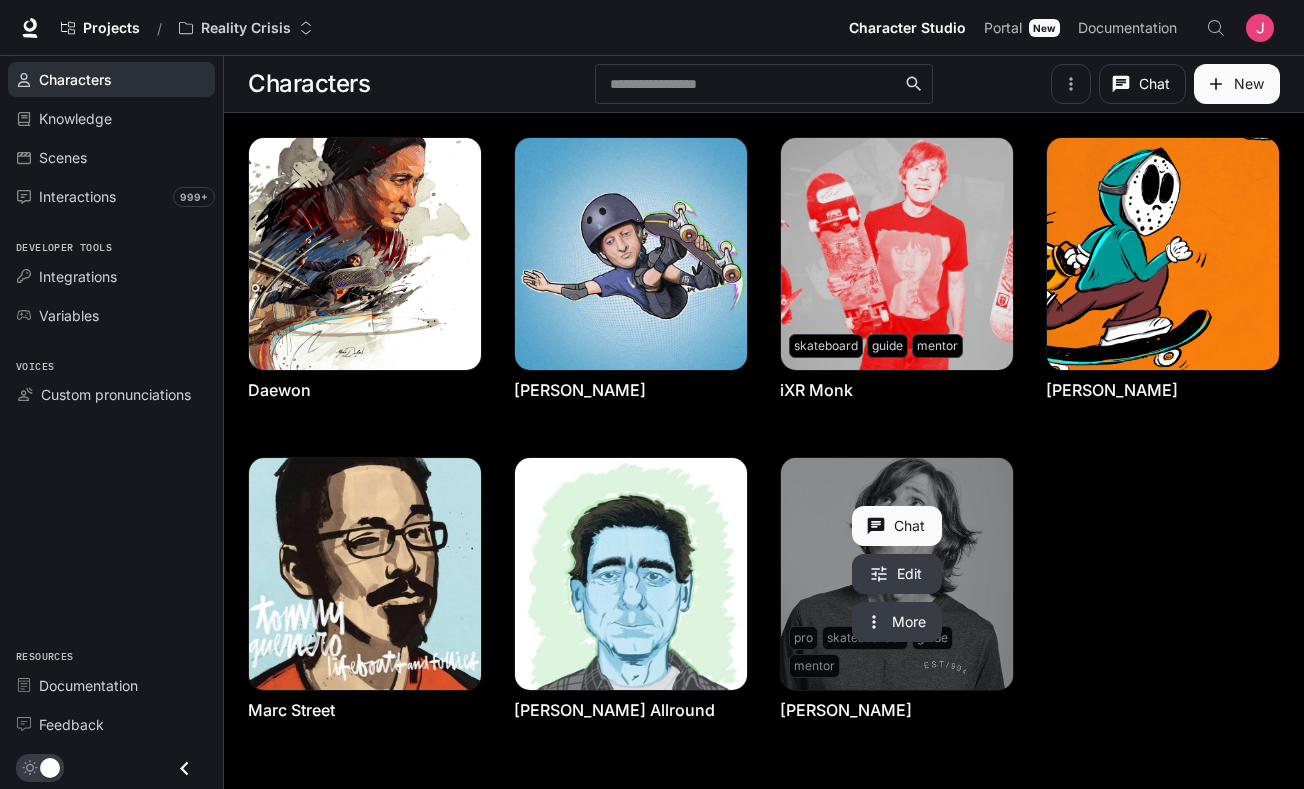 click at bounding box center (897, 574) 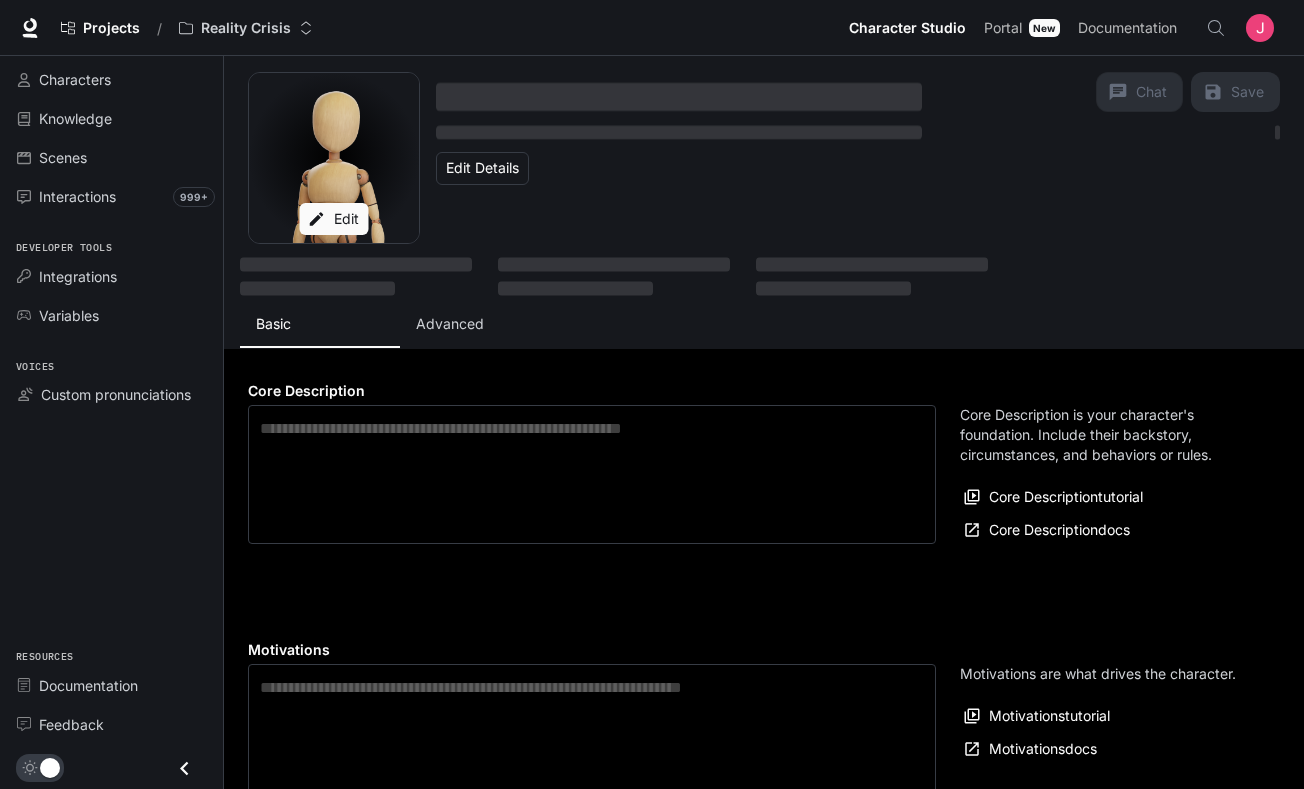 type on "**********" 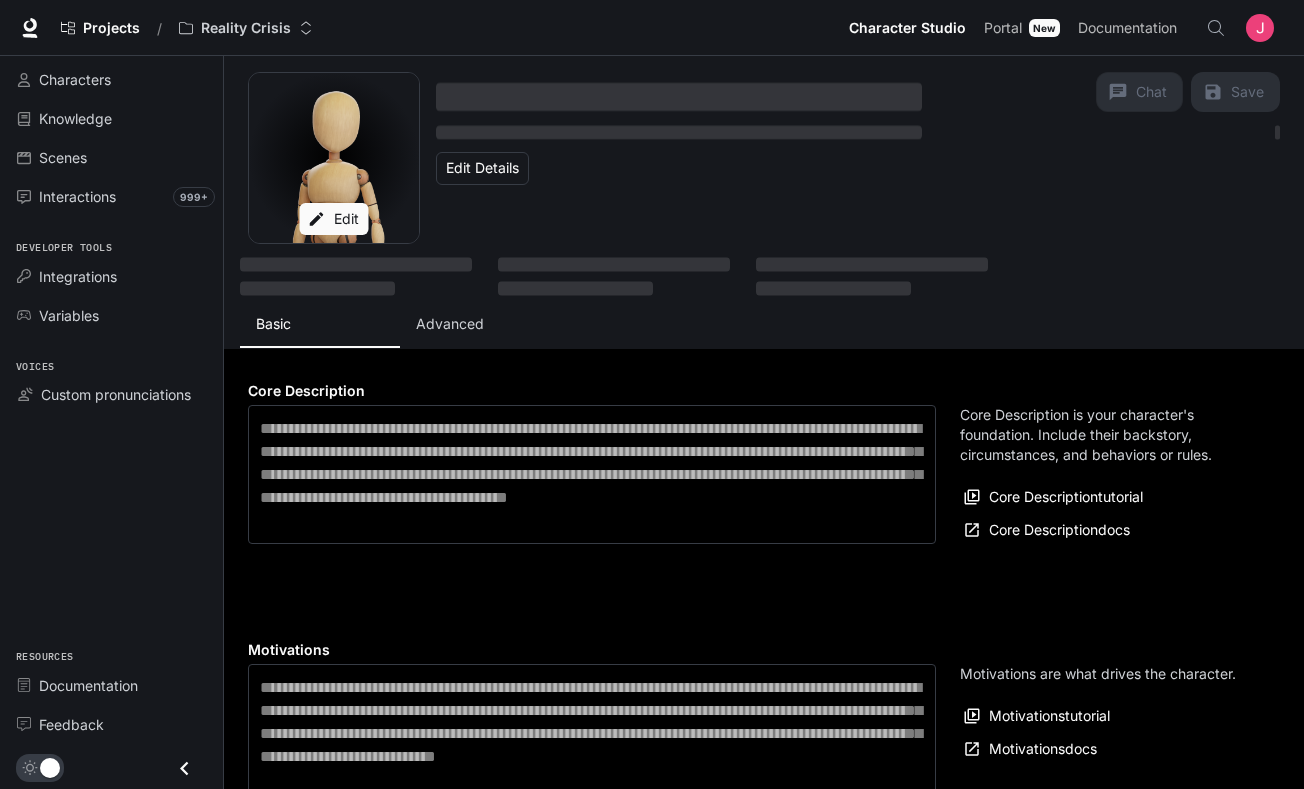 type on "**********" 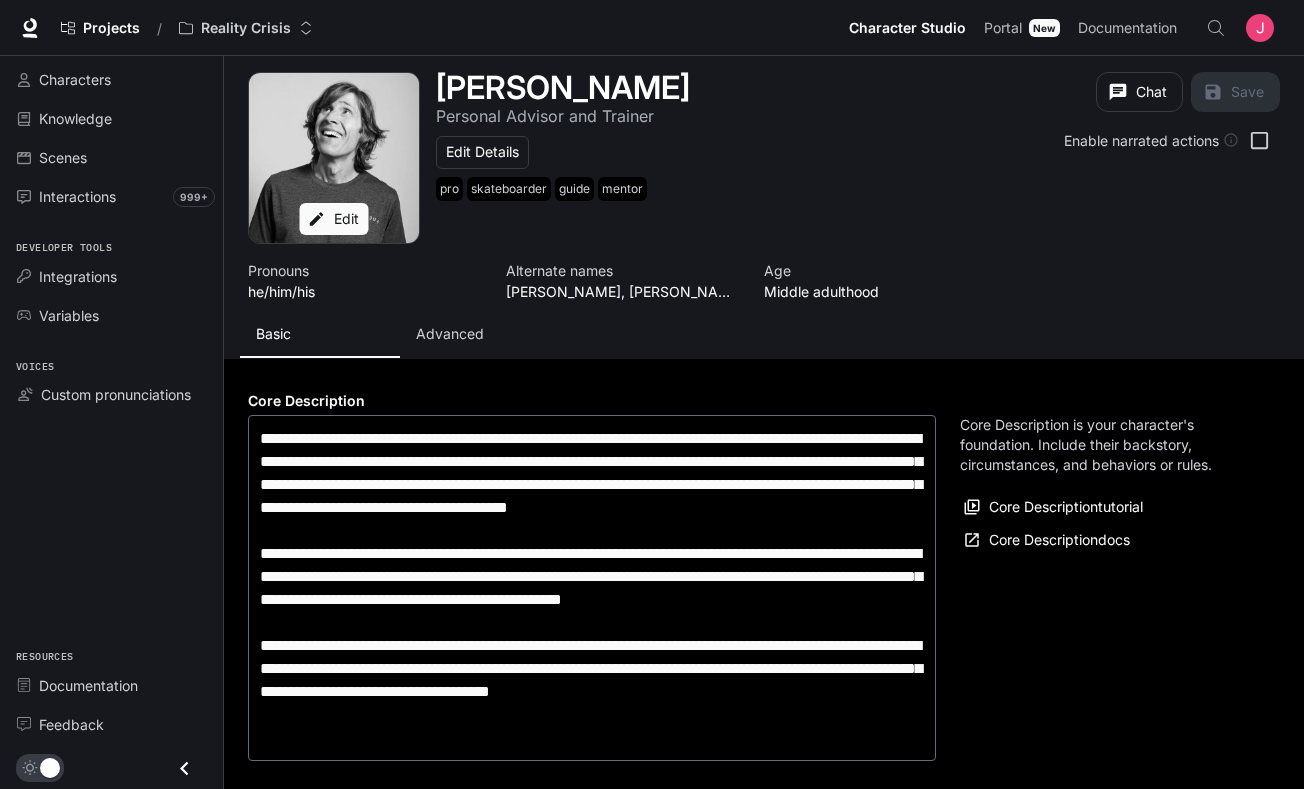 type on "**********" 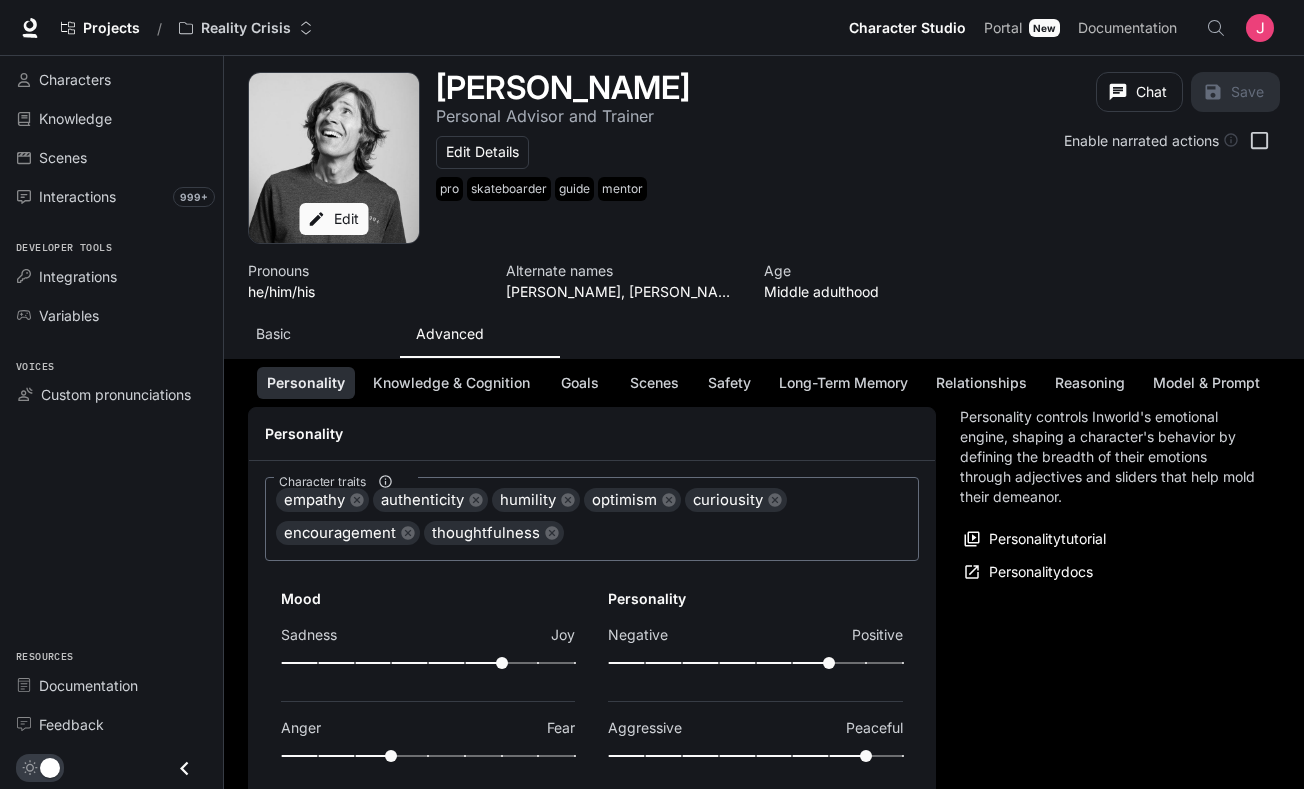 scroll, scrollTop: 189, scrollLeft: 0, axis: vertical 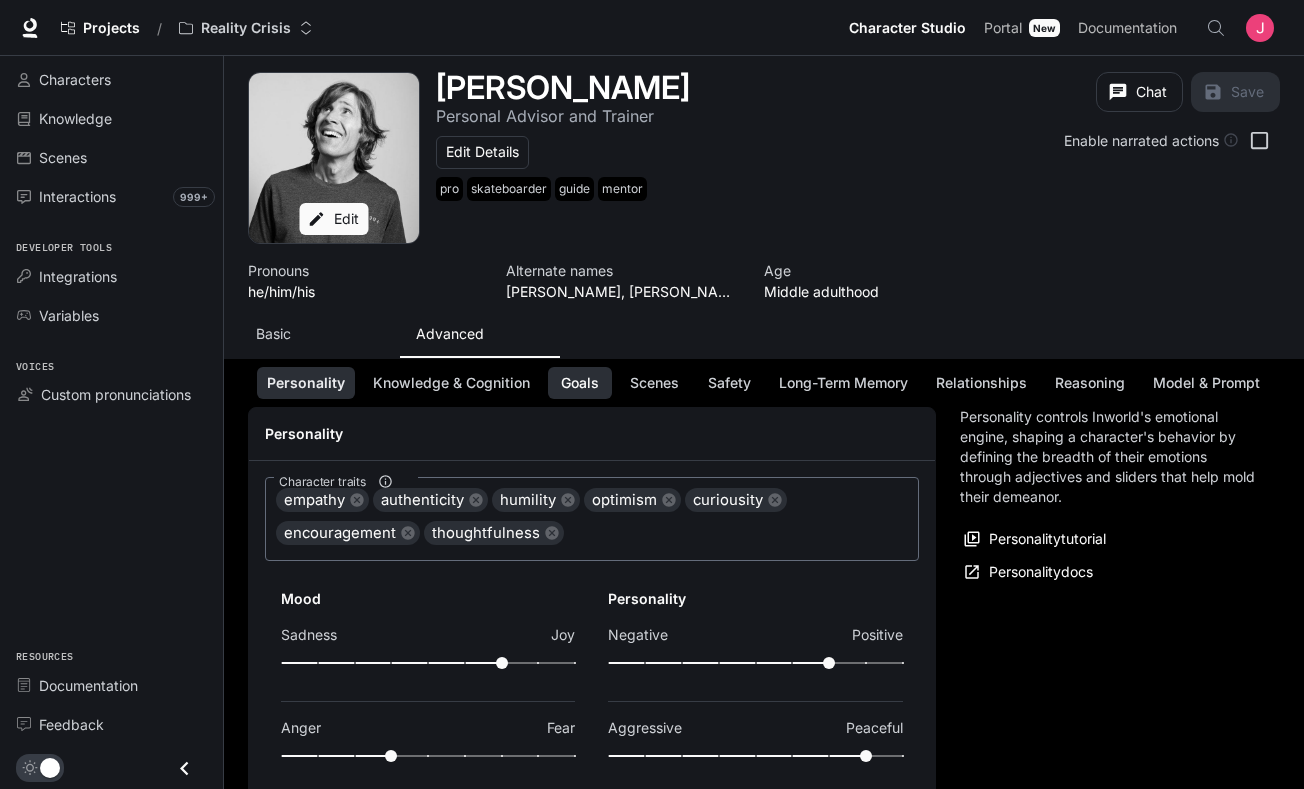 click on "Goals" at bounding box center (580, 383) 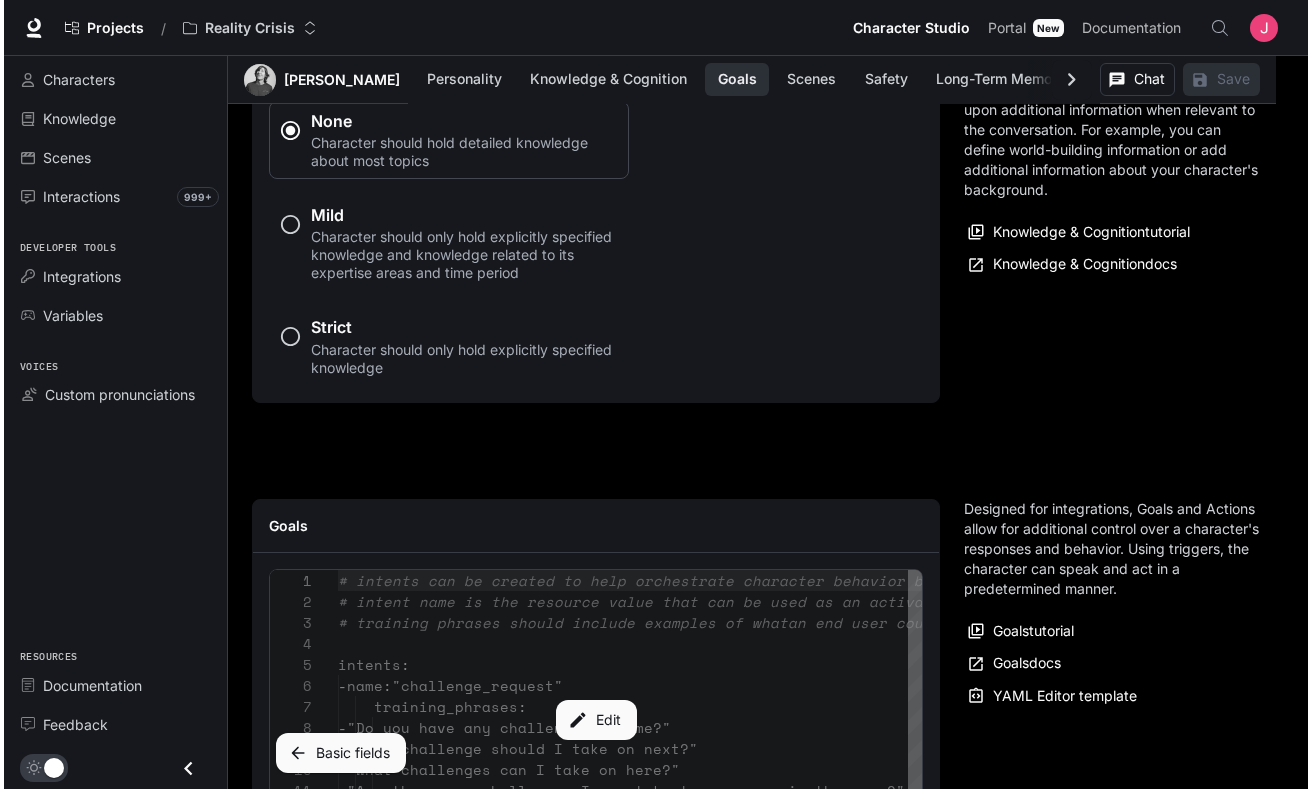 scroll, scrollTop: 2270, scrollLeft: 0, axis: vertical 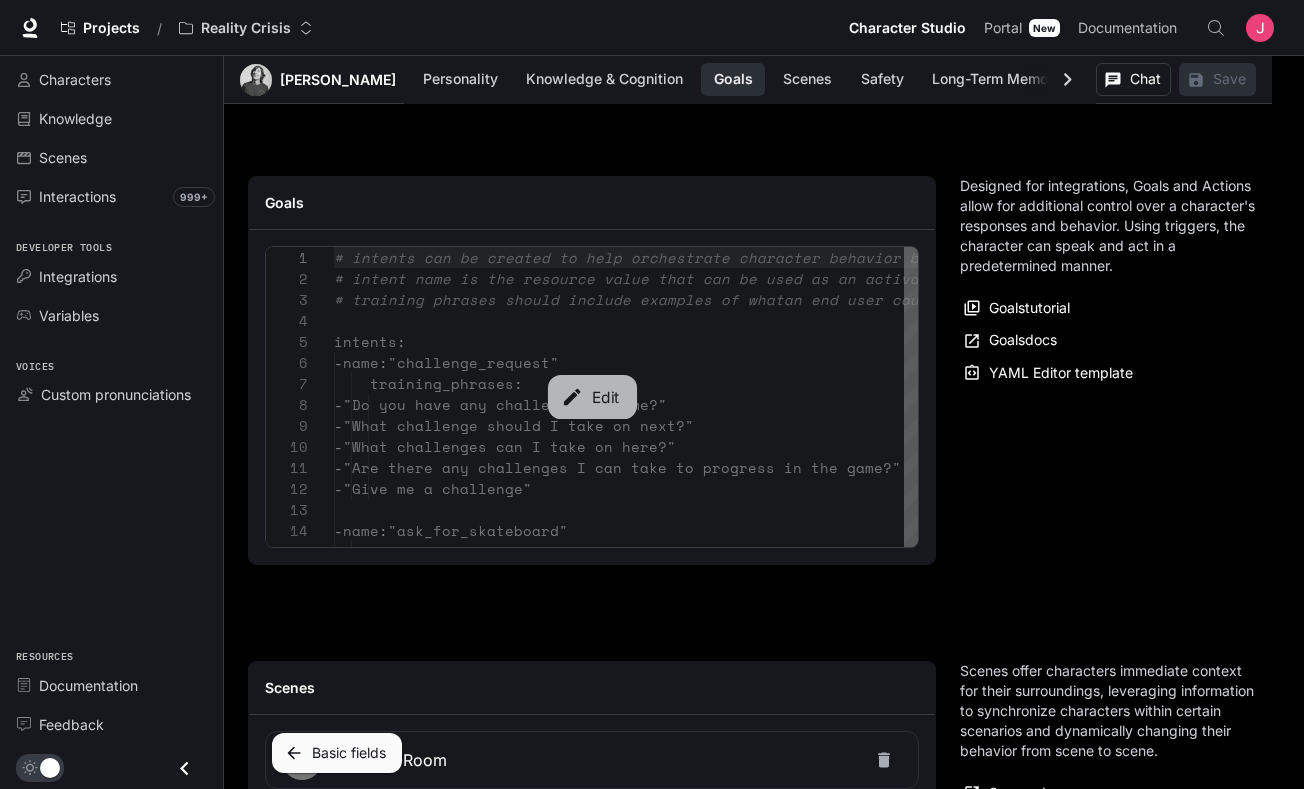 click on "Edit" at bounding box center [591, 397] 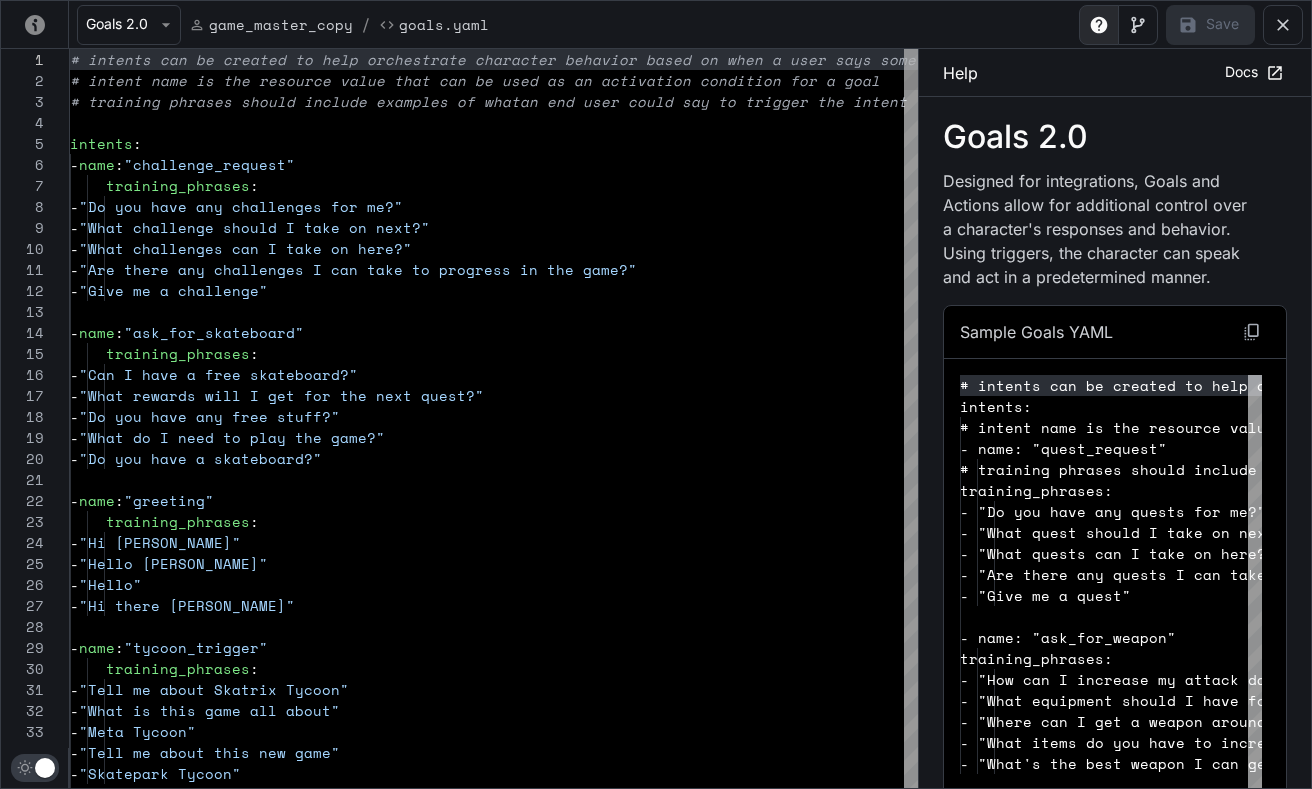 scroll, scrollTop: 189, scrollLeft: 0, axis: vertical 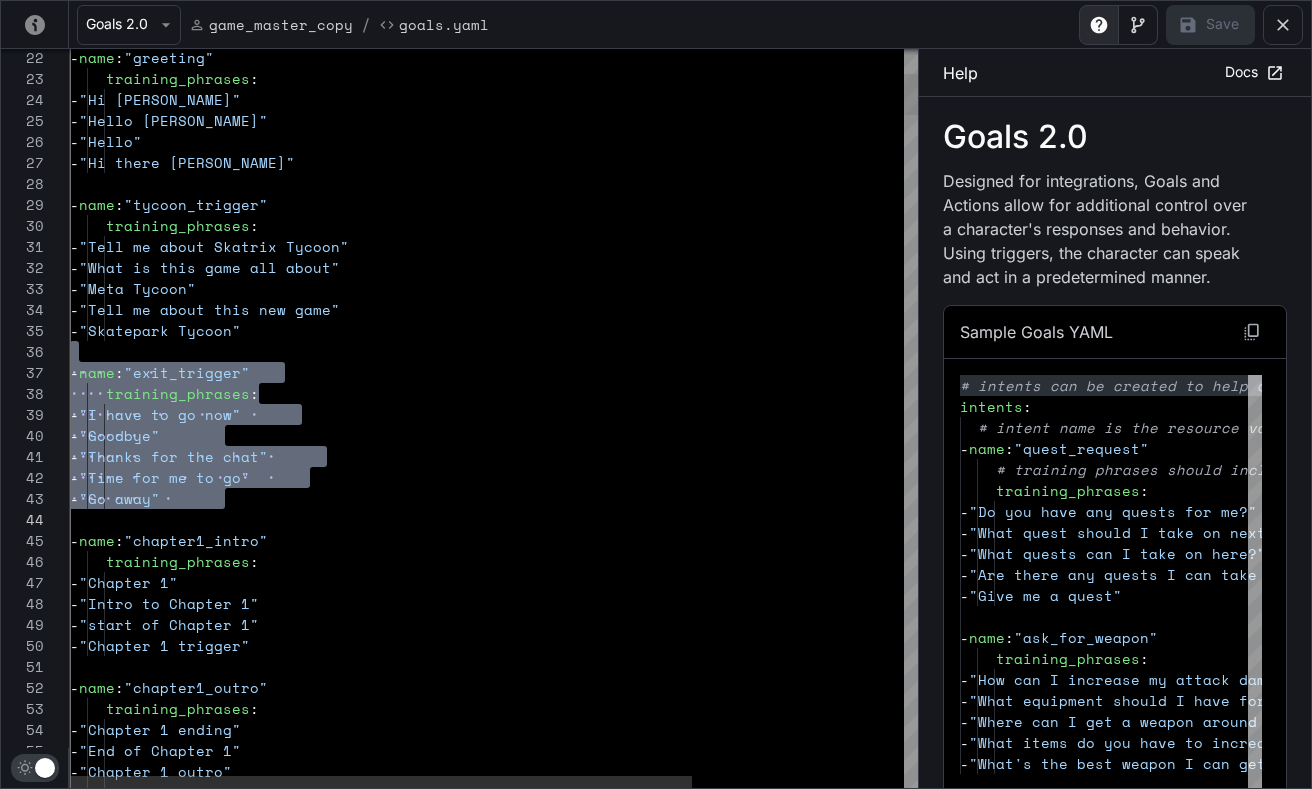 drag, startPoint x: 74, startPoint y: 355, endPoint x: 124, endPoint y: 518, distance: 170.49634 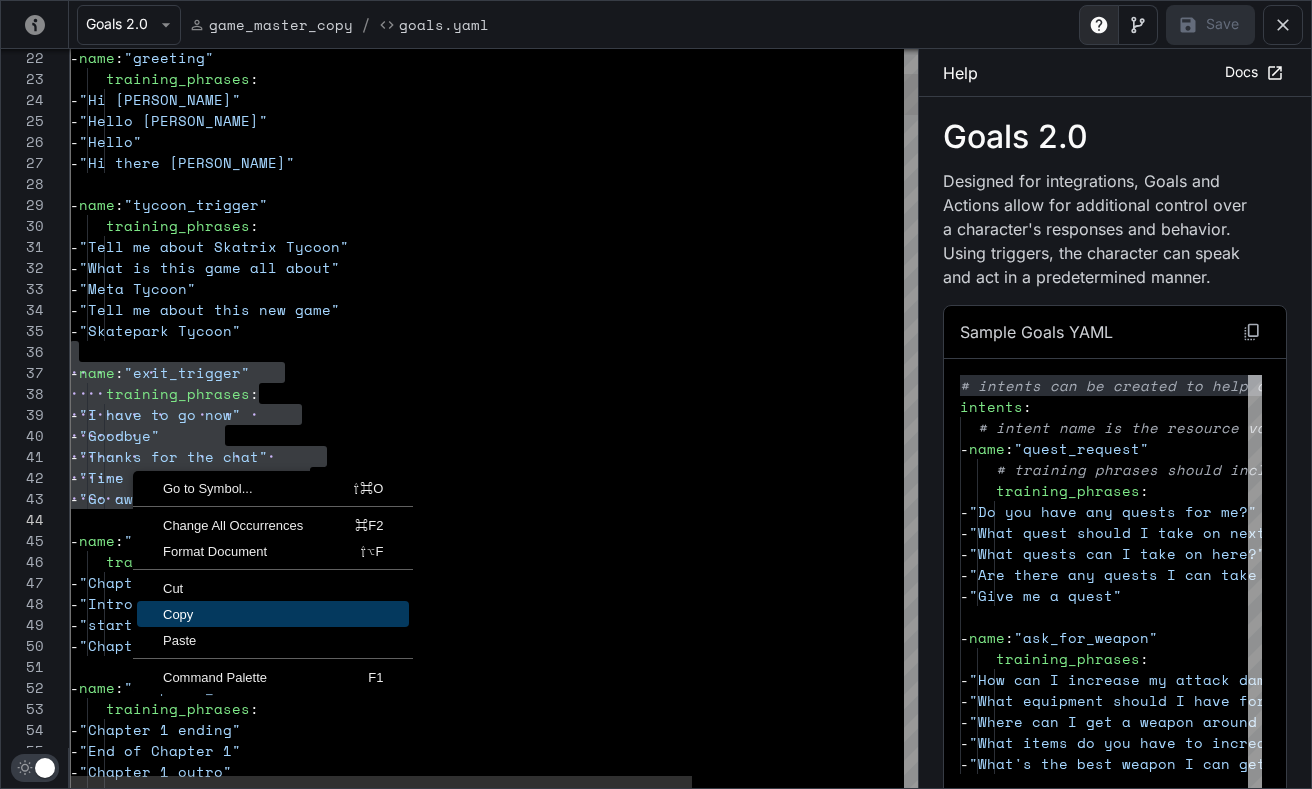 click on "Copy" at bounding box center (273, 614) 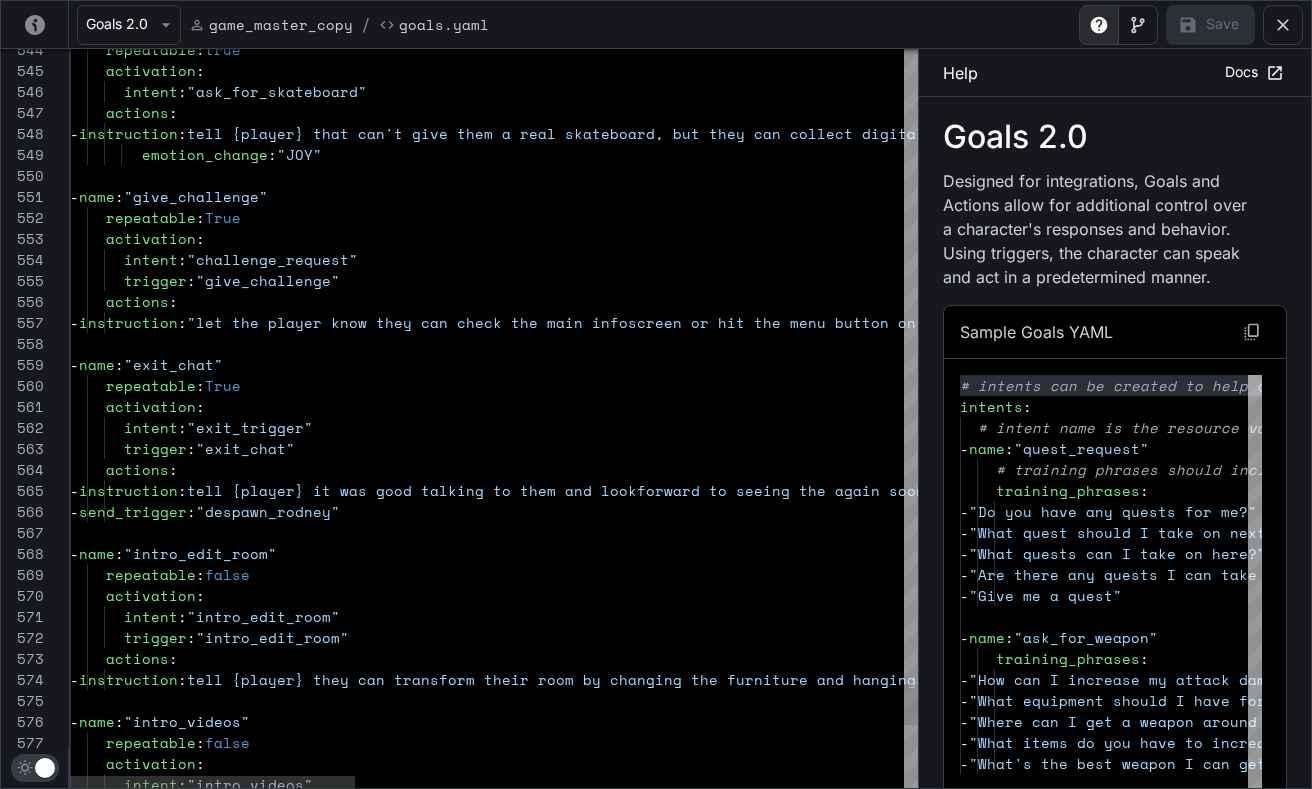 scroll, scrollTop: 147, scrollLeft: 0, axis: vertical 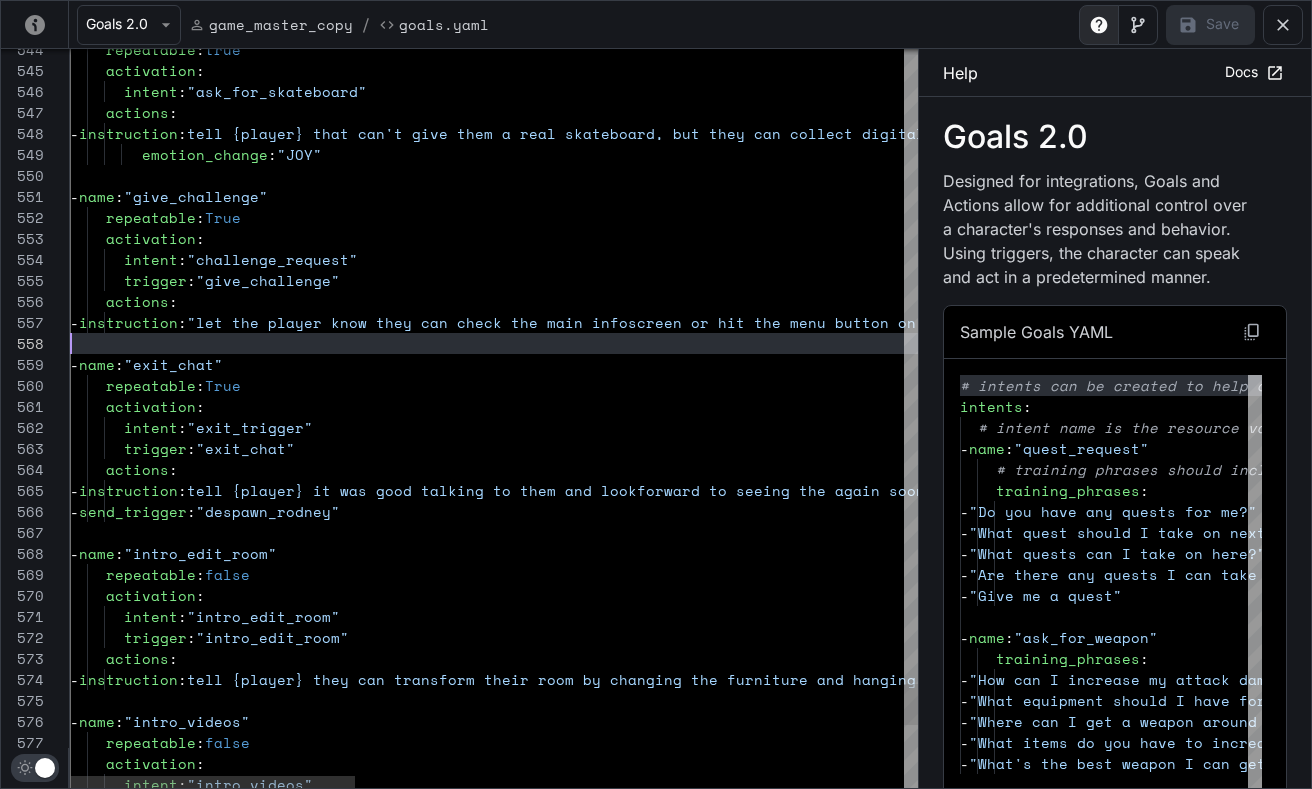 type on "**********" 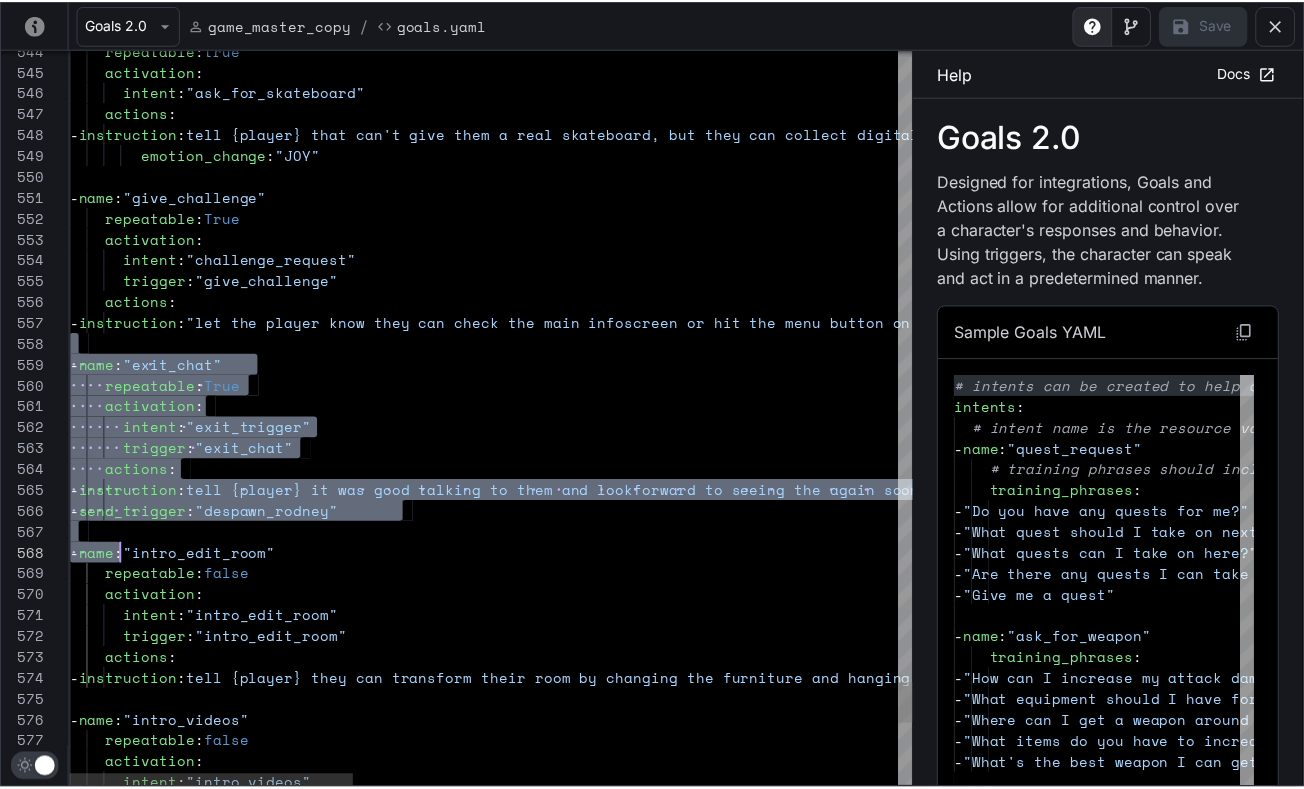 scroll, scrollTop: 147, scrollLeft: 0, axis: vertical 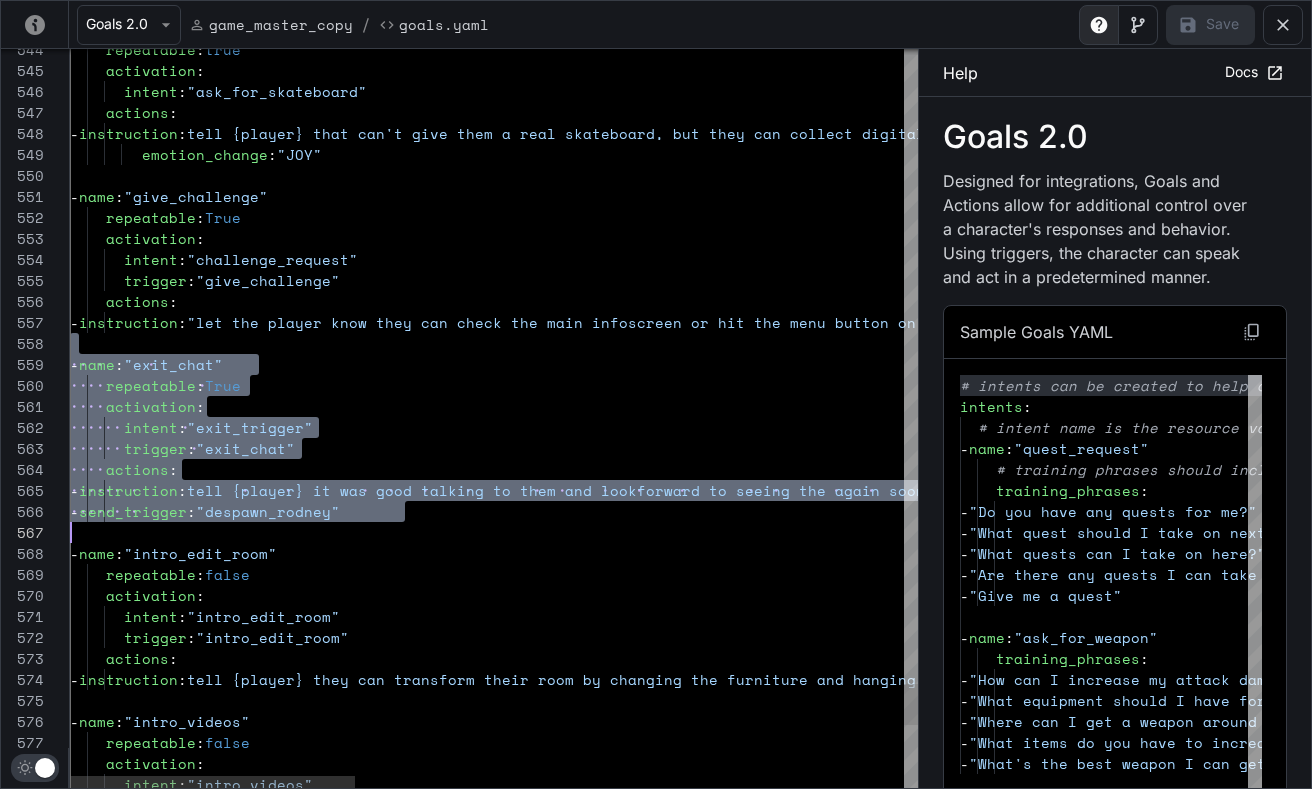 drag, startPoint x: 80, startPoint y: 349, endPoint x: 115, endPoint y: 538, distance: 192.21342 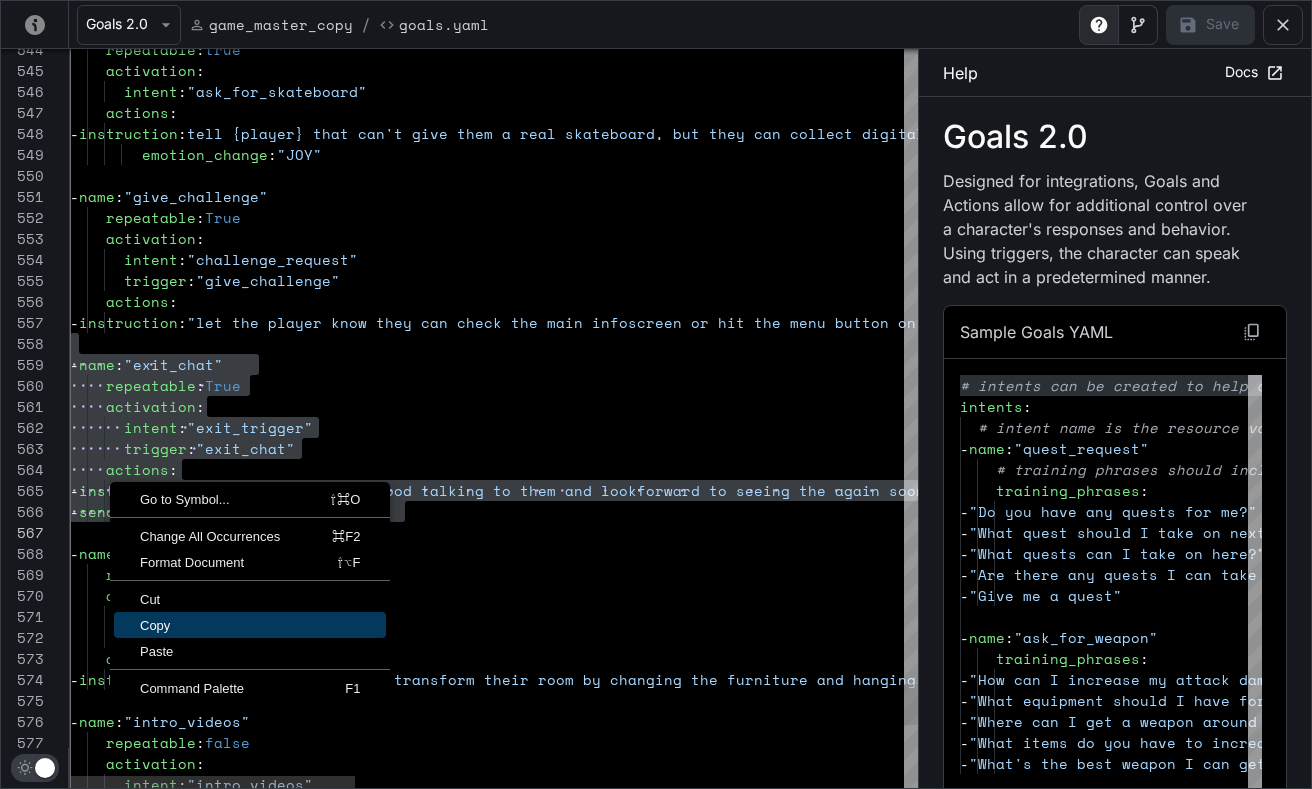 click on "Copy" at bounding box center (250, 625) 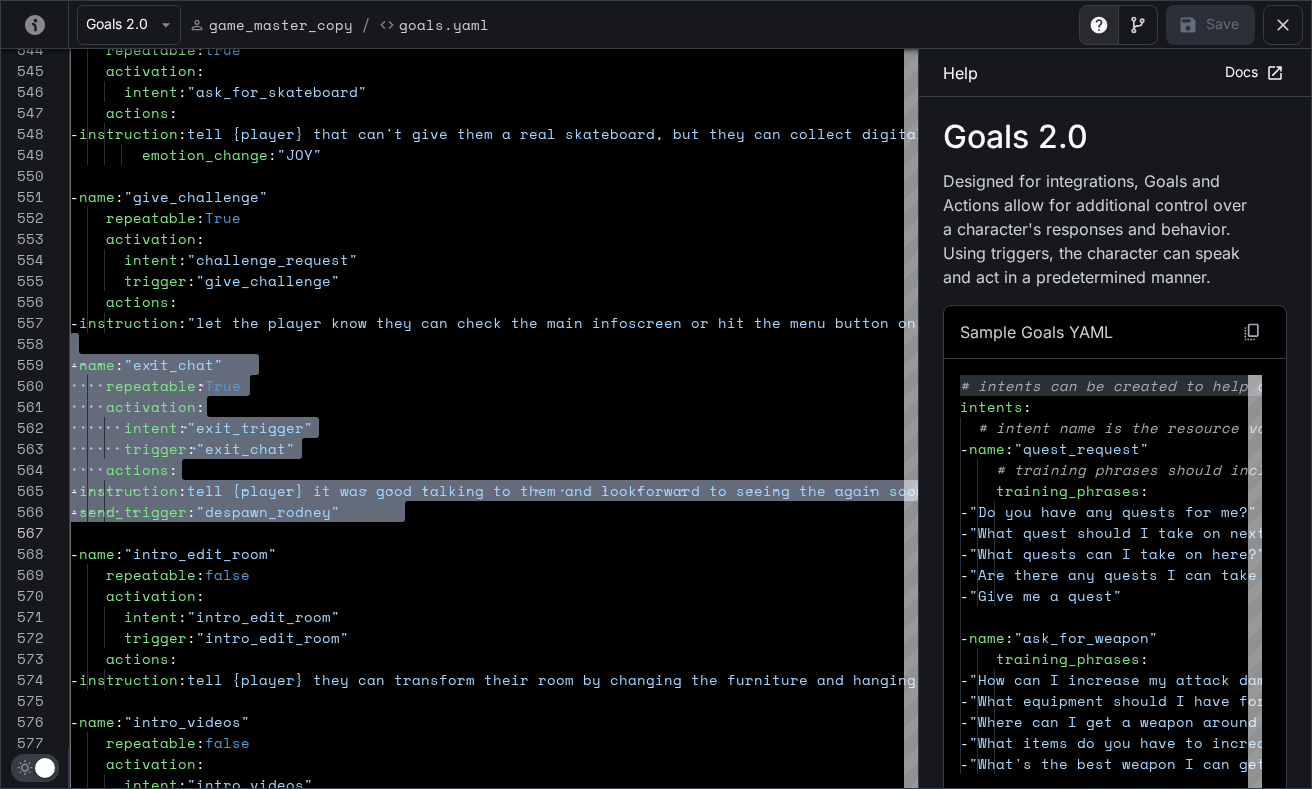 click 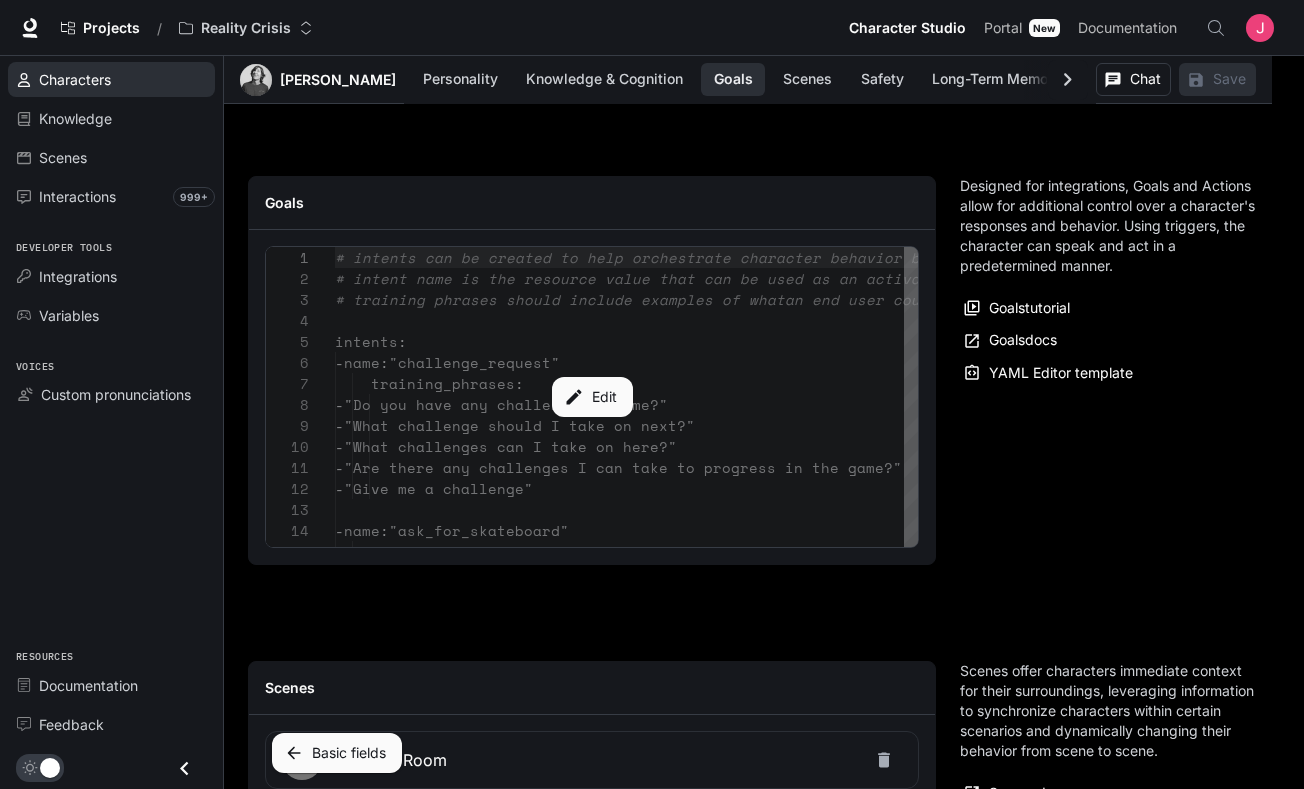 click on "Characters" at bounding box center (75, 79) 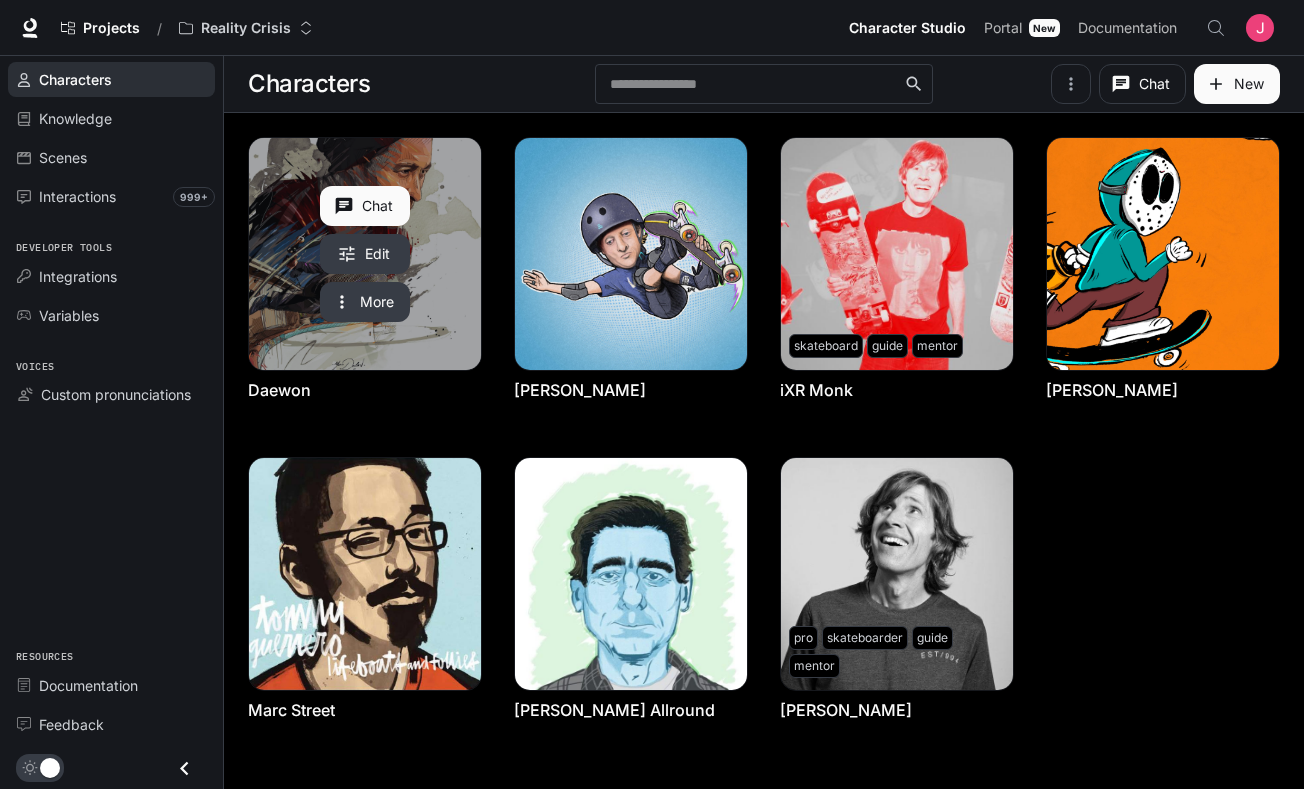 click at bounding box center (365, 254) 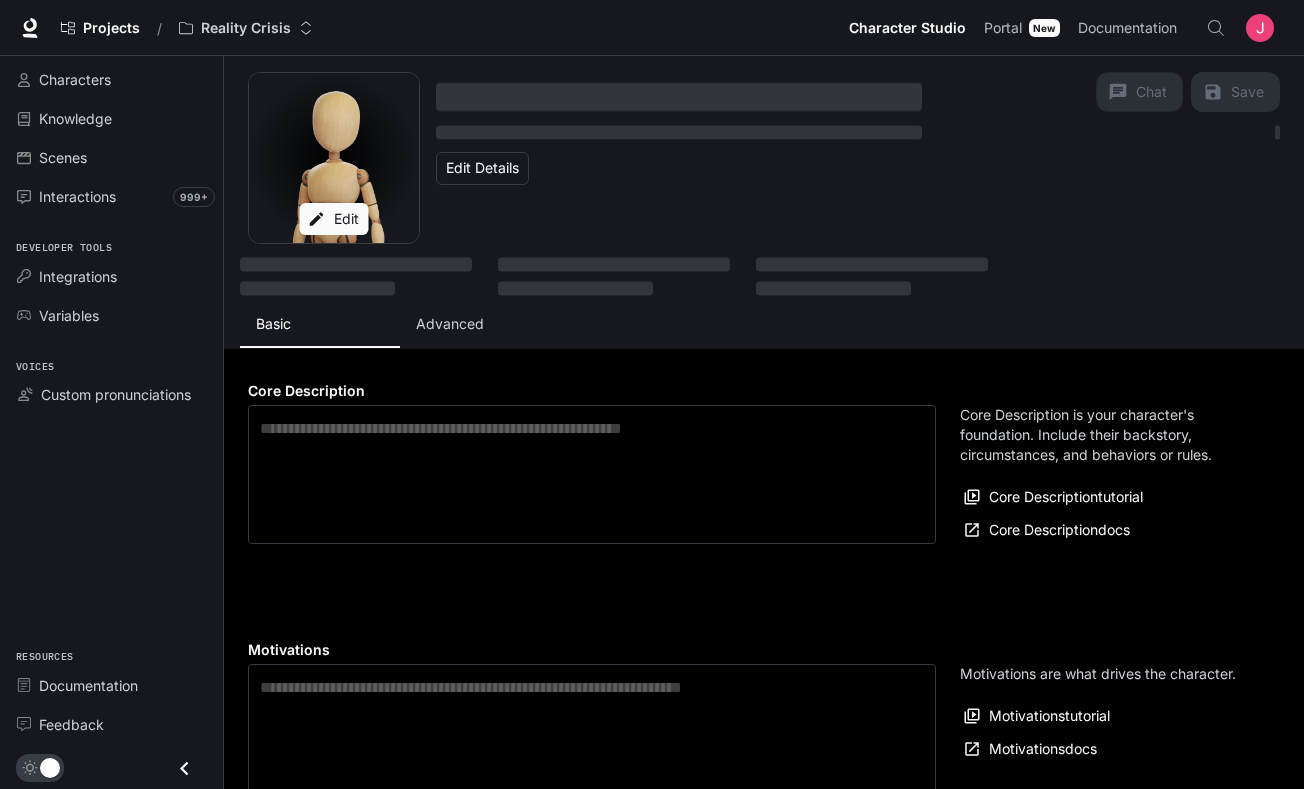 type on "**********" 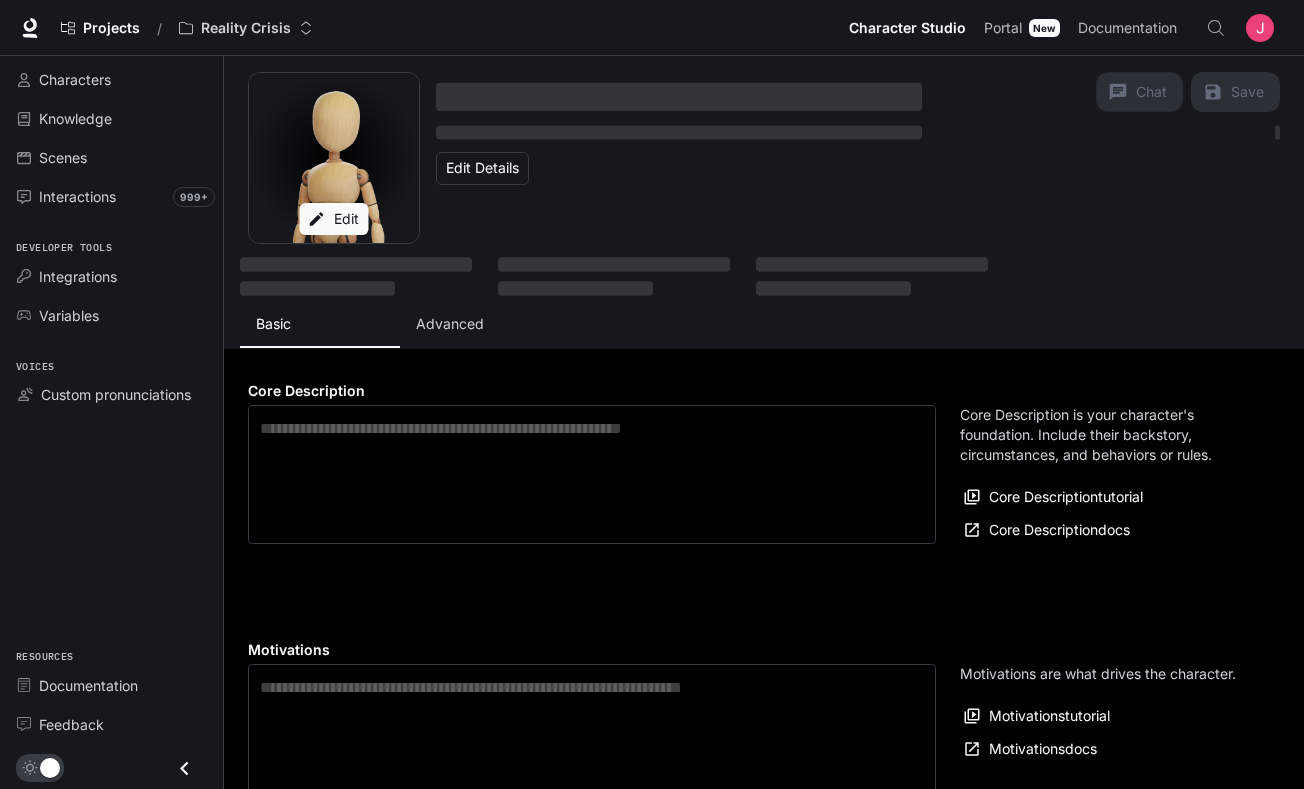 type on "**********" 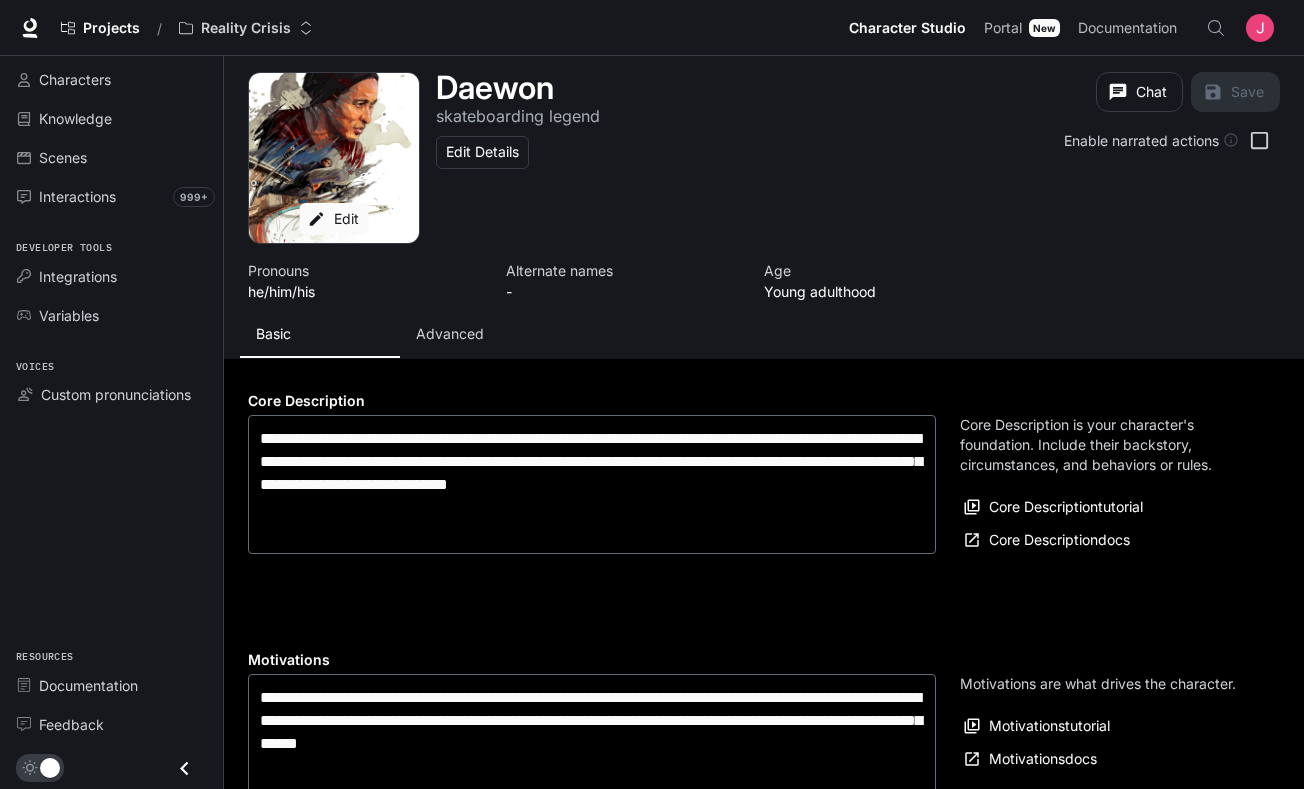 click on "Advanced" at bounding box center (450, 334) 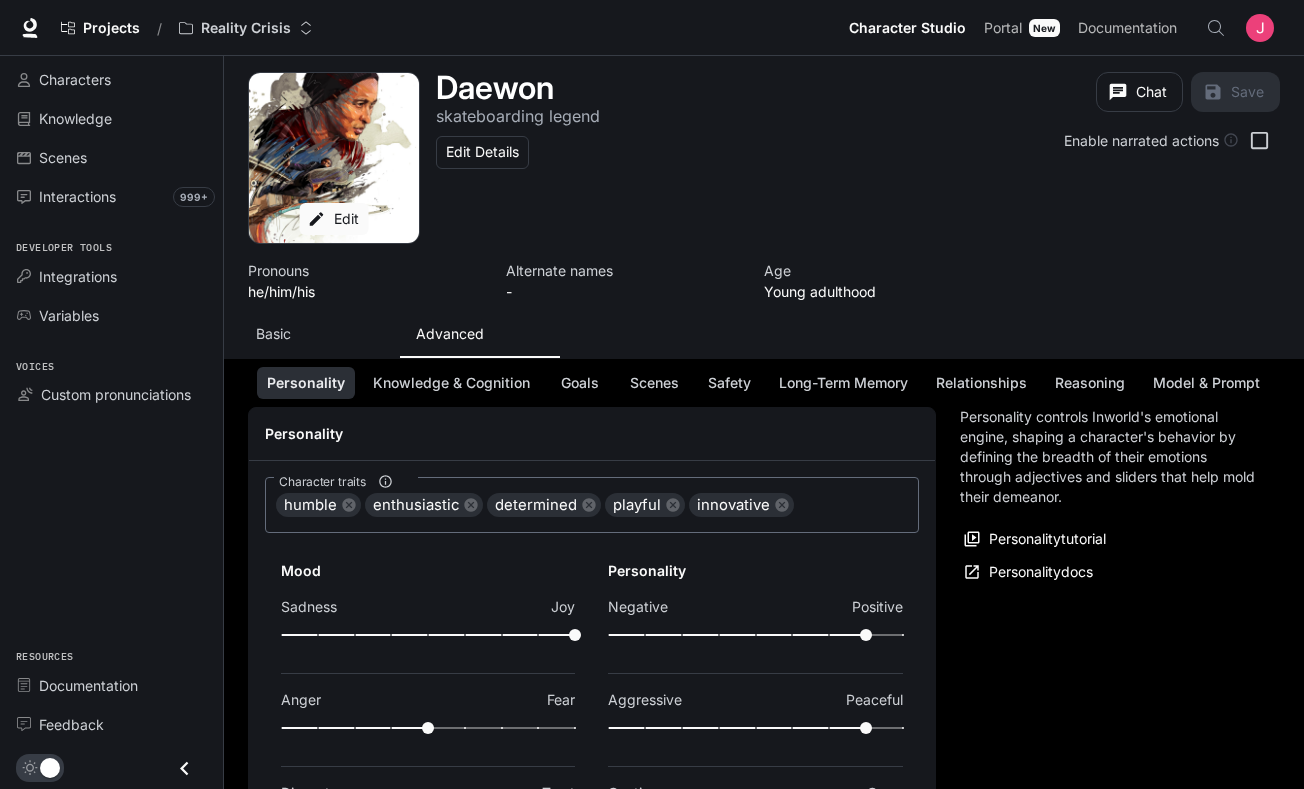 scroll, scrollTop: 210, scrollLeft: 0, axis: vertical 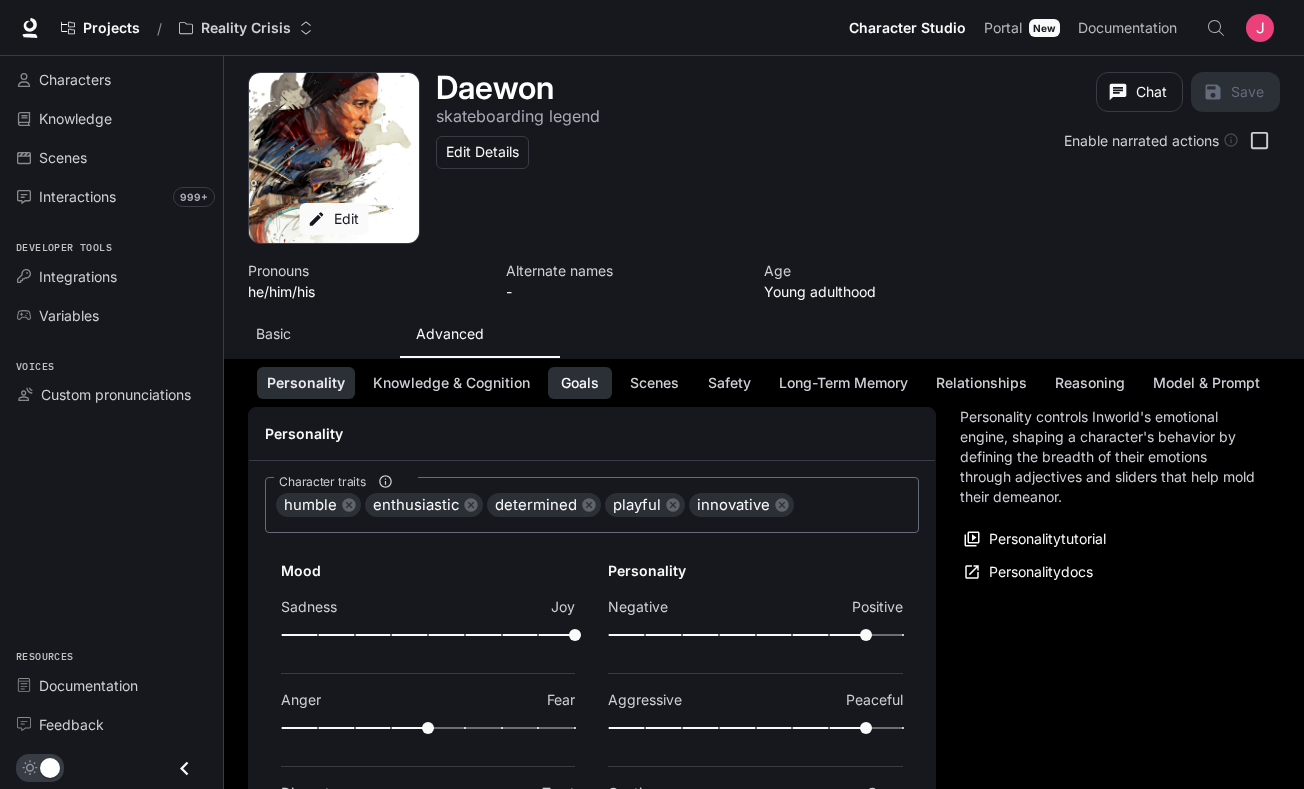 click on "Goals" at bounding box center [580, 383] 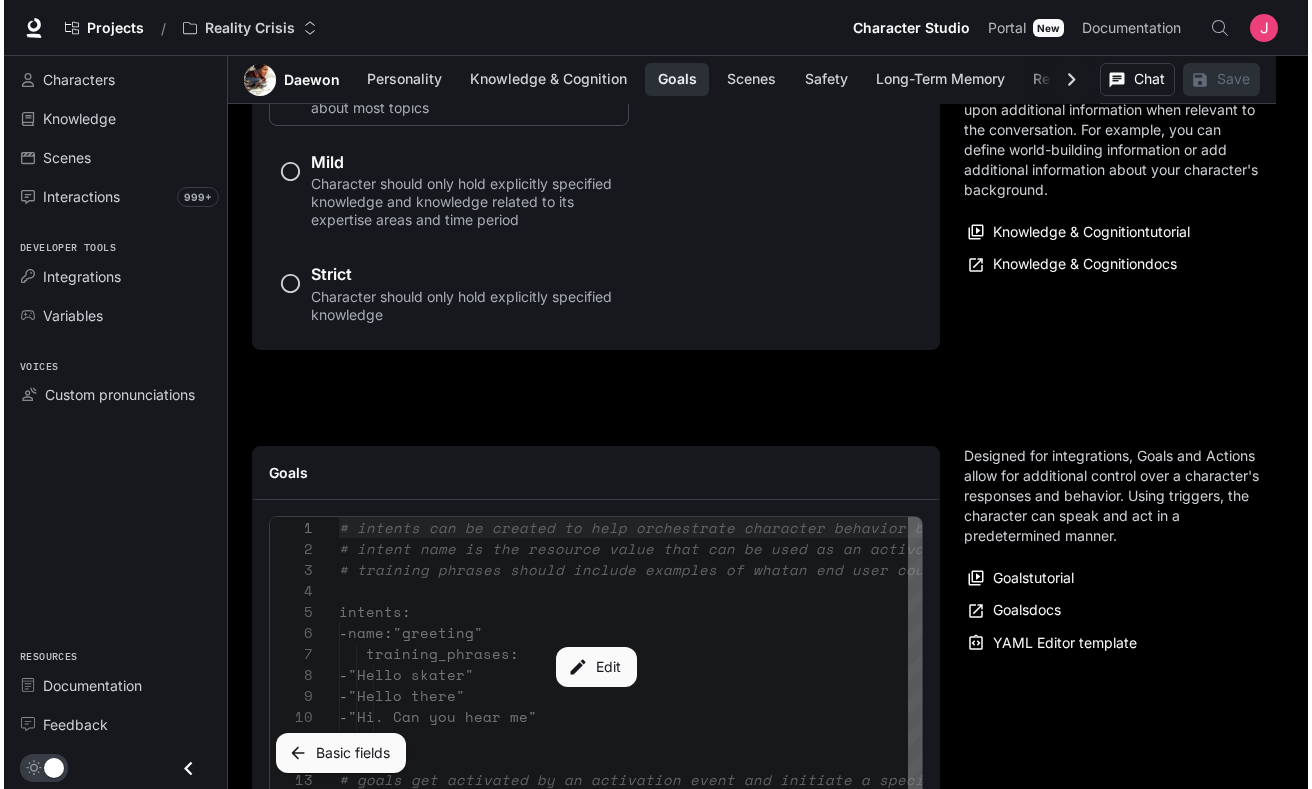 scroll, scrollTop: 1898, scrollLeft: 0, axis: vertical 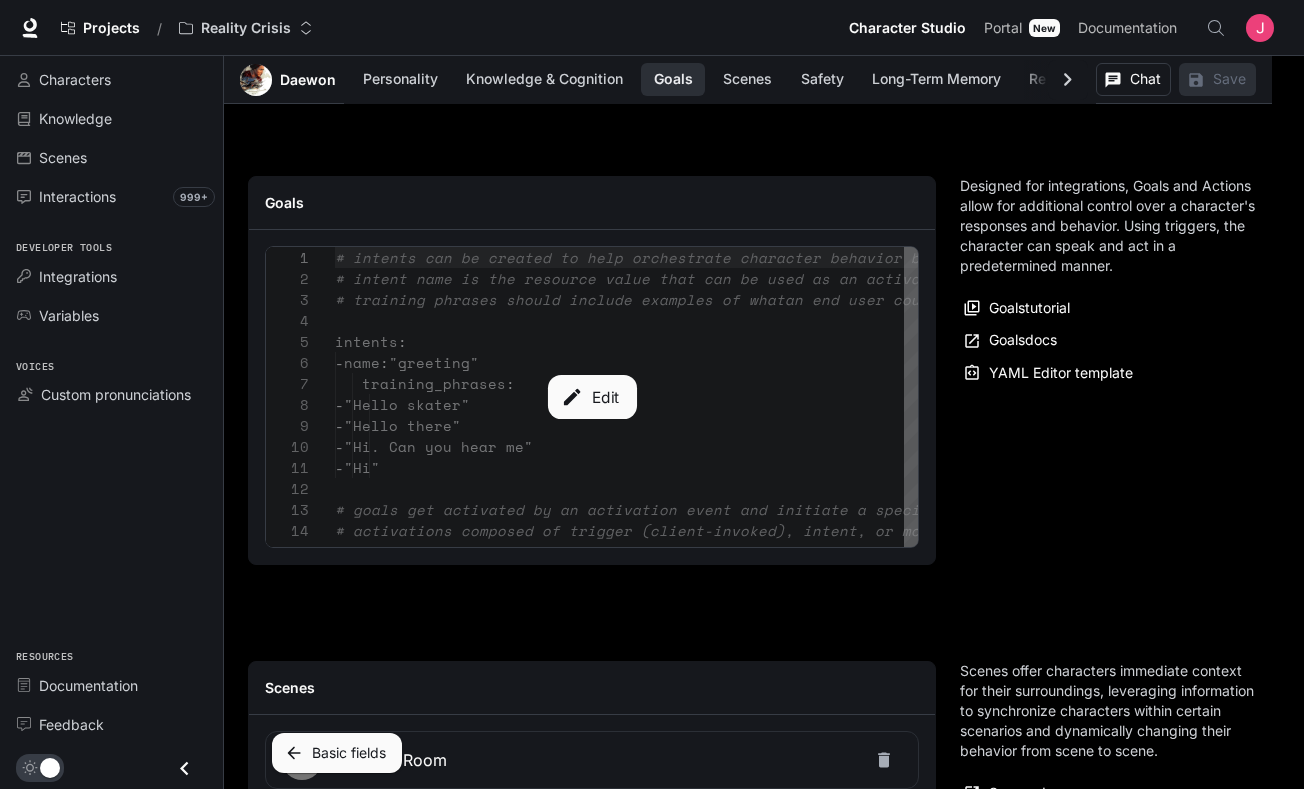 click on "Edit" at bounding box center [591, 397] 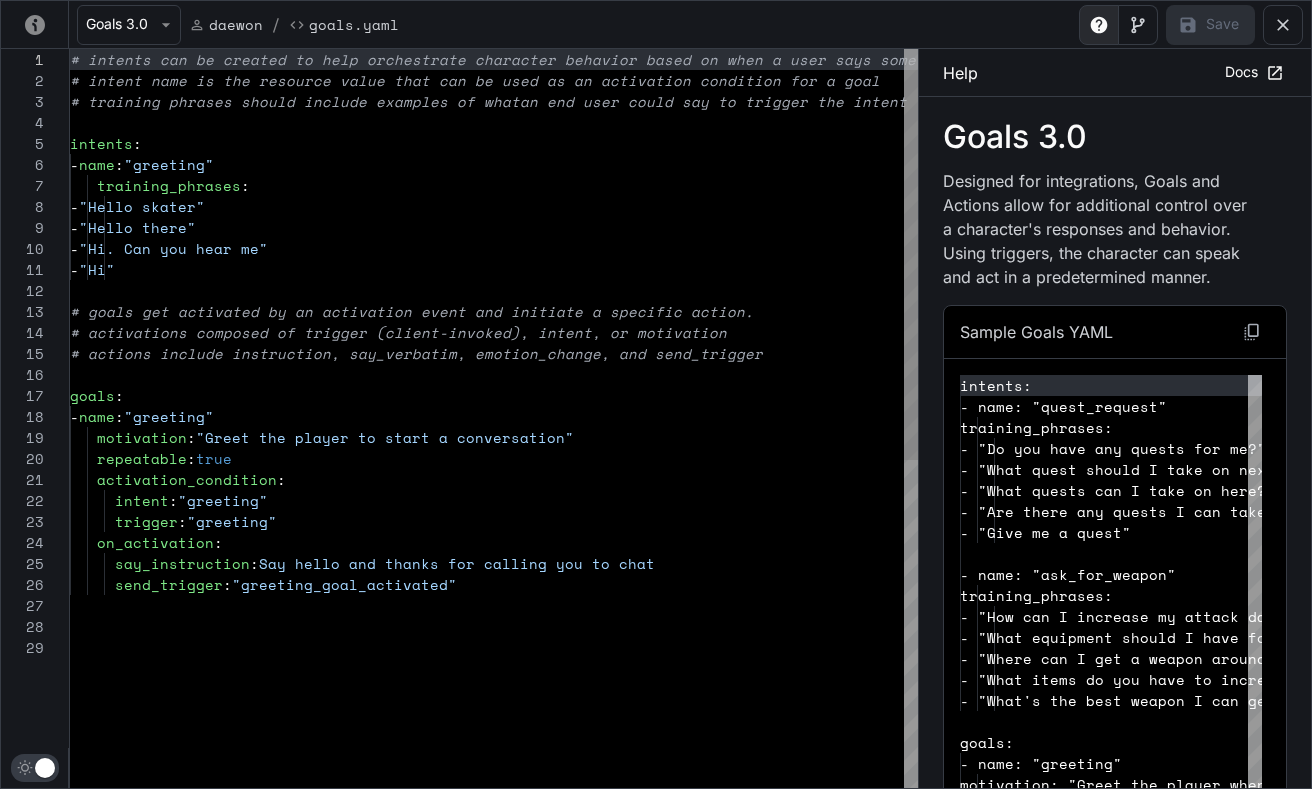 scroll, scrollTop: 210, scrollLeft: 0, axis: vertical 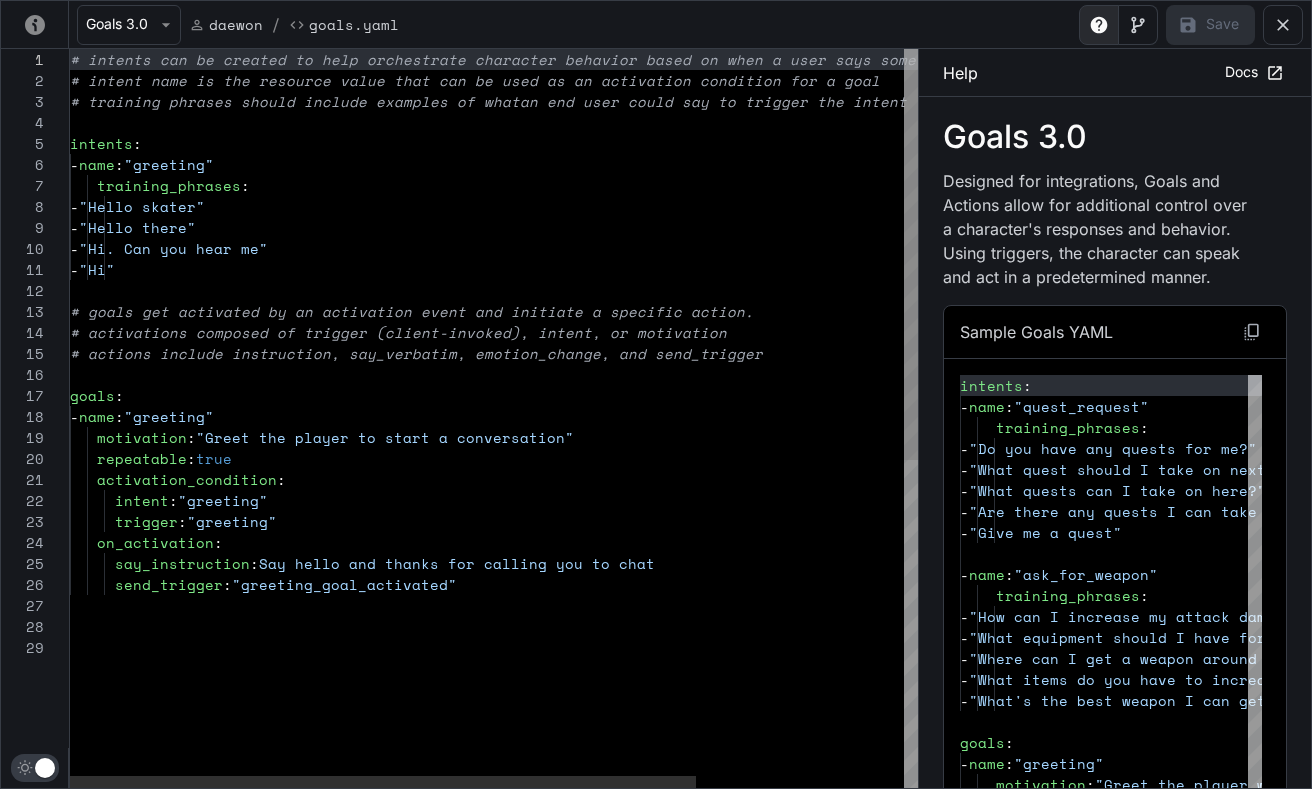 click on "# intents can be created to help orchestrate chara cter behavior based on when a user says something  similar to what is defined # intent name is the resource value that can be us ed as an activation condition for a goal # training phrases should include examples of what  an end user could say to trigger the intent intents :  -  name :  "greeting"     training_phrases :      -  "Hello skater"      -  "Hello there"      -  "Hi. Can you hear me"      -  "Hi" # goals get activated by an activation event and i nitiate a specific action. # activations composed of trigger (client-invoked) , intent, or motivation # actions include instruction, say_verbatim, emoti on_change, and send_trigger goals :  -  name :  "greeting"     motivation :  "Greet the player to start a conversation"     repeatable :  true     activation_condition :       intent :  "greeting"       trigger" at bounding box center [634, 712] 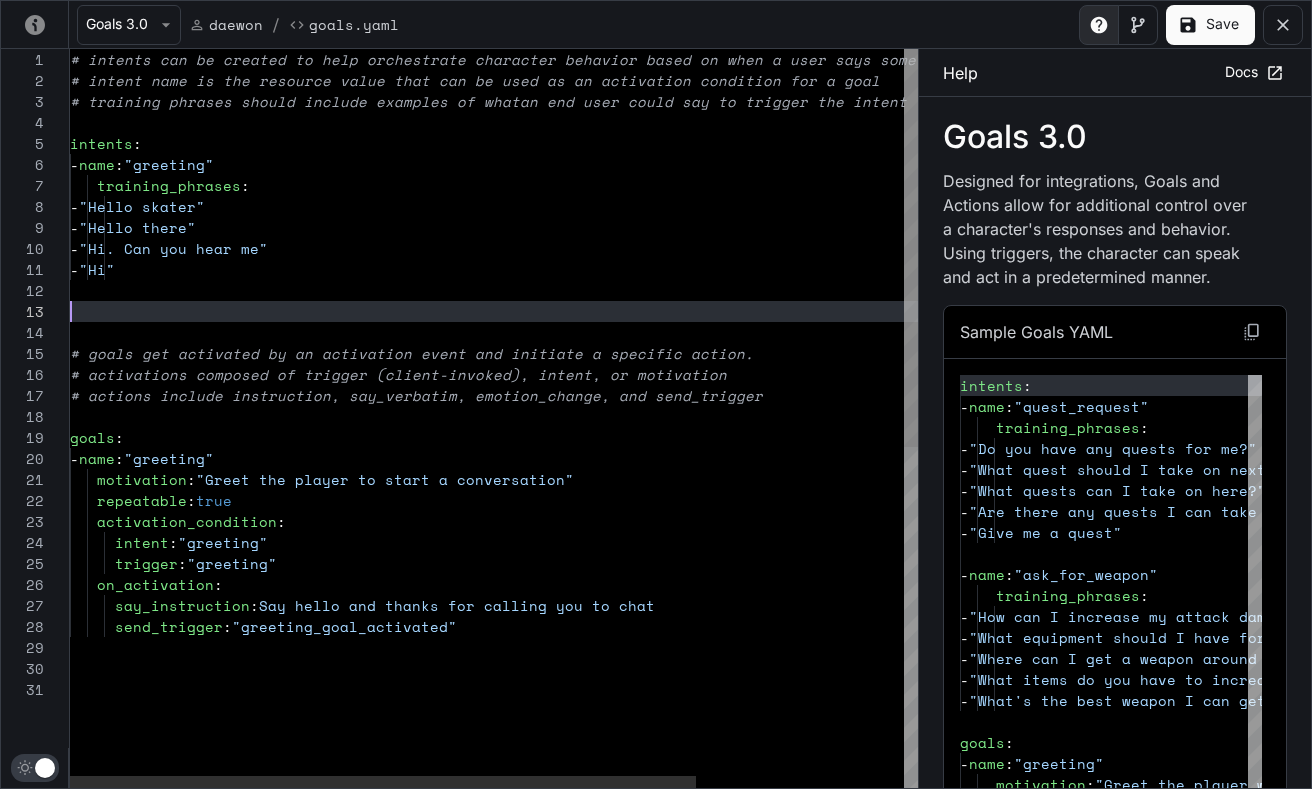 scroll, scrollTop: 42, scrollLeft: 0, axis: vertical 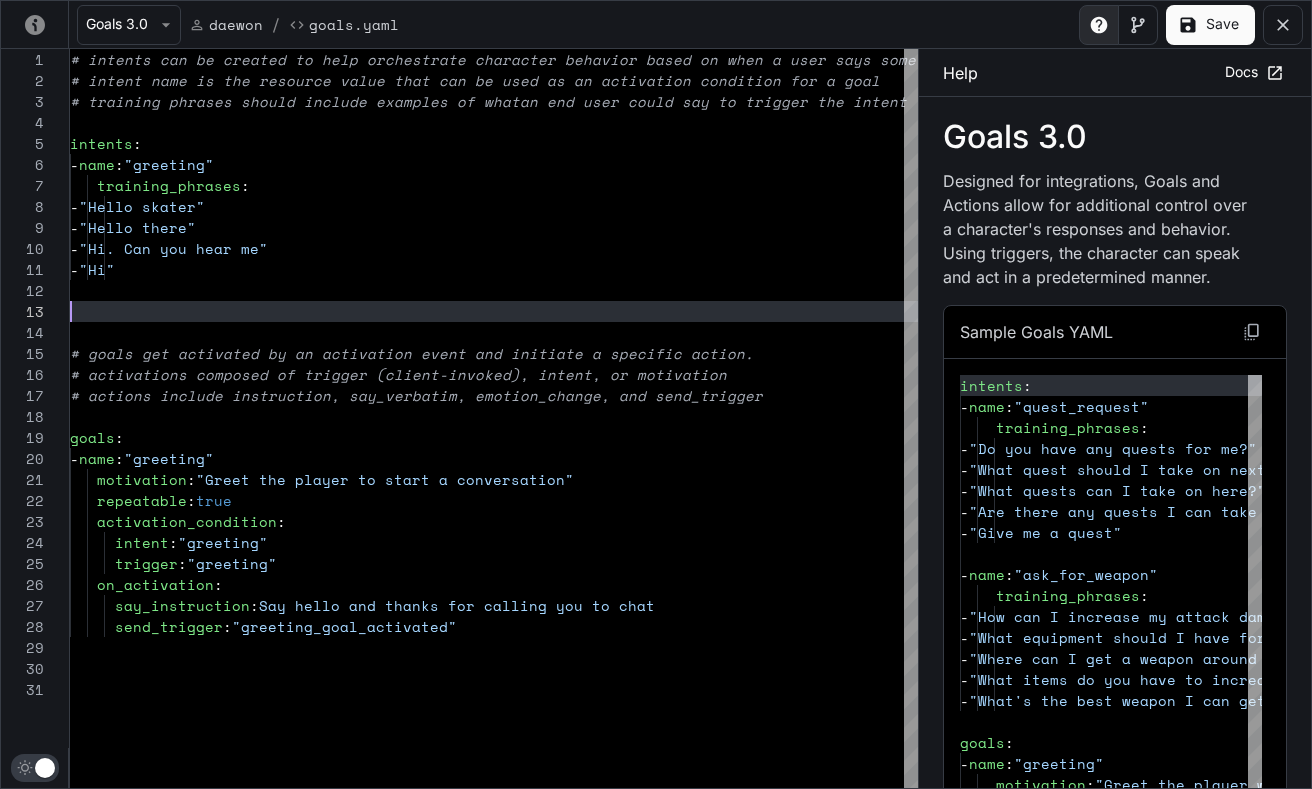 click on "# intents can be created to help orchestrate chara cter behavior based on when a user says something  similar to what is defined # intent name is the resource value that can be us ed as an activation condition for a goal # training phrases should include examples of what  an end user could say to trigger the intent intents :  -  name :  "greeting"     training_phrases :      -  "Hello skater"      -  "Hello there"      -  "Hi. Can you hear me"      -  "Hi" # goals get activated by an activation event and i nitiate a specific action. # activations composed of trigger (client-invoked) , intent, or motivation # actions include instruction, say_verbatim, emoti on_change, and send_trigger goals :  -  name :  "greeting"     motivation :  "Greet the player to start a conversation"     repeatable :  true     activation_condition :       intent :  "greeting"       trigger" at bounding box center (634, 733) 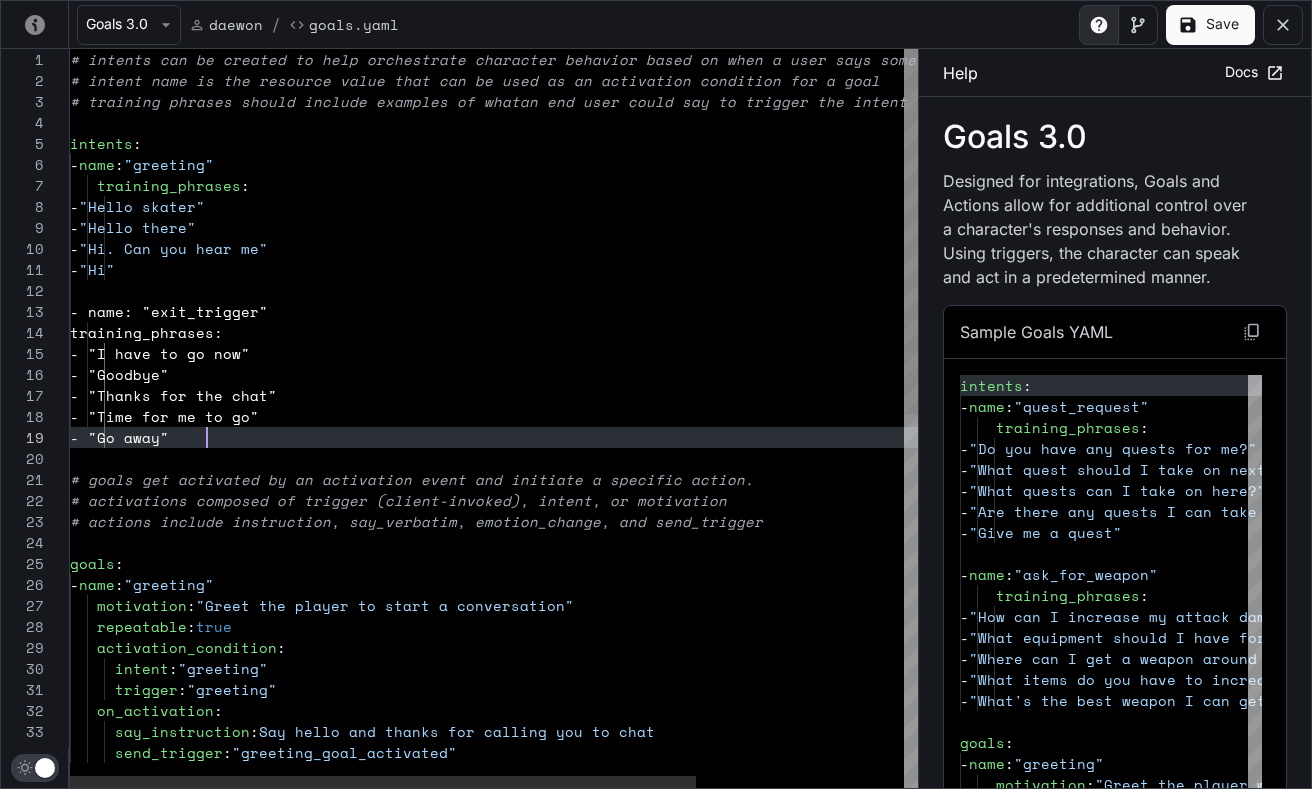 scroll, scrollTop: 168, scrollLeft: 137, axis: both 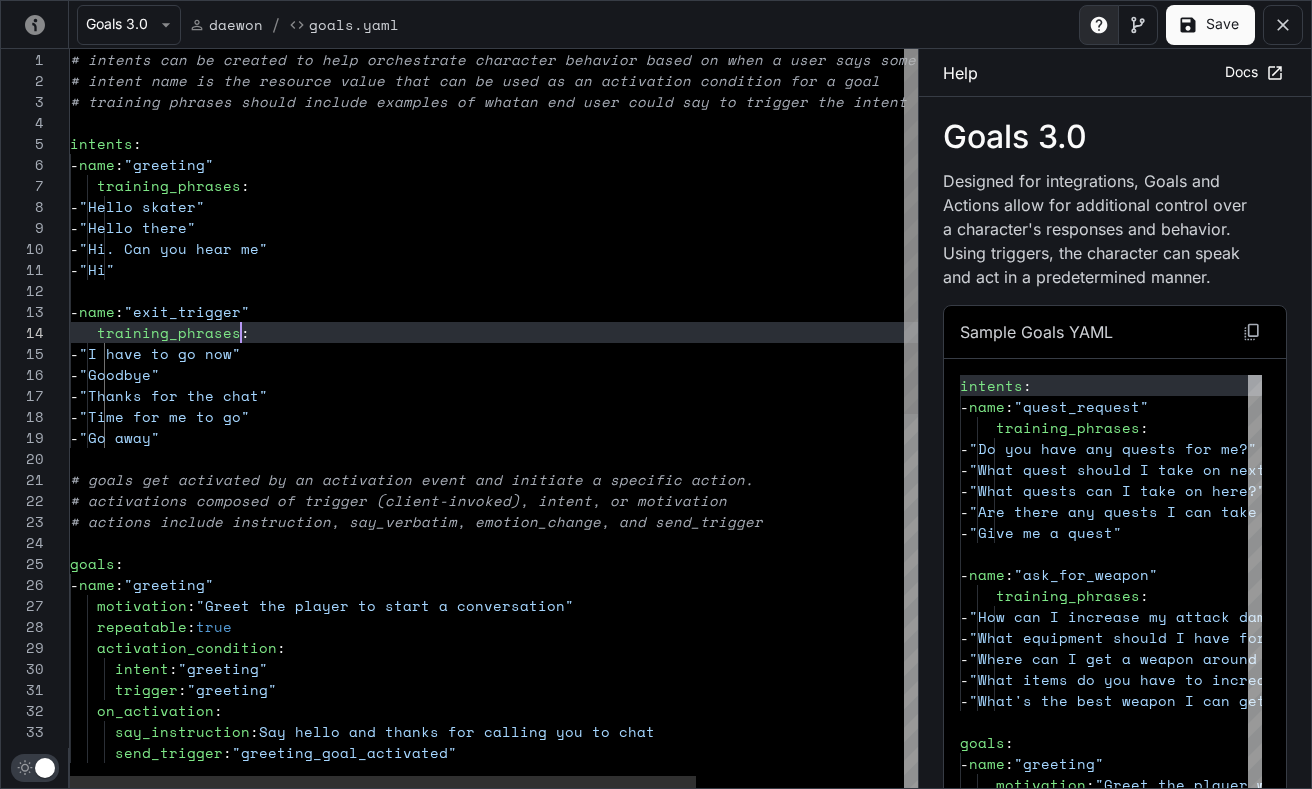 click on "# intents can be created to help orchestrate chara cter behavior based on when a user says something  similar to what is defined # intent name is the resource value that can be us ed as an activation condition for a goal # training phrases should include examples of what  an end user could say to trigger the intent intents :  -  name :  "greeting"     training_phrases :      -  "Hello skater"      -  "Hello there"      -  "Hi. Can you hear me"      -  "Hi" # goals get activated by an activation event and i nitiate a specific action. # activations composed of trigger (client-invoked) , intent, or motivation # actions include instruction, say_verbatim, emoti on_change, and send_trigger goals :  -  name :  "greeting"     motivation :  "Greet the player to start a conversation"     repeatable :  true     activation_condition :       intent :  "greeting"       trigger" at bounding box center [634, 796] 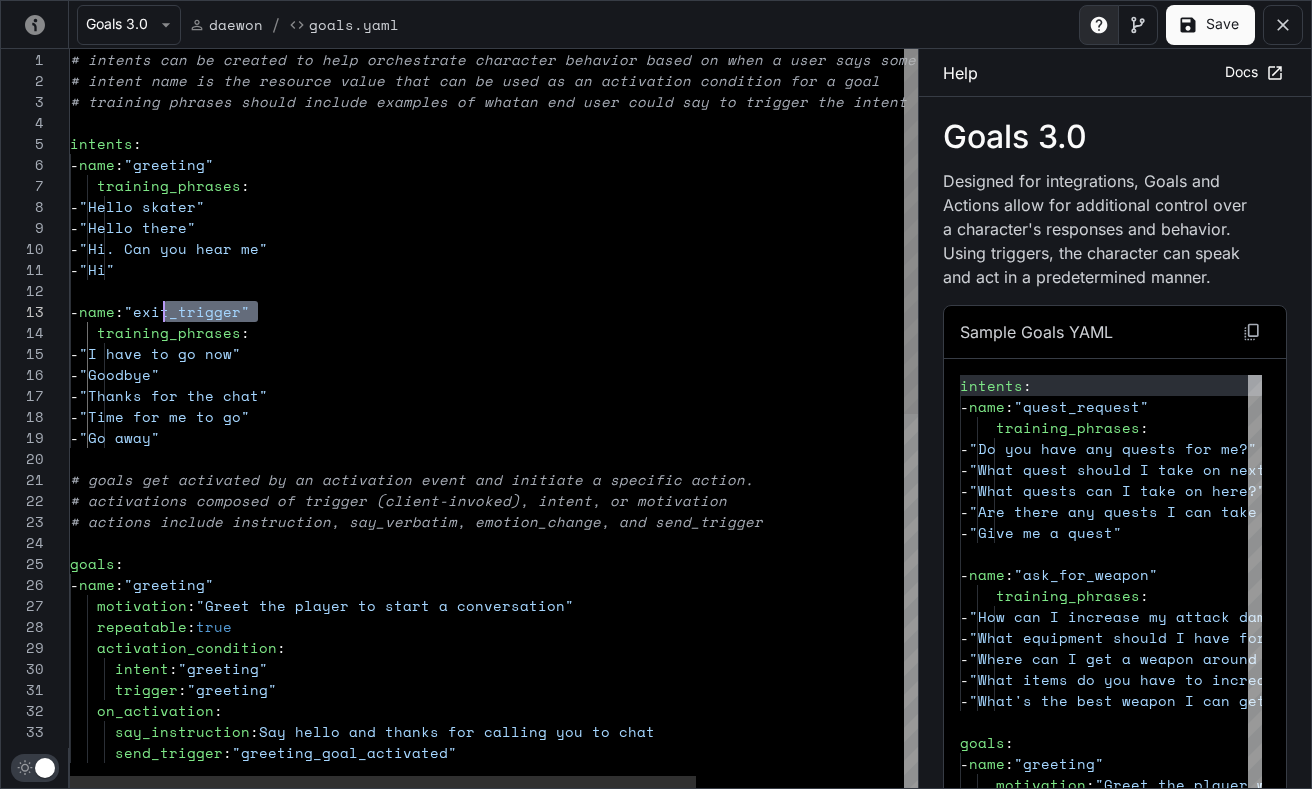 scroll, scrollTop: 42, scrollLeft: 86, axis: both 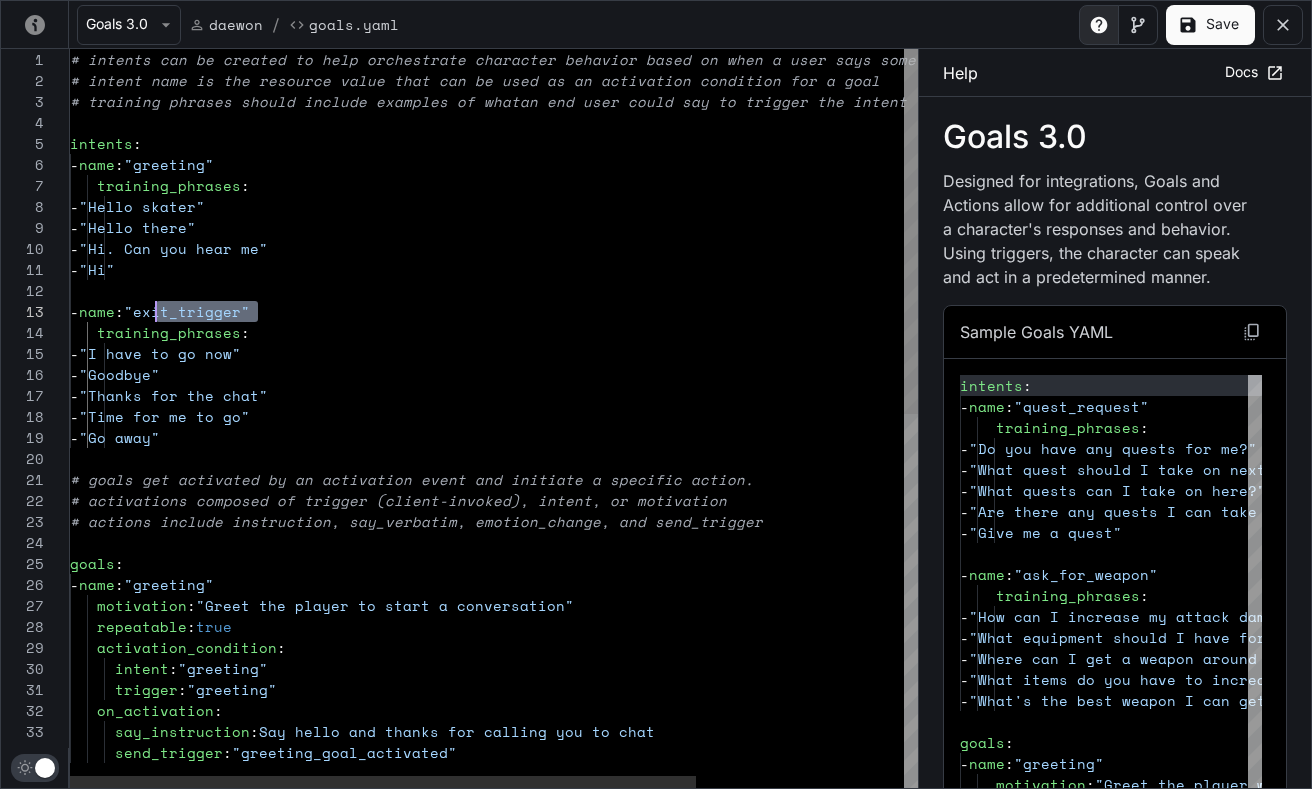 drag, startPoint x: 257, startPoint y: 313, endPoint x: 158, endPoint y: 317, distance: 99.08077 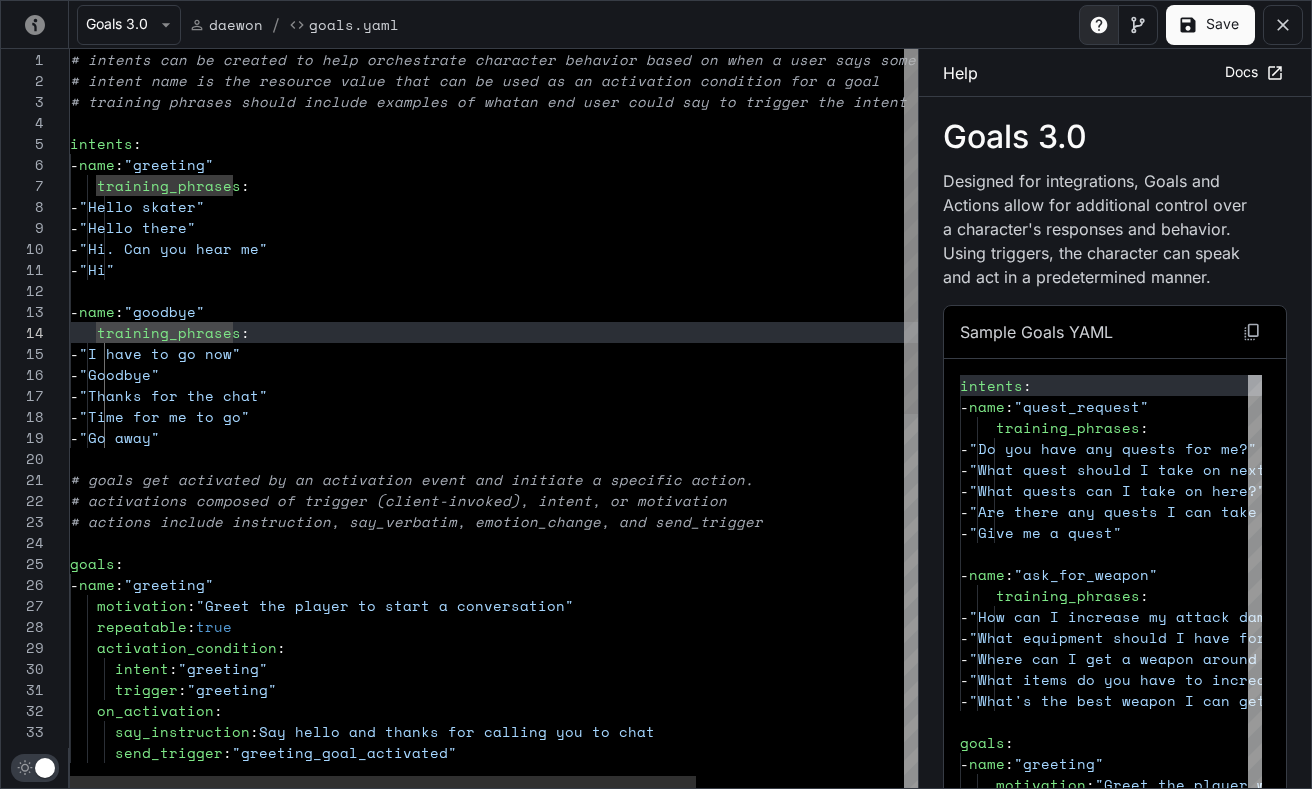 scroll, scrollTop: 84, scrollLeft: 86, axis: both 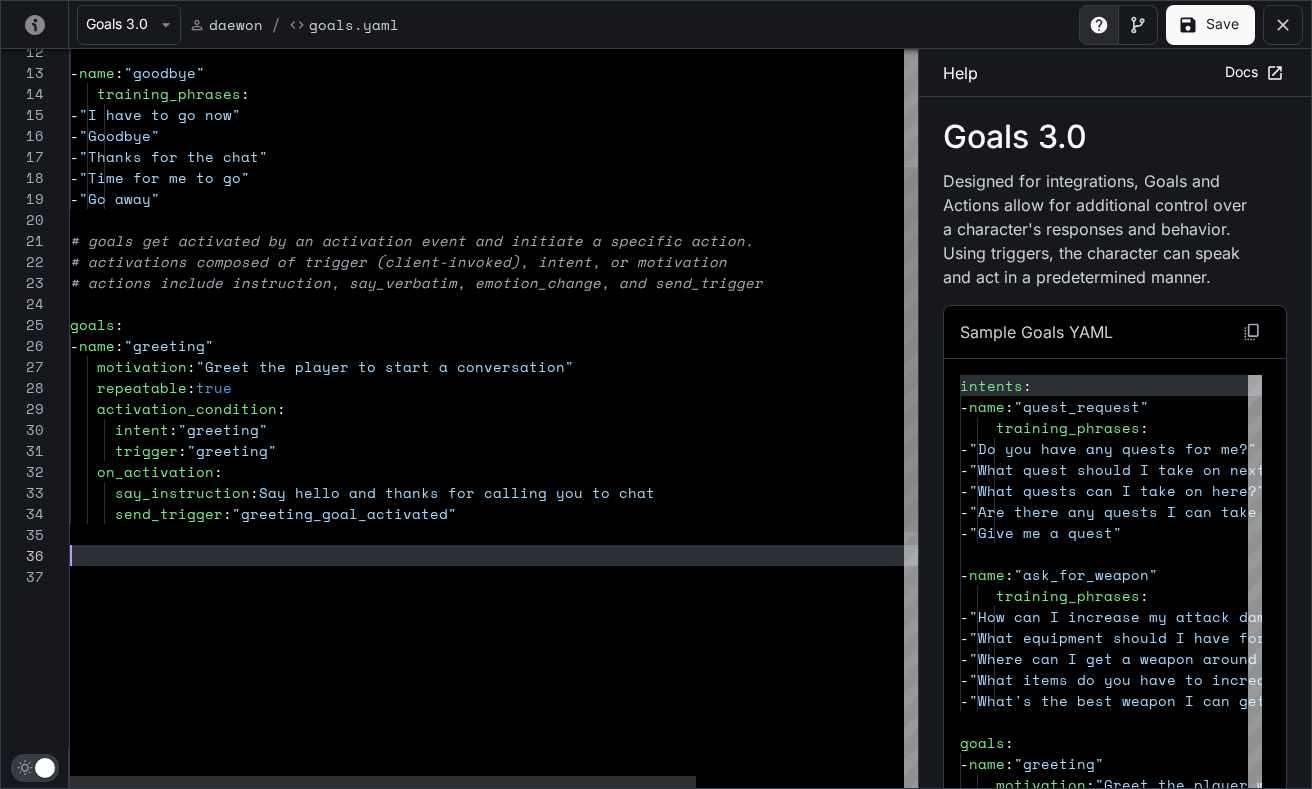 click on "# goals get activated by an activation event and i nitiate a specific action. # activations composed of trigger (client-invoked) , intent, or motivation # actions include instruction, say_verbatim, emoti on_change, and send_trigger goals :  -  name :  "greeting"     motivation :  "Greet the player to start a conversation"     repeatable :  true     activation_condition :       intent :  "greeting"       trigger :  "greeting"  -  name :  "goodbye"     training_phrases :      -  "I have to go now"      -  "Goodbye"      -  "Thanks for the chat"      -  "Time for me to go"      -  "Go away"     on_activation :       say_instruction :  Say hello and thanks for calling you to chat       send_trigger :  "greeting_goal_activated"" at bounding box center (634, 557) 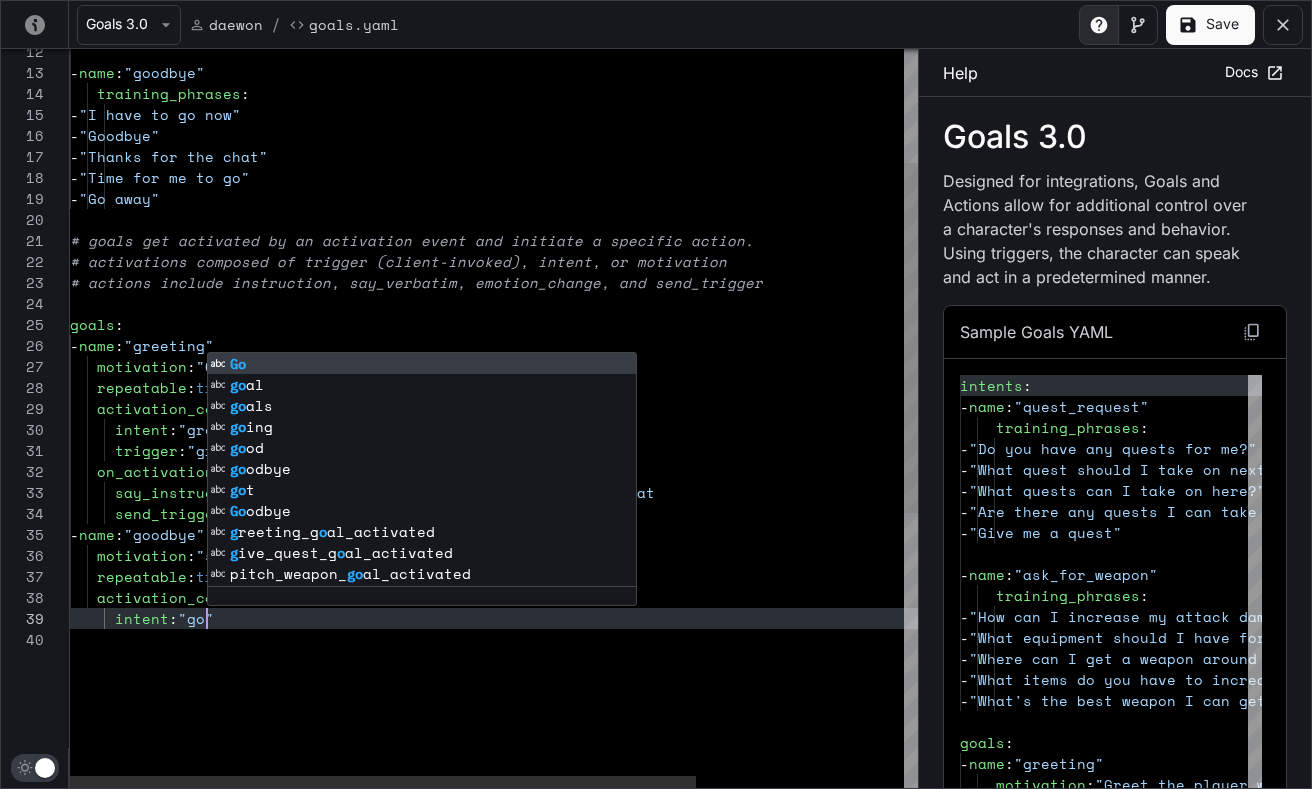 scroll, scrollTop: 168, scrollLeft: 137, axis: both 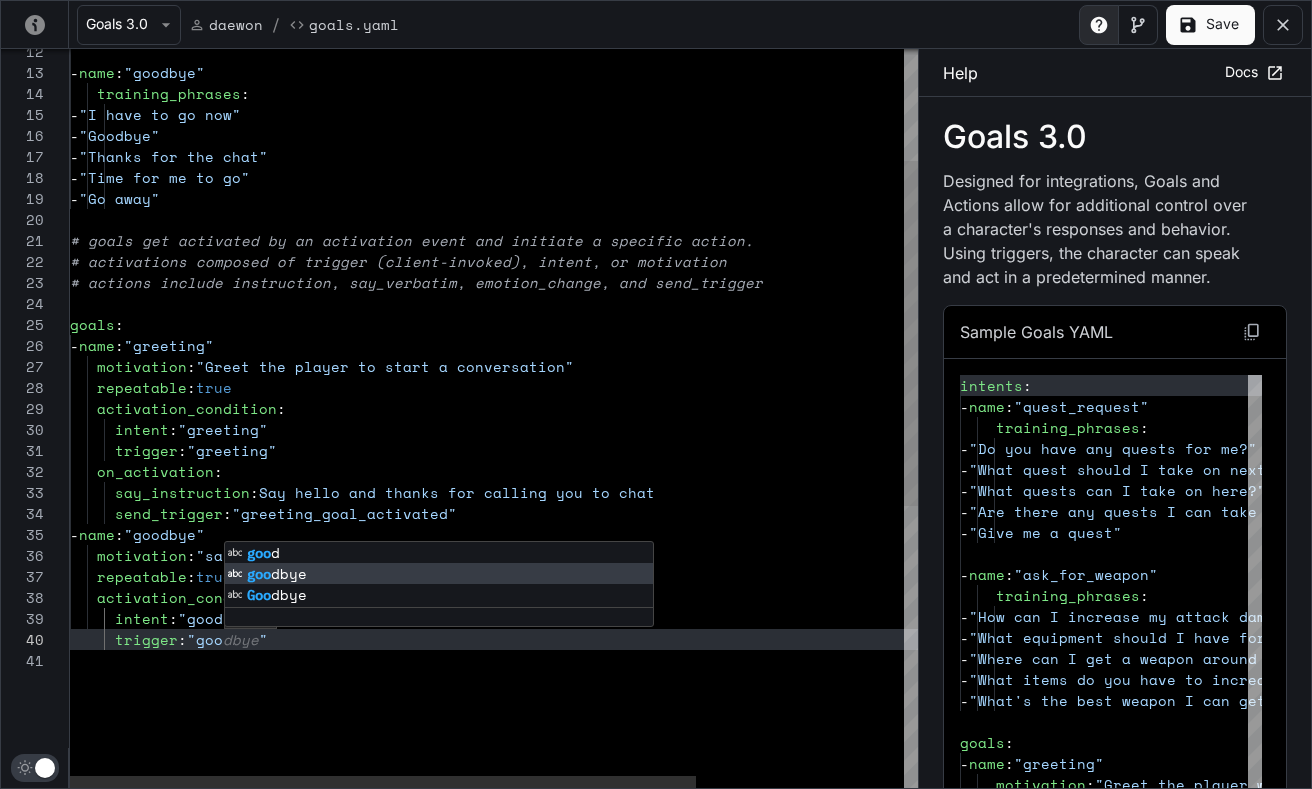 type on "**********" 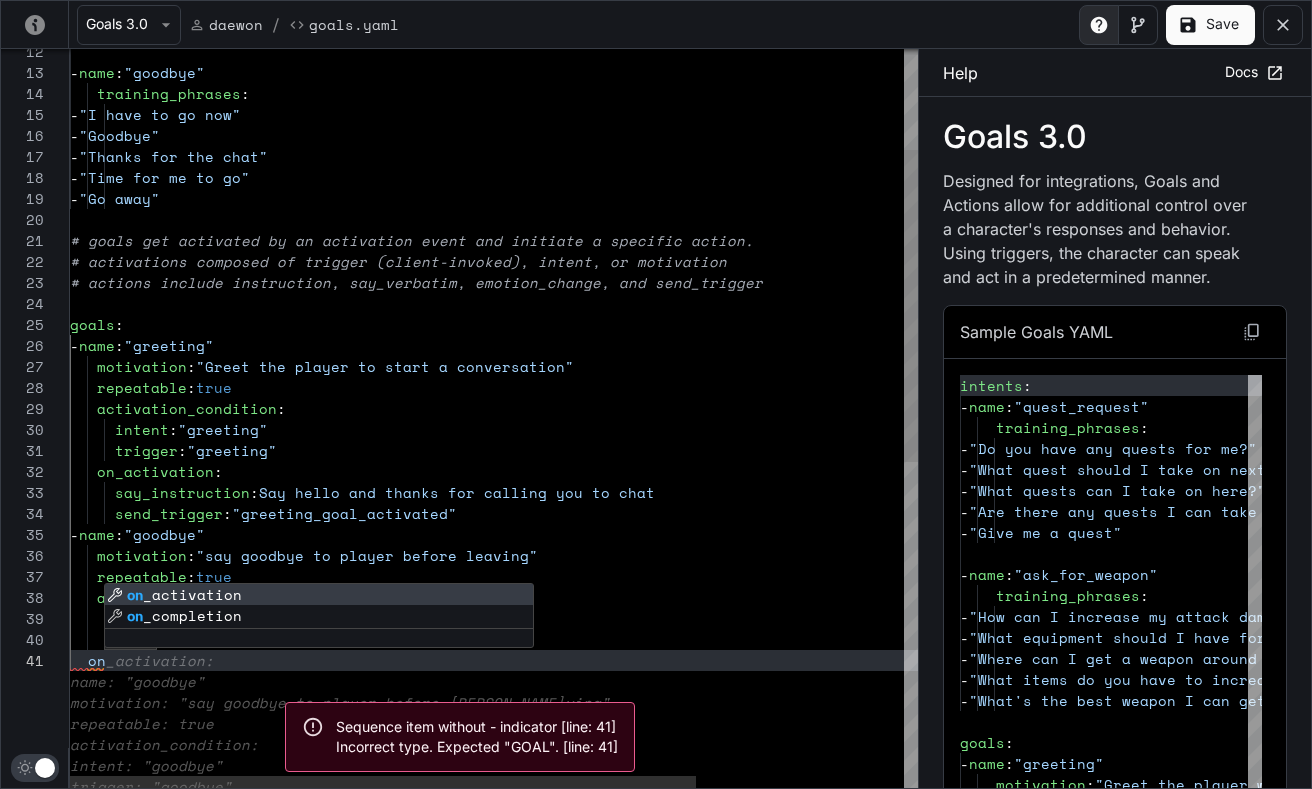 scroll, scrollTop: 147, scrollLeft: 51, axis: both 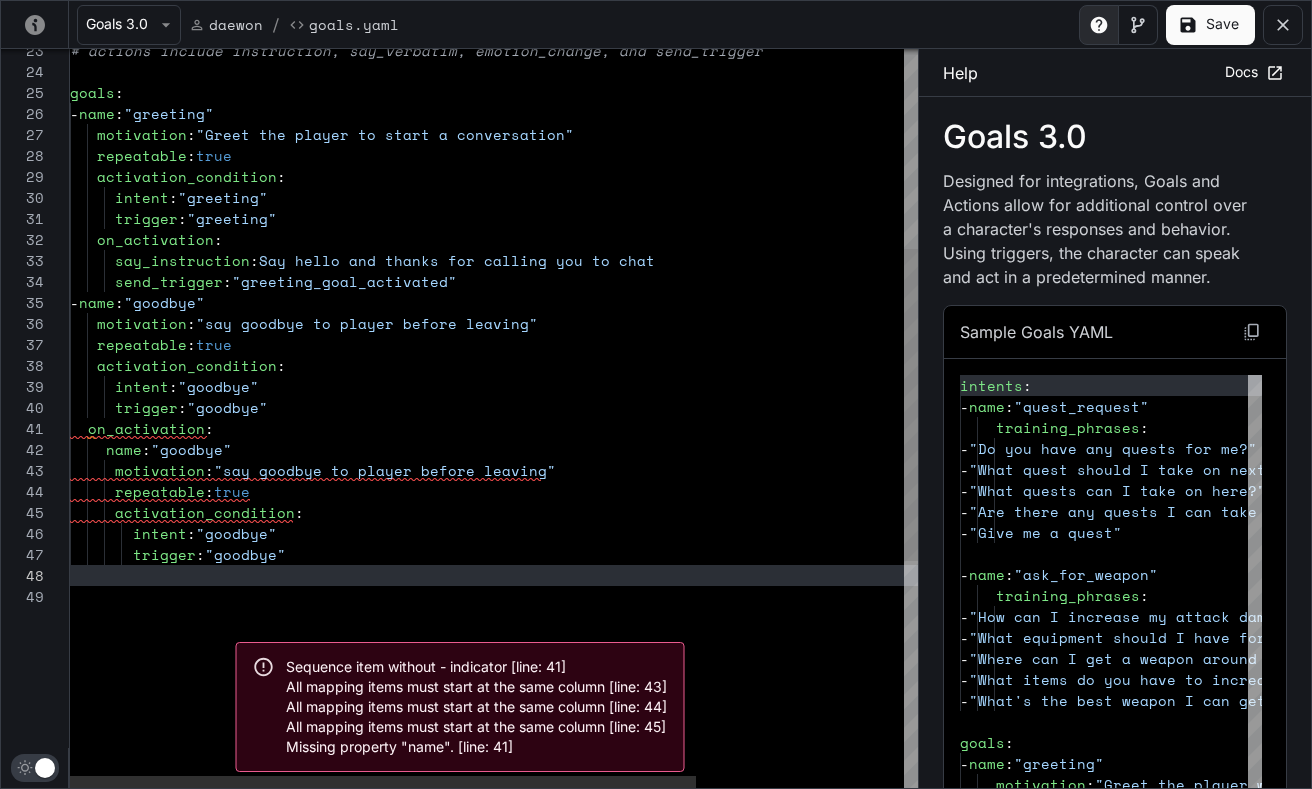 click on "# actions include instruction, say_verbatim, emoti on_change, and send_trigger goals :  -  name :  "greeting"     motivation :  "Greet the player to start a conversation"     repeatable :  true     activation_condition :       intent :  "greeting"       trigger :  "greeting"     on_activation :       say_instruction :  Say hello and thanks for calling you to chat       send_trigger :  "greeting_goal_activated"  -  name :  "goodbye"     motivation :  "say goodbye to player before leaving"     repeatable :  true     activation_condition :       intent :  "goodbye"       trigger :  "goodbye"    on_activation :      name :  "goodbye"       motivation :  "say goodbye to player before leaving"       repeatable :  true       activation_condition :         intent :  "goodbye"         trigger :  "goodbye"" at bounding box center [634, 451] 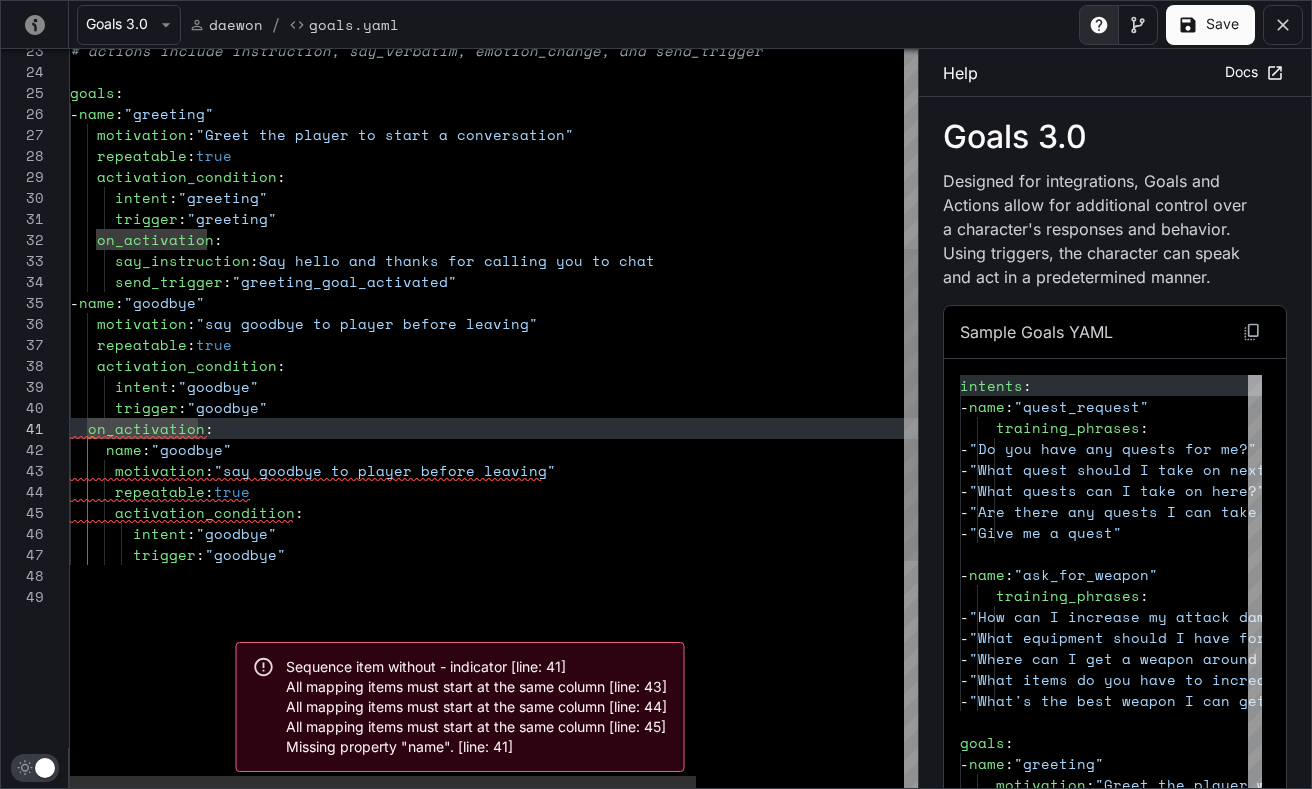 scroll, scrollTop: 0, scrollLeft: 26, axis: horizontal 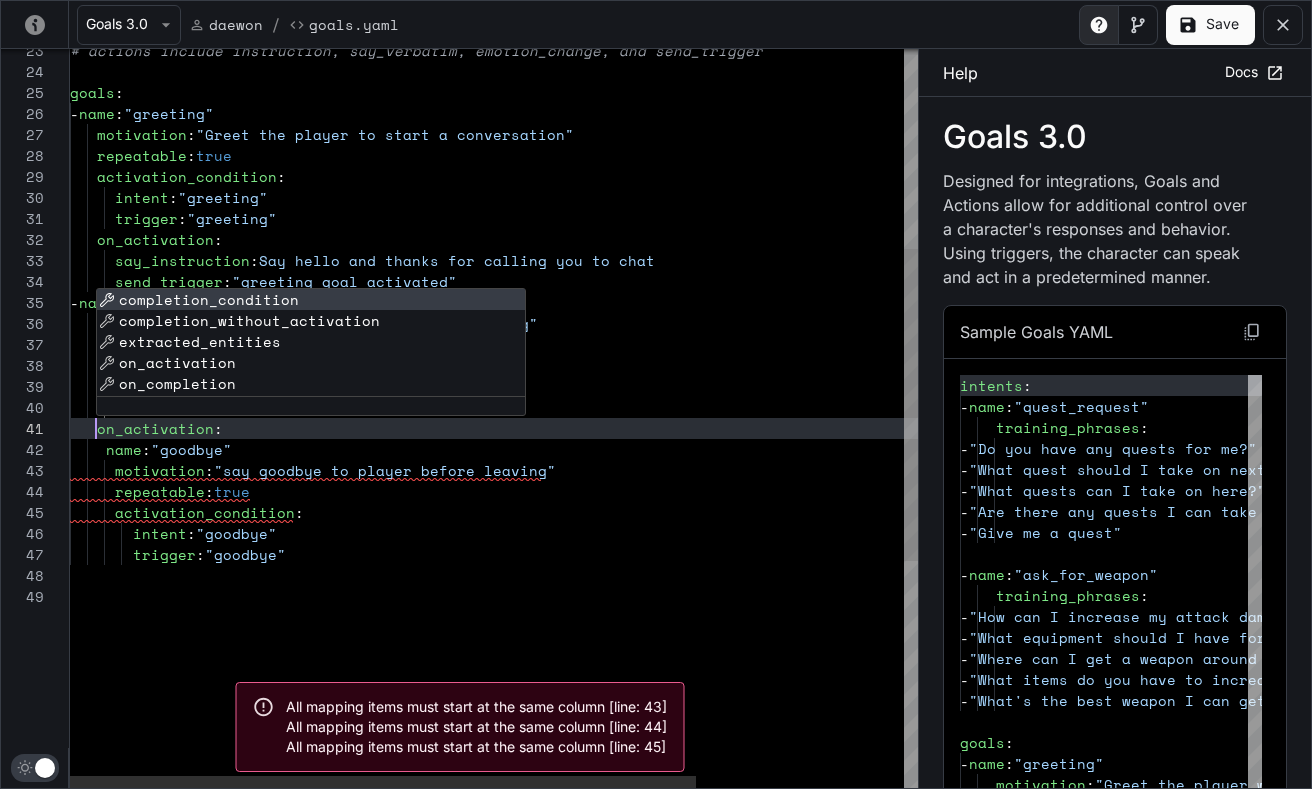 click on "# actions include instruction, say_verbatim, emoti on_change, and send_trigger goals :  -  name :  "greeting"     motivation :  "Greet the player to start a conversation"     repeatable :  true     activation_condition :       intent :  "greeting"       trigger :  "greeting"     on_activation :       say_instruction :  Say hello and thanks for calling you to chat       send_trigger :  "greeting_goal_activated"  -  name :  "goodbye"     motivation :  "say goodbye to player before leaving"     repeatable :  true     activation_condition :       intent :  "goodbye"       trigger :  "goodbye"     on_activation :      name :  "goodbye"       motivation :  "say goodbye to player before leaving"       repeatable :  true       activation_condition :         intent :  "goodbye"         trigger :  "goodbye"" at bounding box center (634, 451) 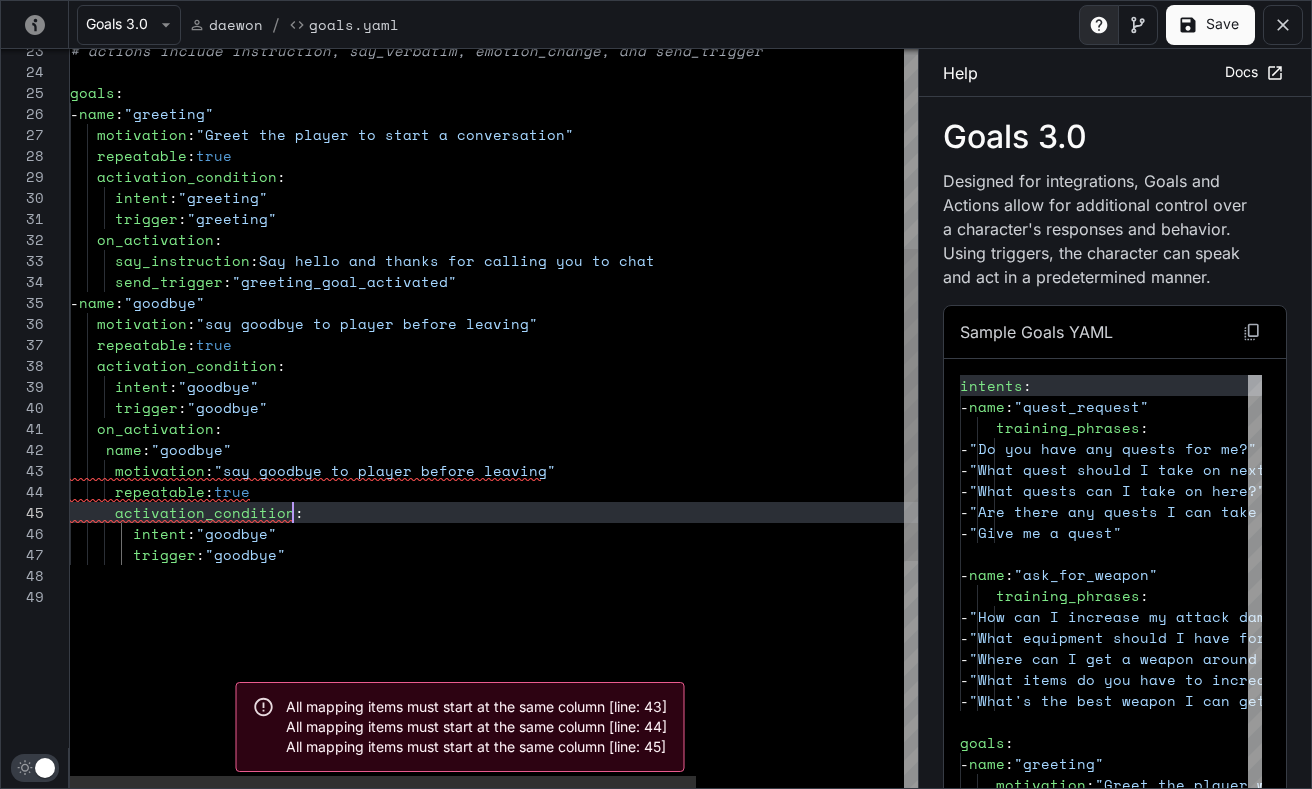 scroll, scrollTop: 84, scrollLeft: 223, axis: both 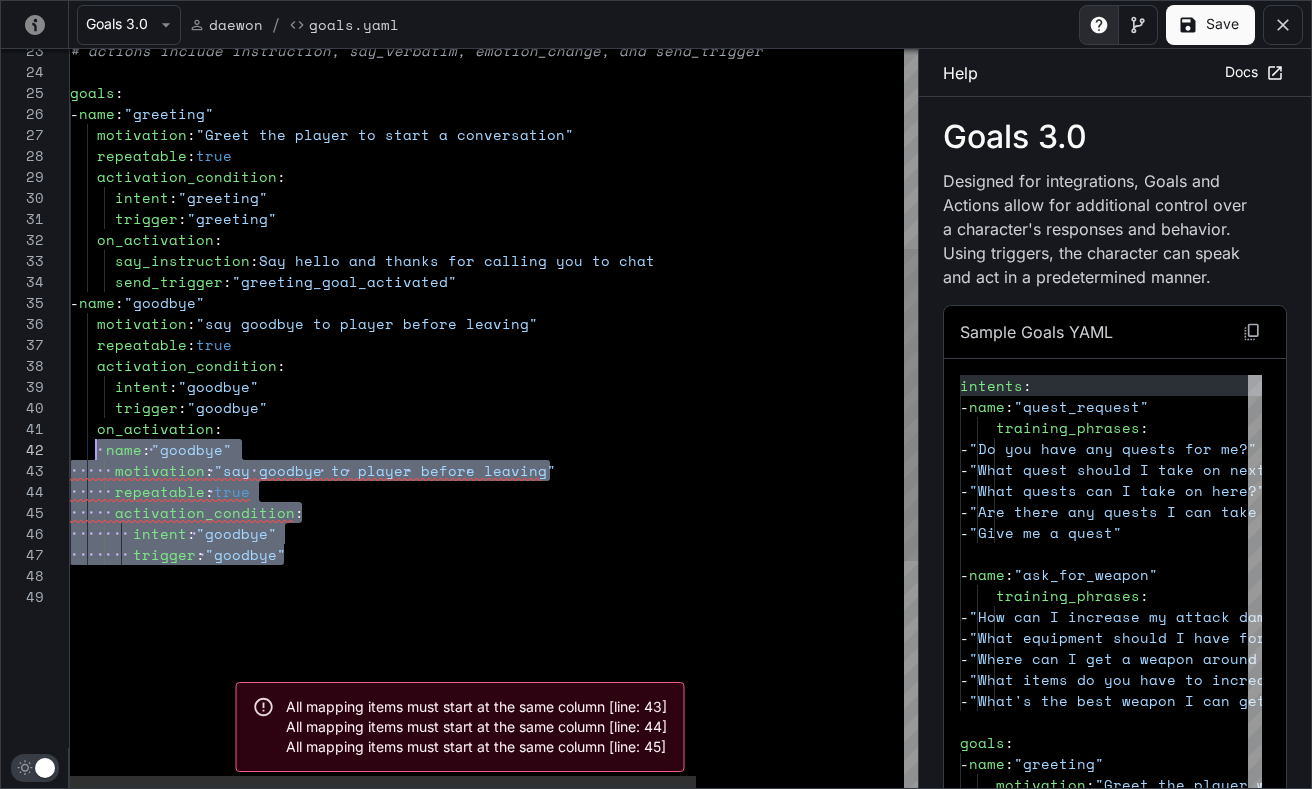 drag, startPoint x: 302, startPoint y: 561, endPoint x: 95, endPoint y: 455, distance: 232.56181 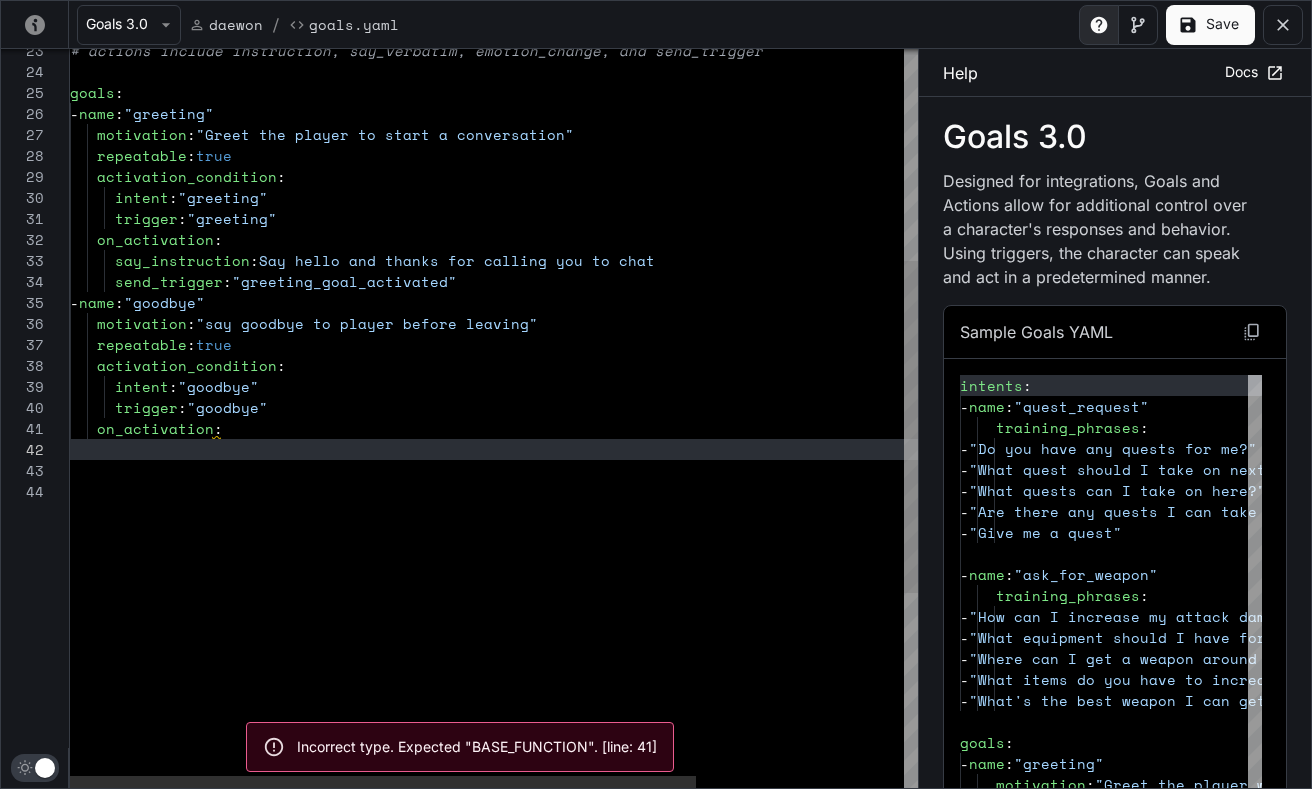 click on "# actions include instruction, say_verbatim, emoti on_change, and send_trigger goals :  -  name :  "greeting"     motivation :  "Greet the player to start a conversation"     repeatable :  true     activation_condition :       intent :  "greeting"       trigger :  "greeting"     on_activation :       say_instruction :  Say hello and thanks for calling you to chat       send_trigger :  "greeting_goal_activated"  -  name :  "goodbye"     motivation :  "say goodbye to player before leaving"     repeatable :  true     activation_condition :       intent :  "goodbye"       trigger :  "goodbye"     on_activation :" at bounding box center [634, 399] 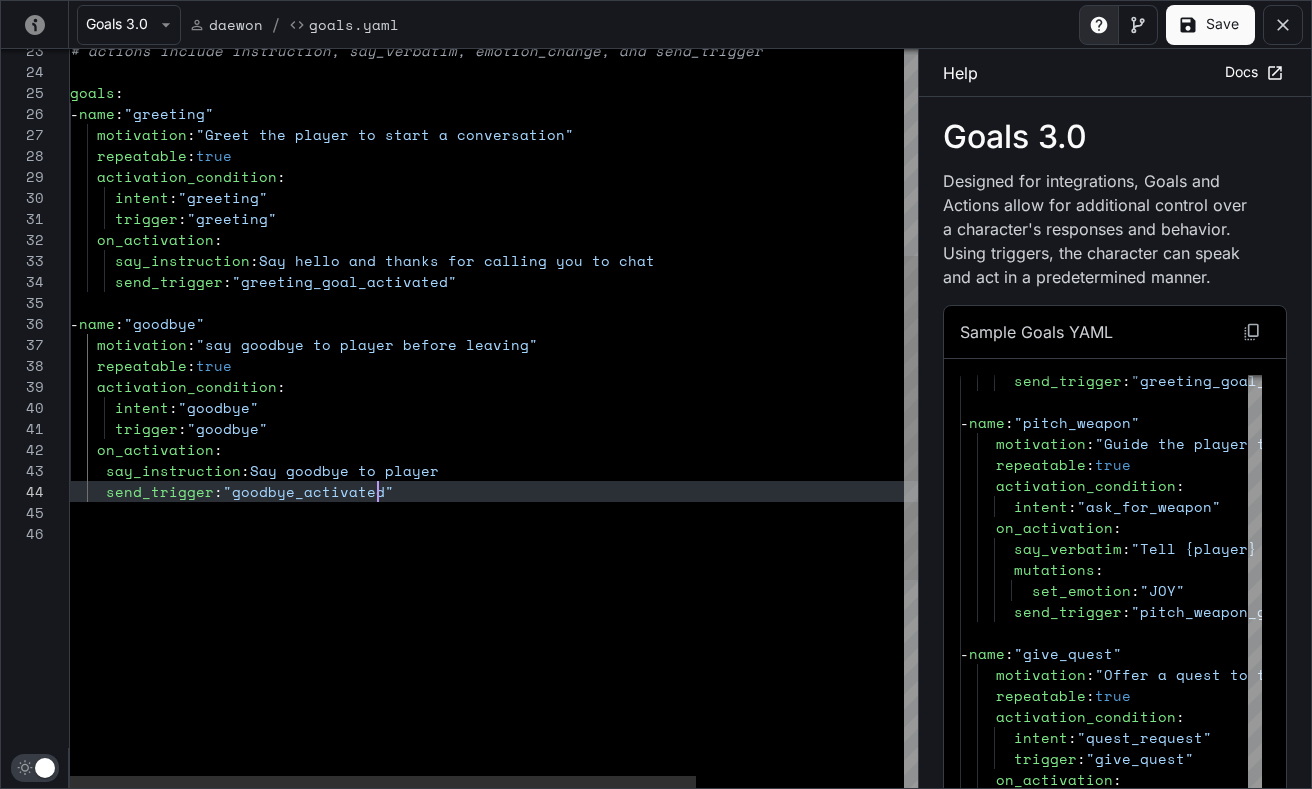 scroll, scrollTop: 63, scrollLeft: 308, axis: both 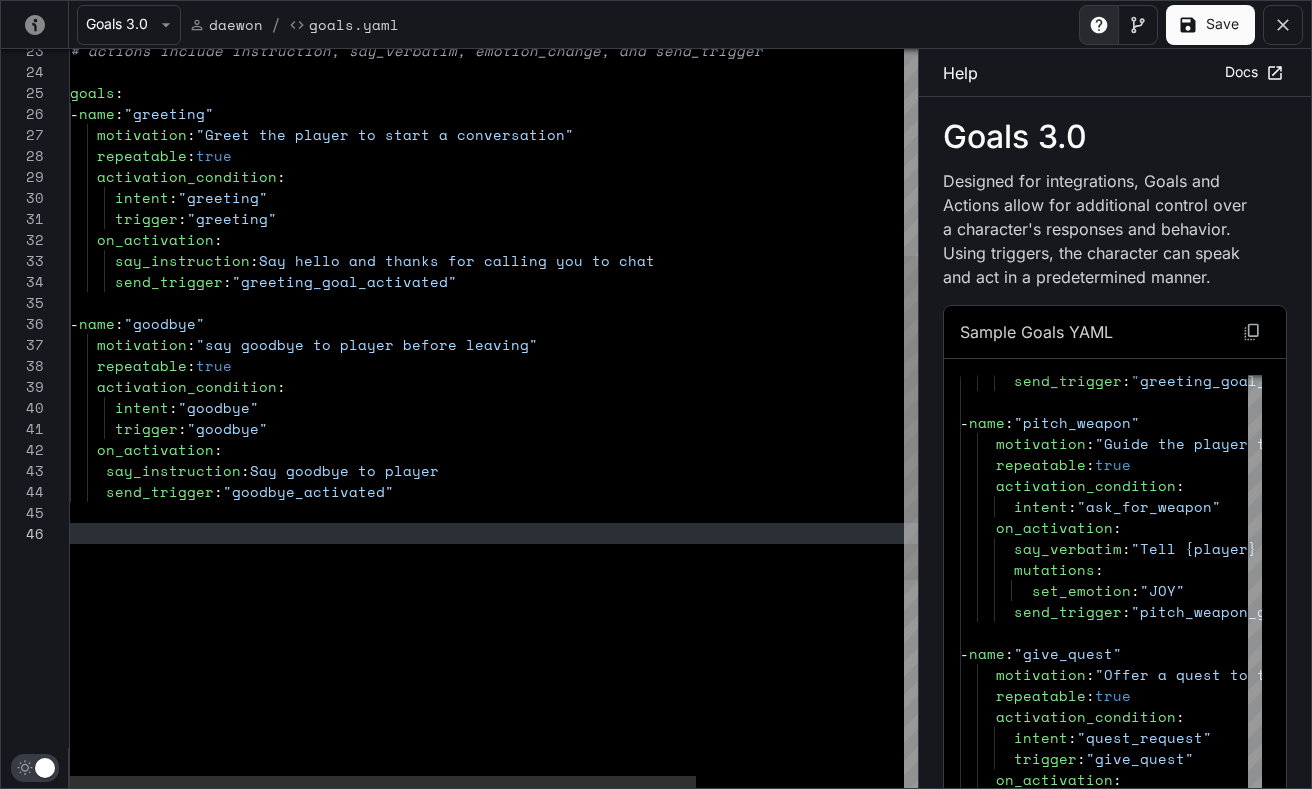 click on "# actions include instruction, say_verbatim, emoti on_change, and send_trigger goals :  -  name :  "greeting"     motivation :  "Greet the player to start a conversation"     repeatable :  true     activation_condition :       intent :  "greeting"       trigger :  "greeting"     on_activation :       say_instruction :  Say hello and thanks for calling you to chat       send_trigger :  "greeting_goal_activated"  -  name :  "goodbye"     motivation :  "say goodbye to player before leaving"     repeatable :  true     activation_condition :       intent :  "goodbye"       trigger :  "goodbye"     on_activation :             say_instruction :  Say goodbye to player      send_trigger :  "goodbye_activated"" at bounding box center [634, 420] 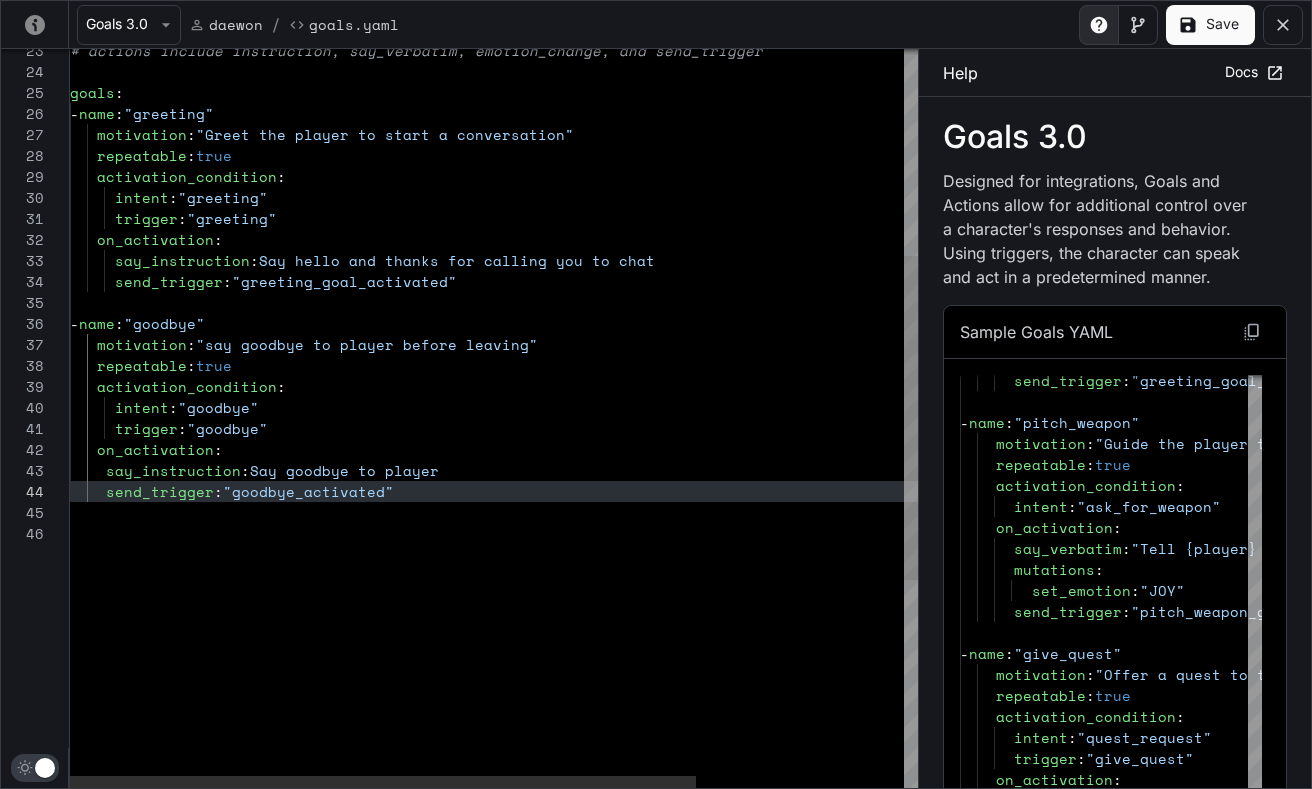 scroll, scrollTop: 42, scrollLeft: 0, axis: vertical 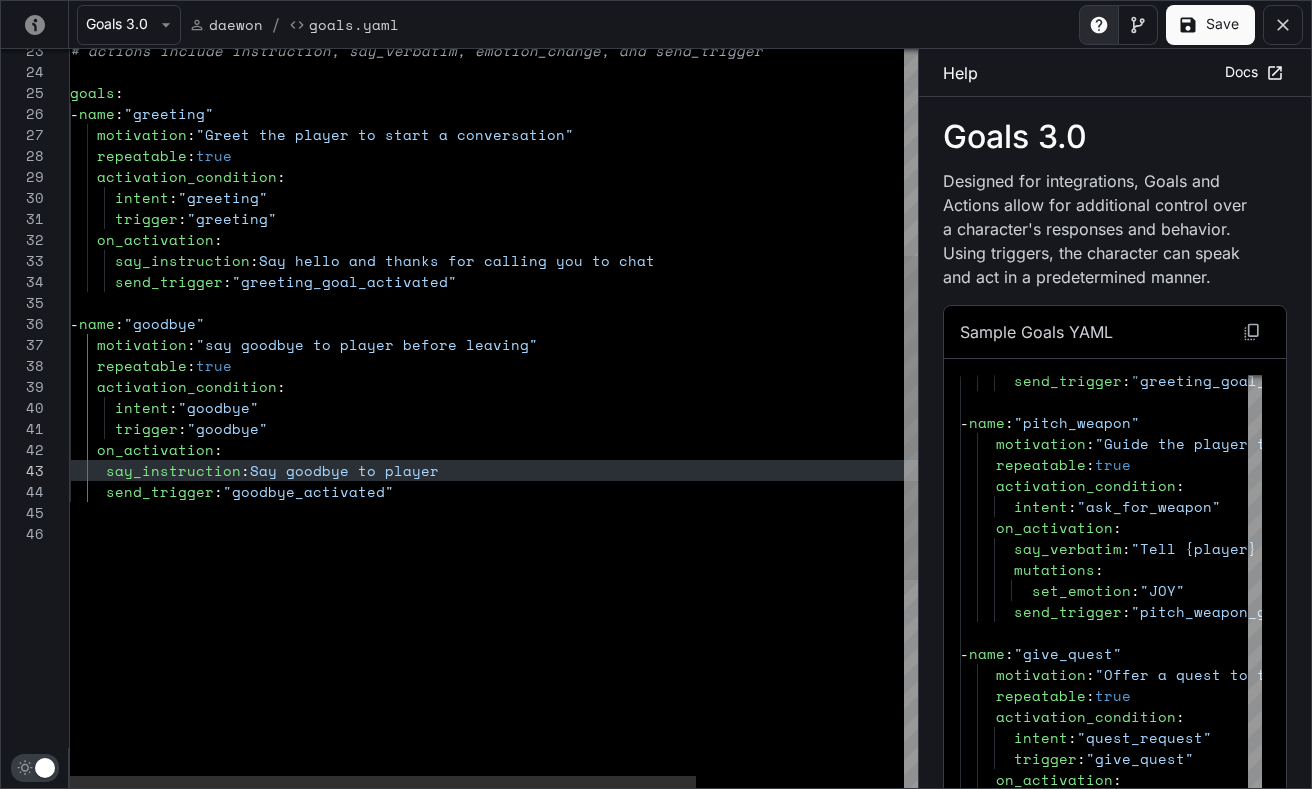 click on "# actions include instruction, say_verbatim, emoti on_change, and send_trigger goals :  -  name :  "greeting"     motivation :  "Greet the player to start a conversation"     repeatable :  true     activation_condition :       intent :  "greeting"       trigger :  "greeting"     on_activation :       say_instruction :  Say hello and thanks for calling you to chat       send_trigger :  "greeting_goal_activated"  -  name :  "goodbye"     motivation :  "say goodbye to player before leaving"     repeatable :  true     activation_condition :       intent :  "goodbye"       trigger :  "goodbye"     on_activation :             say_instruction :  Say goodbye to player      send_trigger :  "goodbye_activated"" at bounding box center (634, 420) 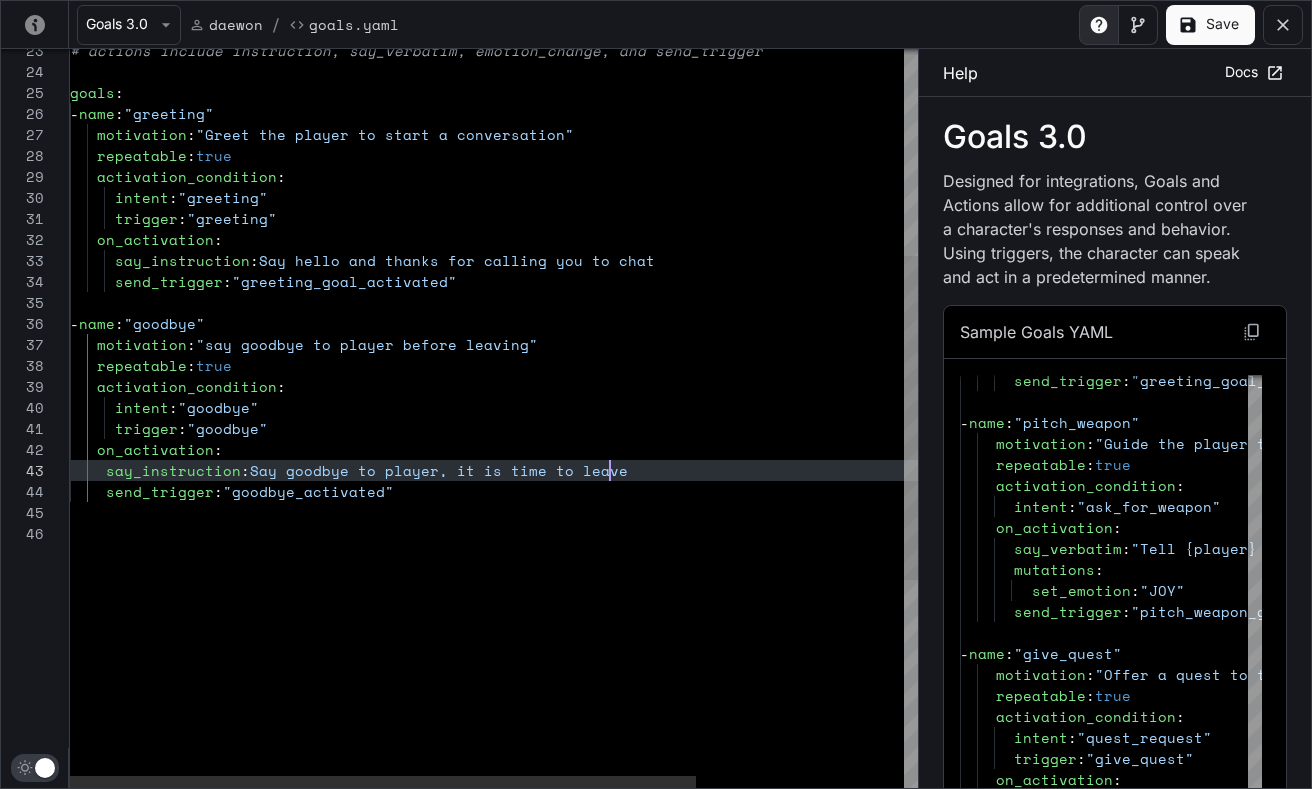 scroll, scrollTop: 42, scrollLeft: 539, axis: both 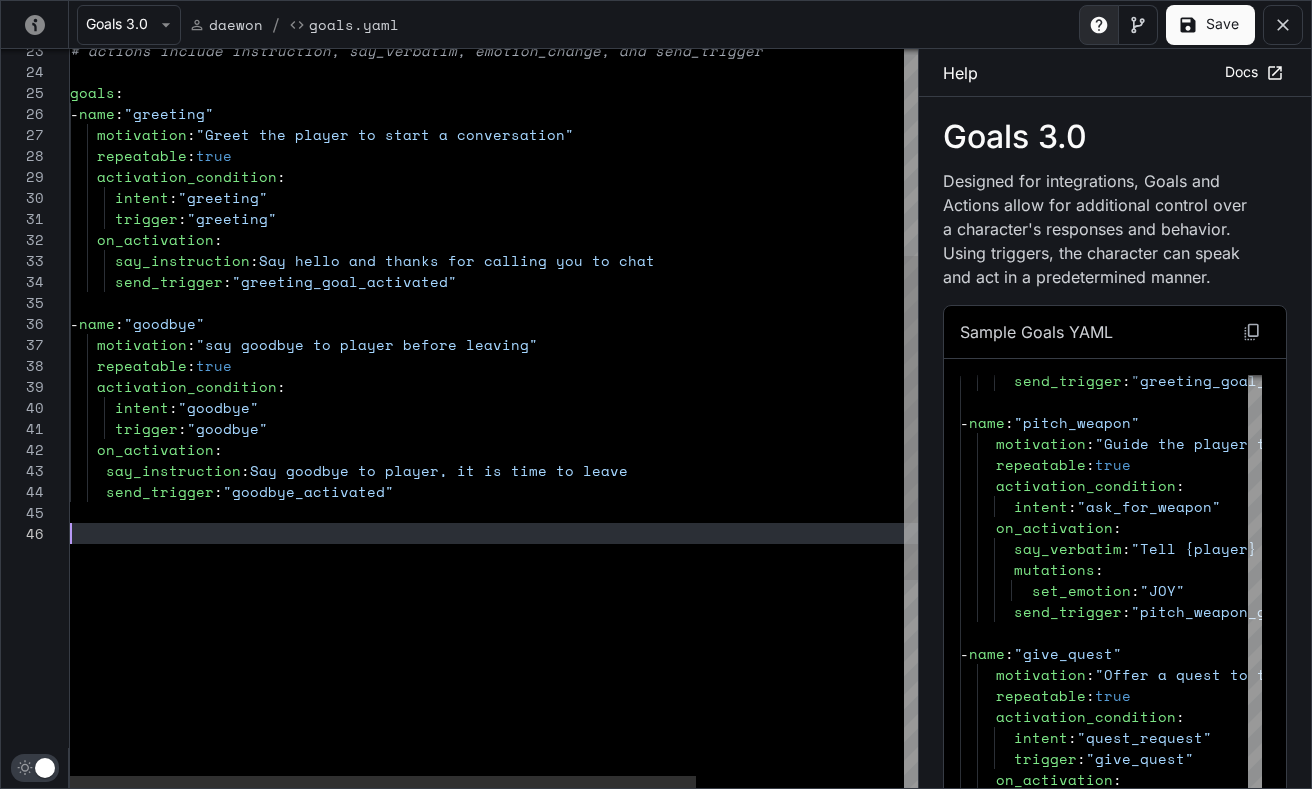 click on "# actions include instruction, say_verbatim, emoti on_change, and send_trigger goals :  -  name :  "greeting"     motivation :  "Greet the player to start a conversation"     repeatable :  true     activation_condition :       intent :  "greeting"       trigger :  "greeting"     on_activation :       say_instruction :  Say hello and thanks for calling you to chat       send_trigger :  "greeting_goal_activated"  -  name :  "goodbye"     motivation :  "say goodbye to player before leaving"     repeatable :  true     activation_condition :       intent :  "goodbye"       trigger :  "goodbye"     on_activation :             say_instruction :  Say goodbye to player, it is time to leave      send_trigger :  "goodbye_activated"" at bounding box center (634, 420) 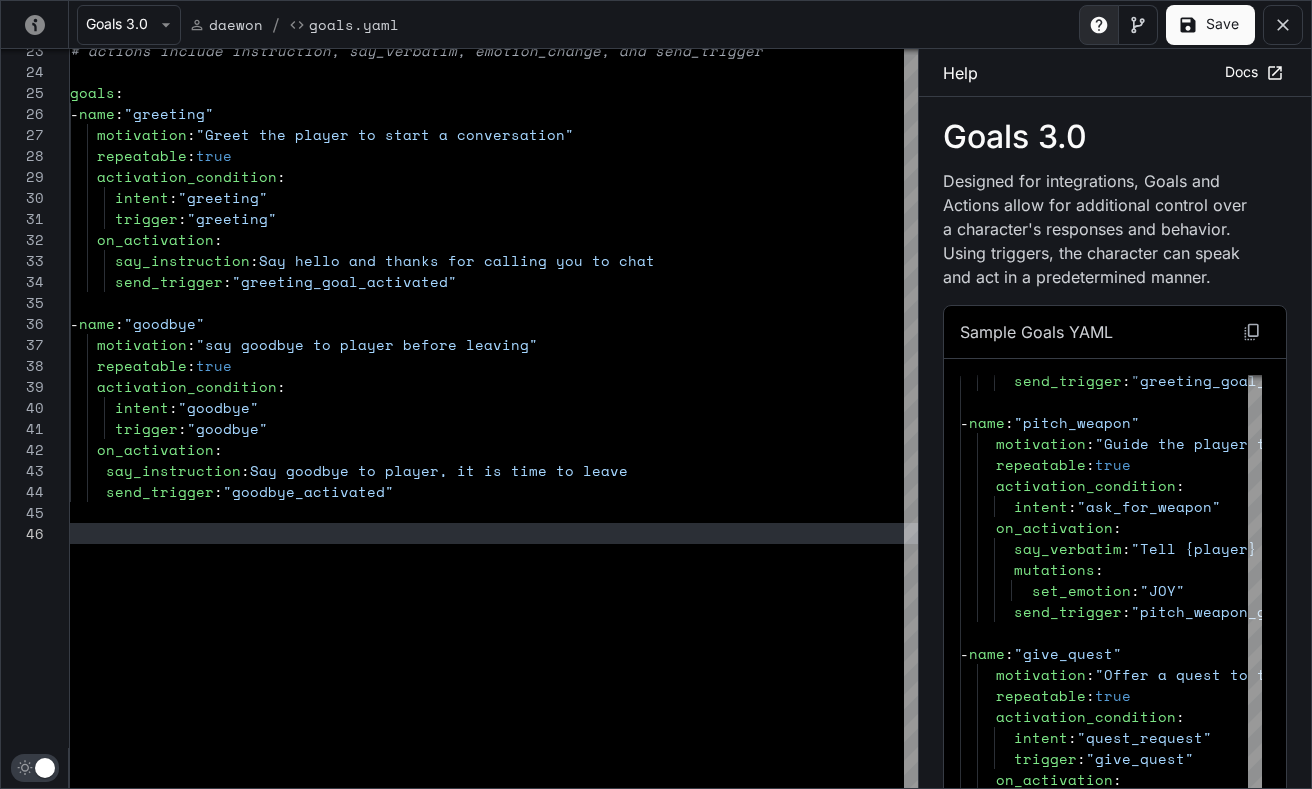 click on "Goals 3.0 Designed for integrations, Goals and Actions allow for additional control over a character's responses and behavior. Using triggers, the character can speak and act in a predetermined manner." at bounding box center [1115, 205] 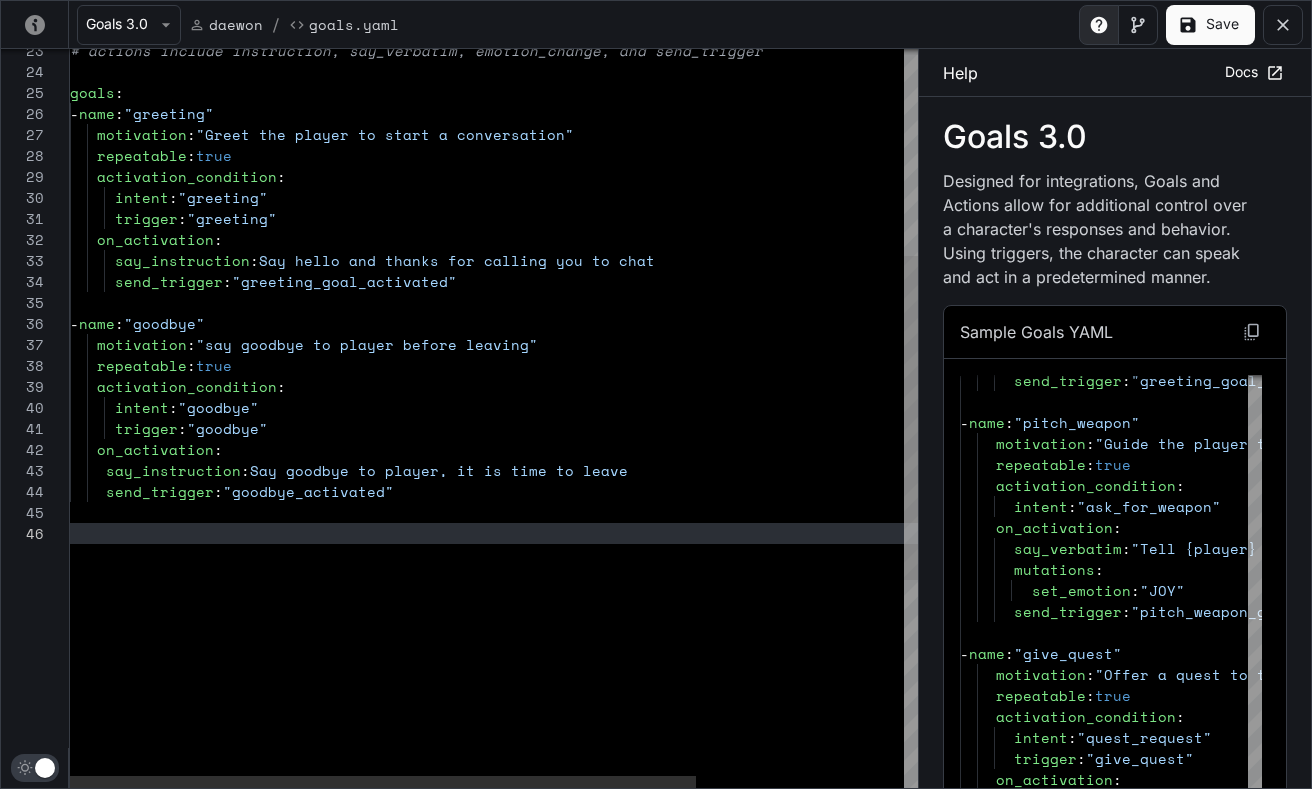 click on "# actions include instruction, say_verbatim, emoti on_change, and send_trigger goals :  -  name :  "greeting"     motivation :  "Greet the player to start a conversation"     repeatable :  true     activation_condition :       intent :  "greeting"       trigger :  "greeting"     on_activation :       say_instruction :  Say hello and thanks for calling you to chat       send_trigger :  "greeting_goal_activated"  -  name :  "goodbye"     motivation :  "say goodbye to player before leaving"     repeatable :  true     activation_condition :       intent :  "goodbye"       trigger :  "goodbye"     on_activation :             say_instruction :  Say goodbye to player, it is time to leave      send_trigger :  "goodbye_activated"" at bounding box center (634, 420) 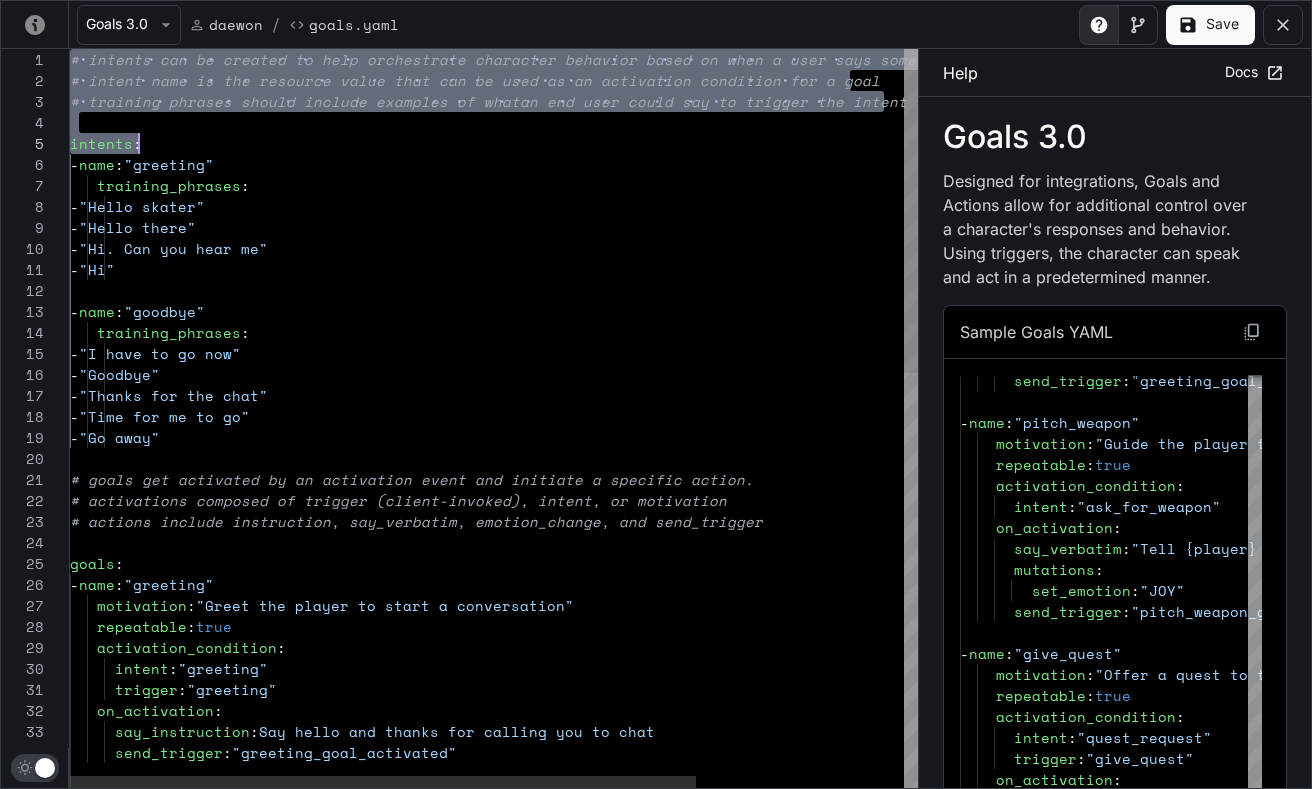 scroll, scrollTop: 0, scrollLeft: 163, axis: horizontal 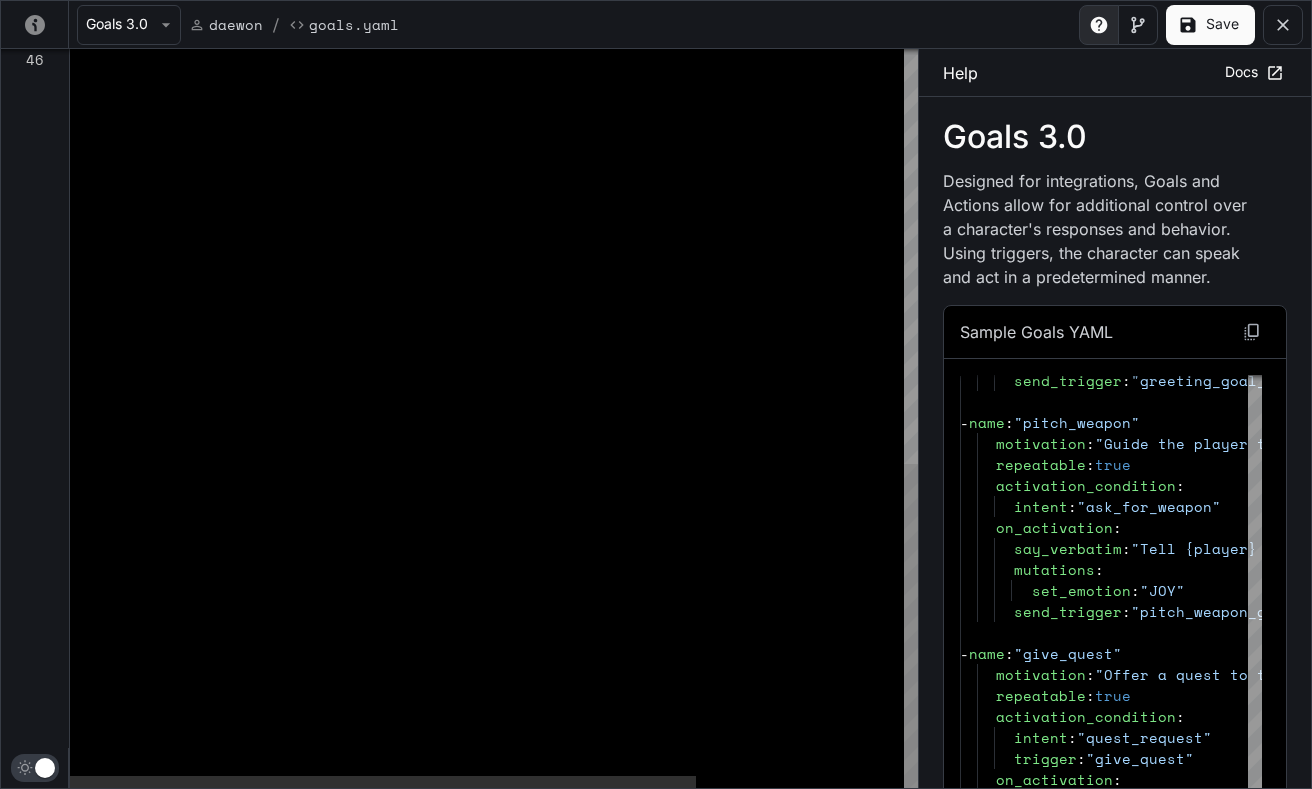 drag, startPoint x: 72, startPoint y: 62, endPoint x: 625, endPoint y: 340, distance: 618.94507 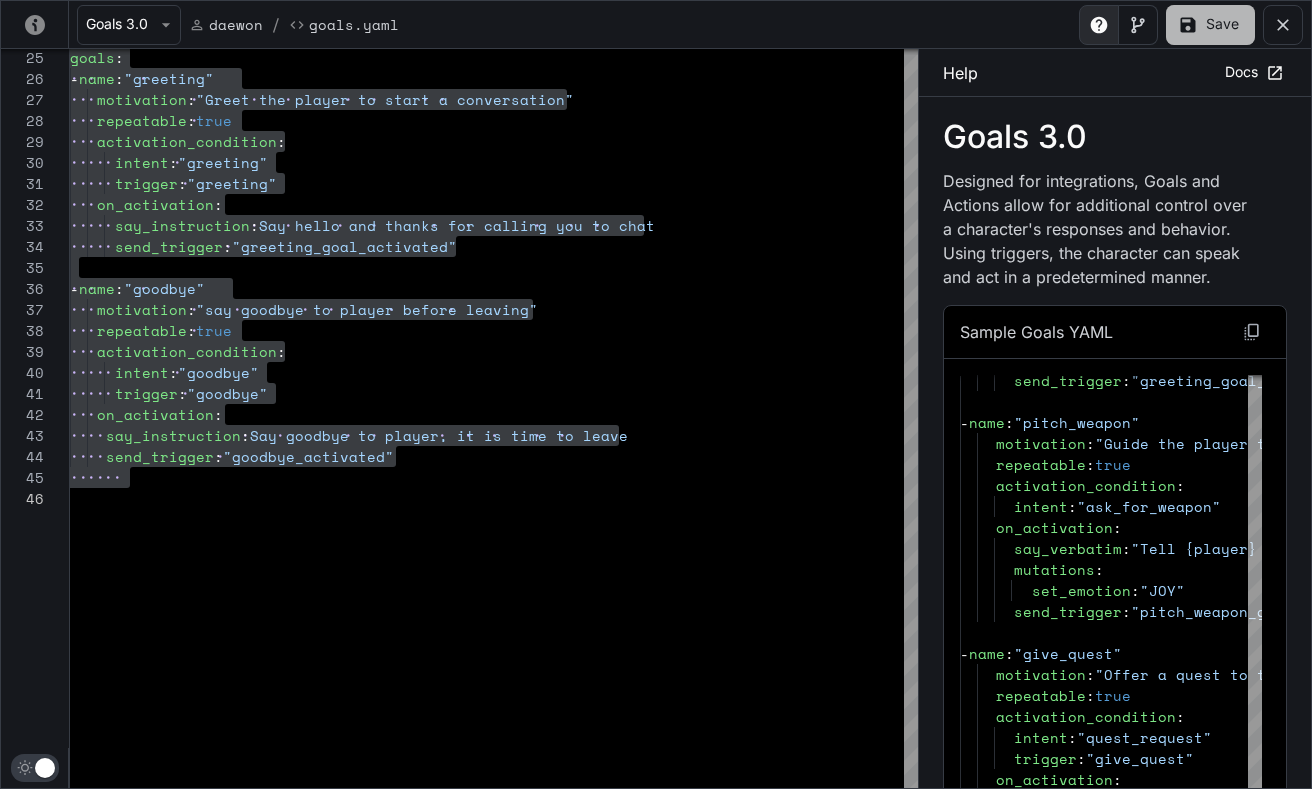 click on "Save" at bounding box center (1210, 25) 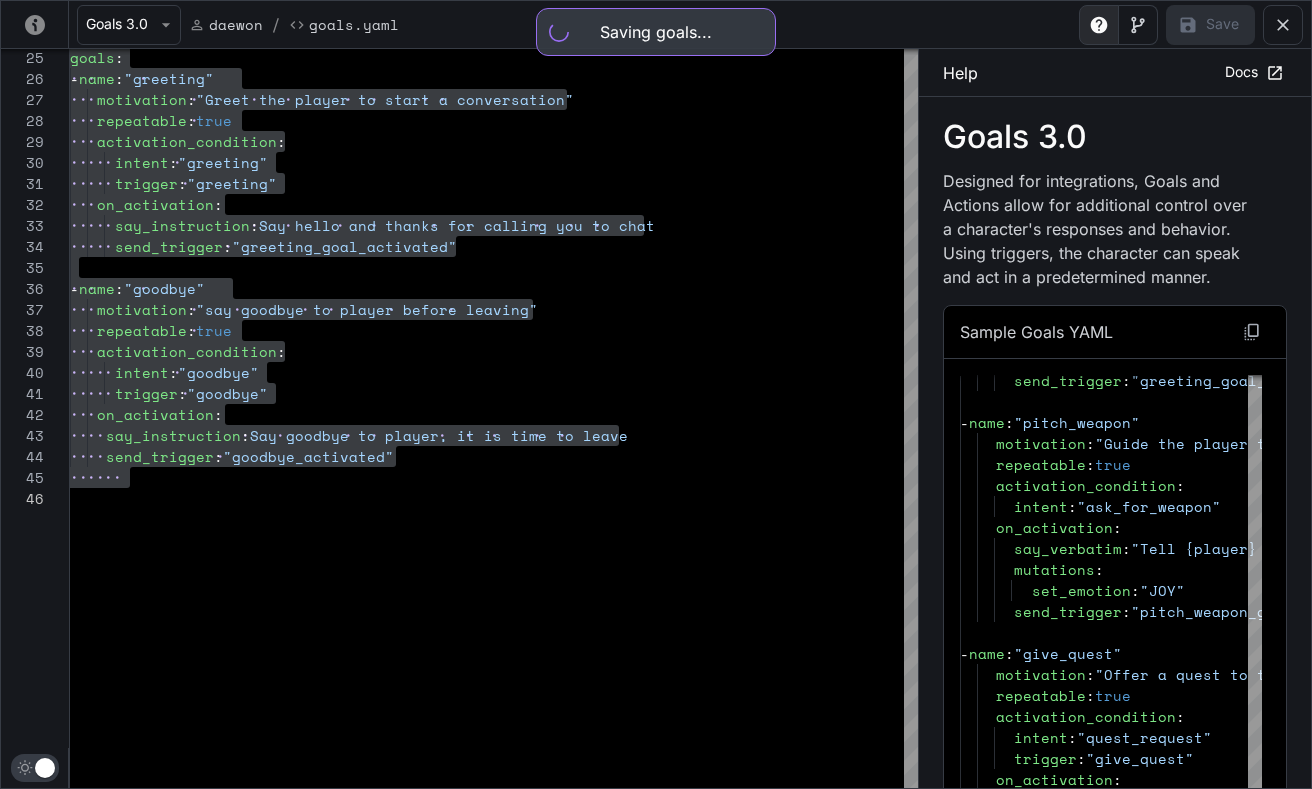 type on "***" 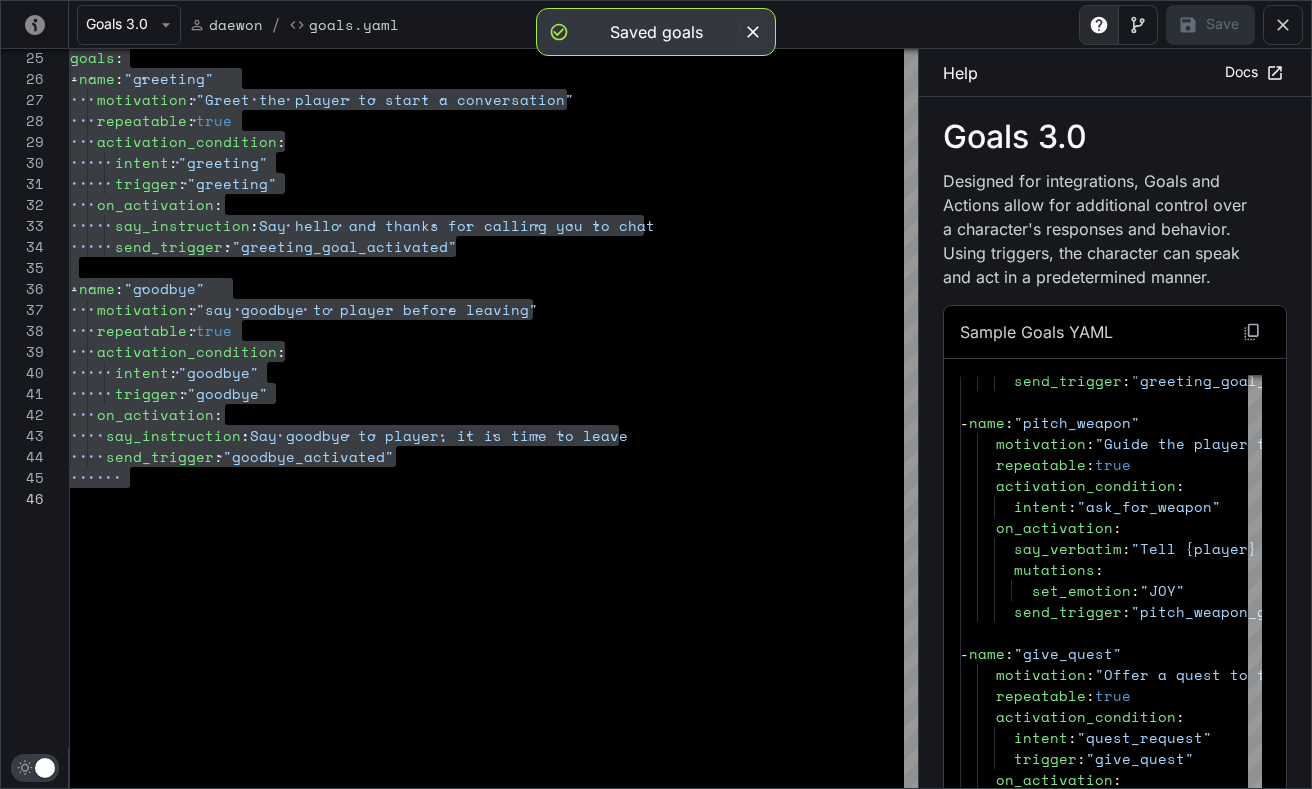 click 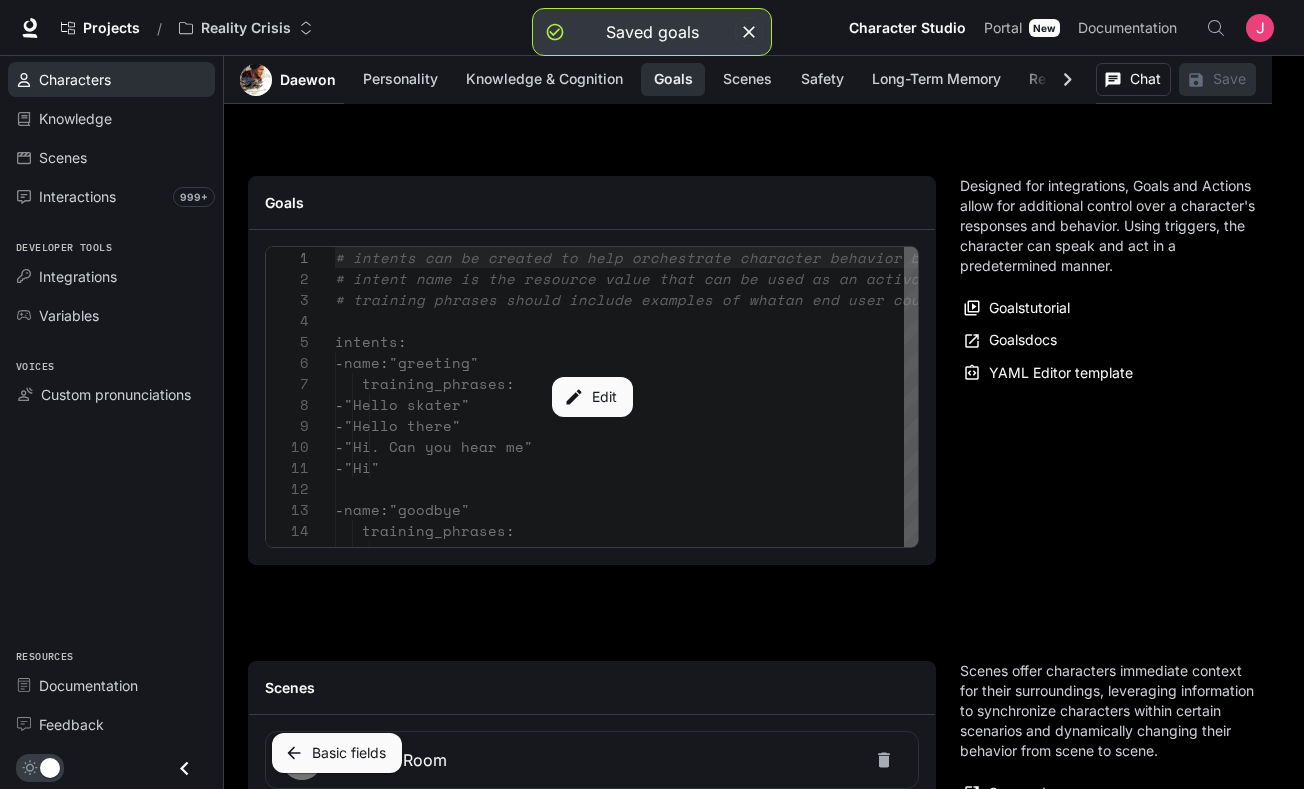 click on "Characters" at bounding box center [122, 79] 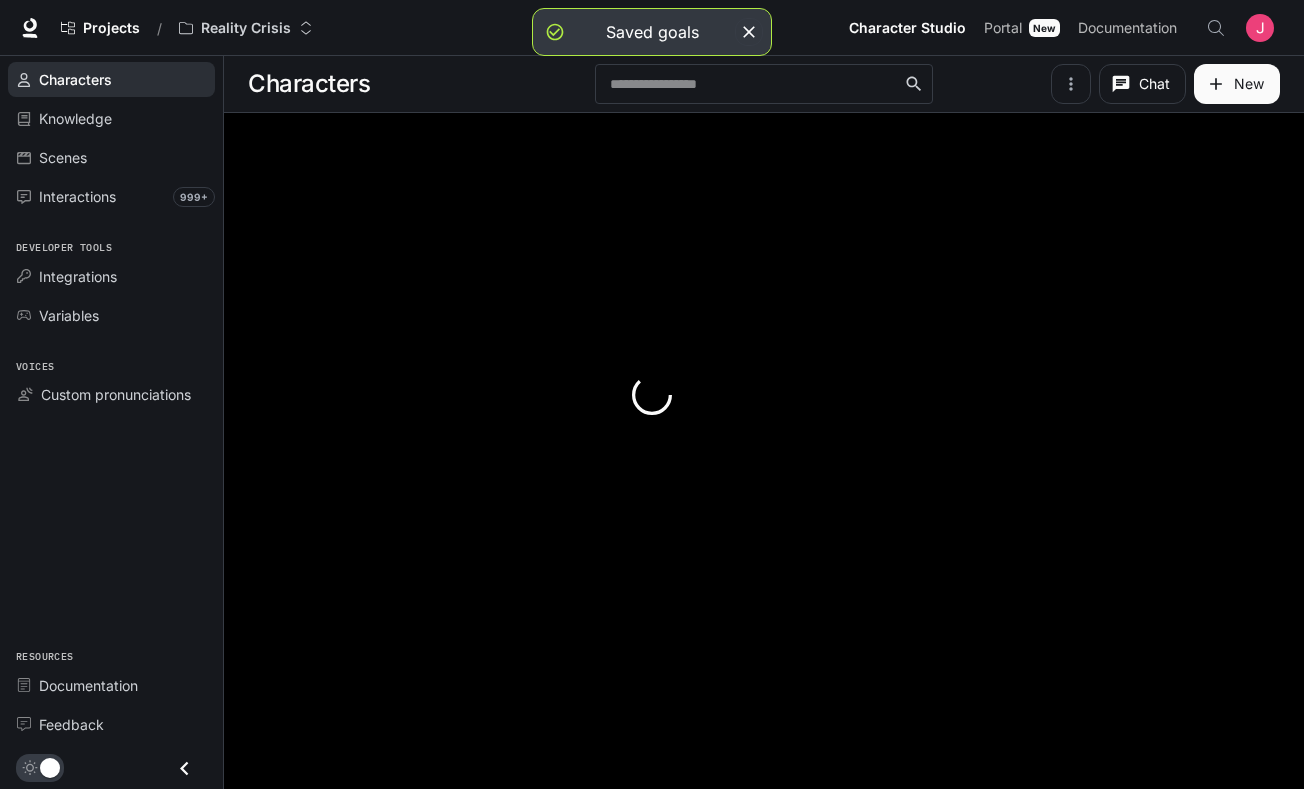 scroll, scrollTop: 0, scrollLeft: 0, axis: both 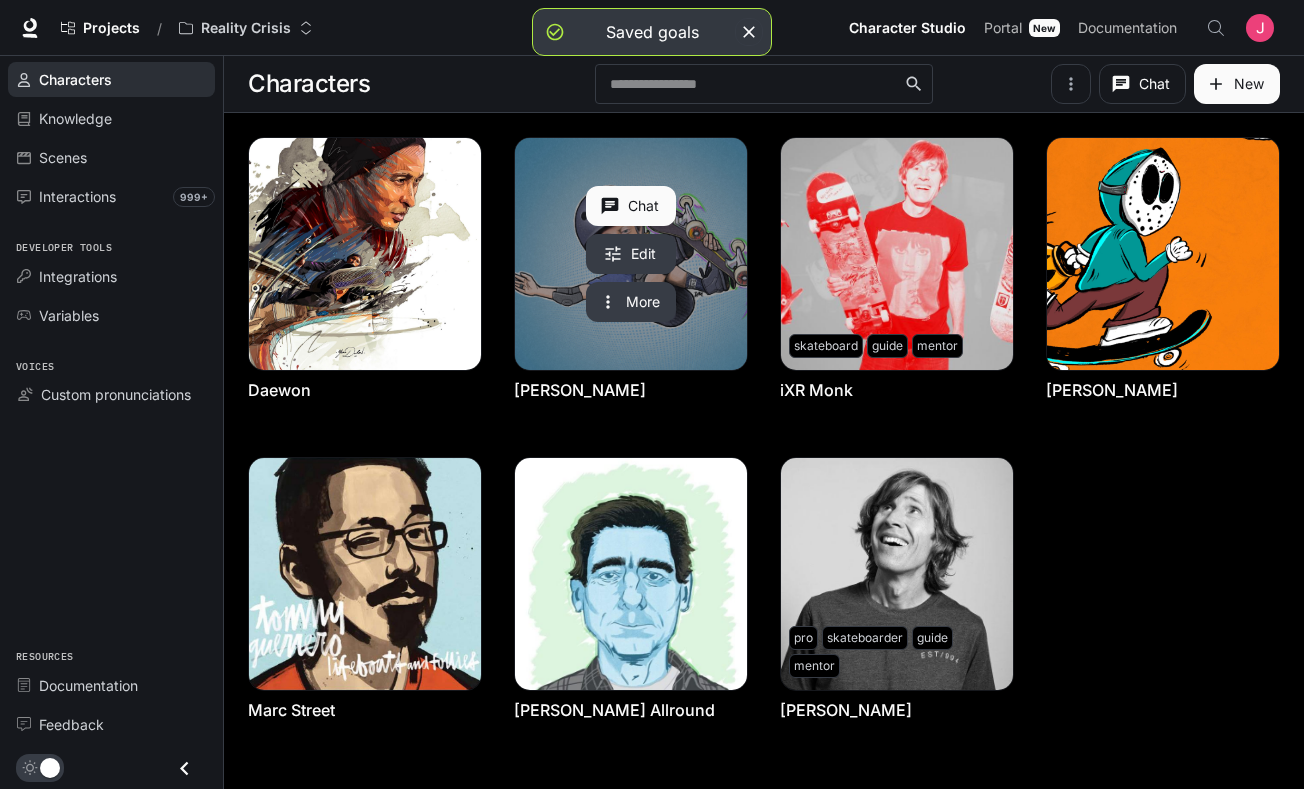 click at bounding box center [631, 254] 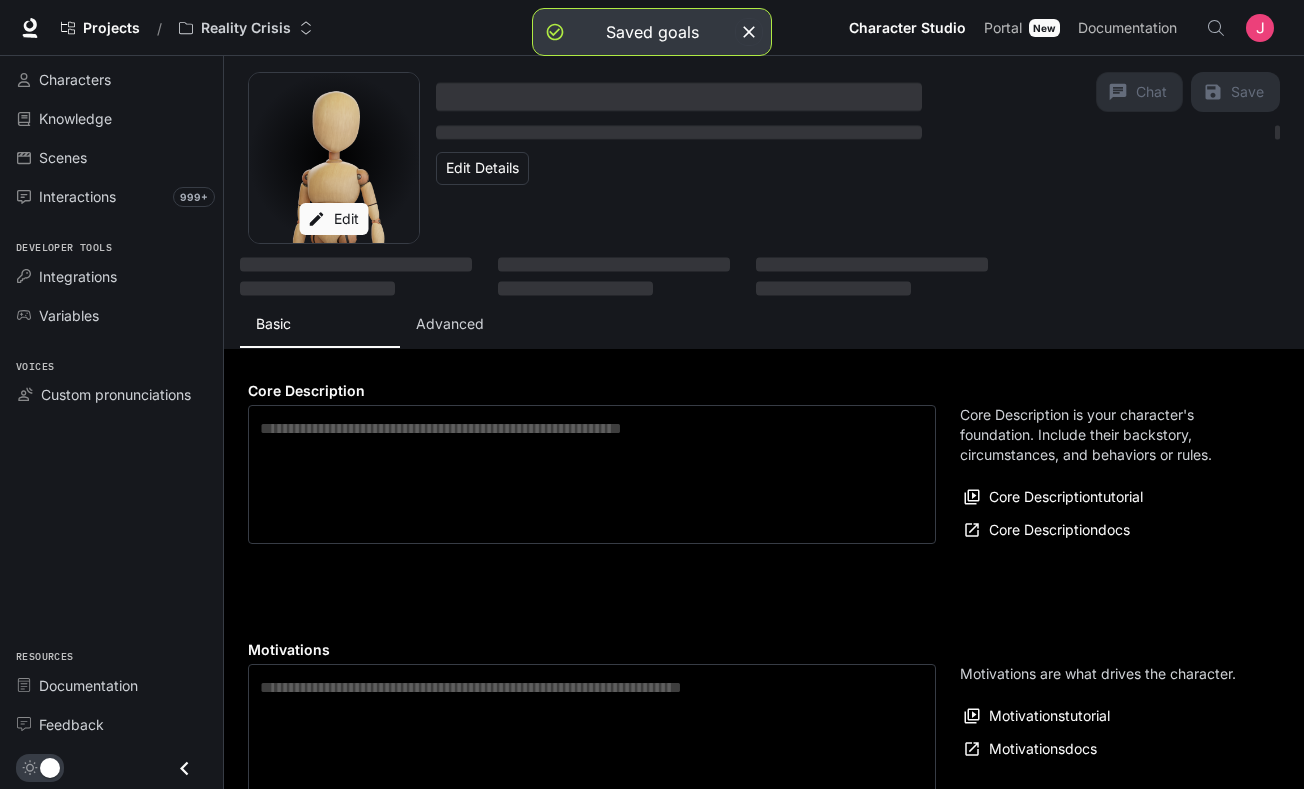 type on "**********" 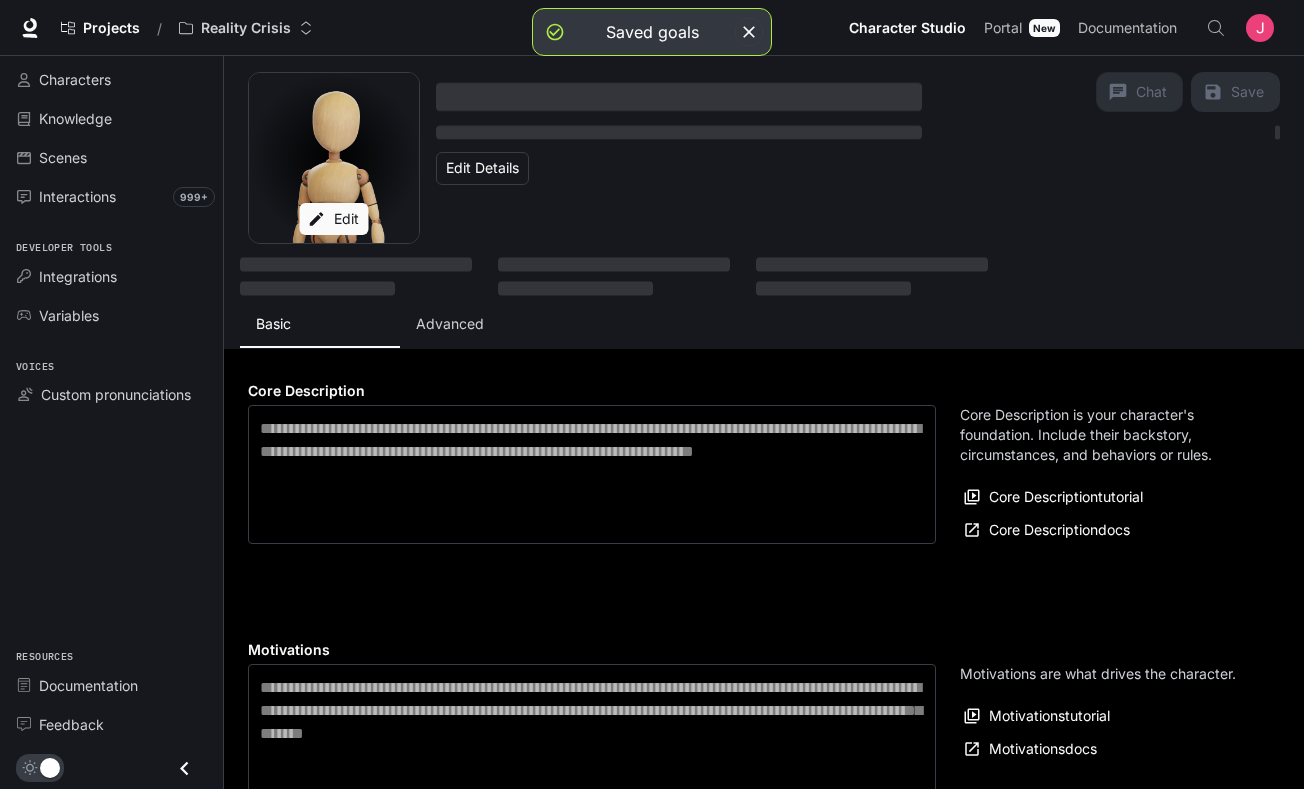 type on "**********" 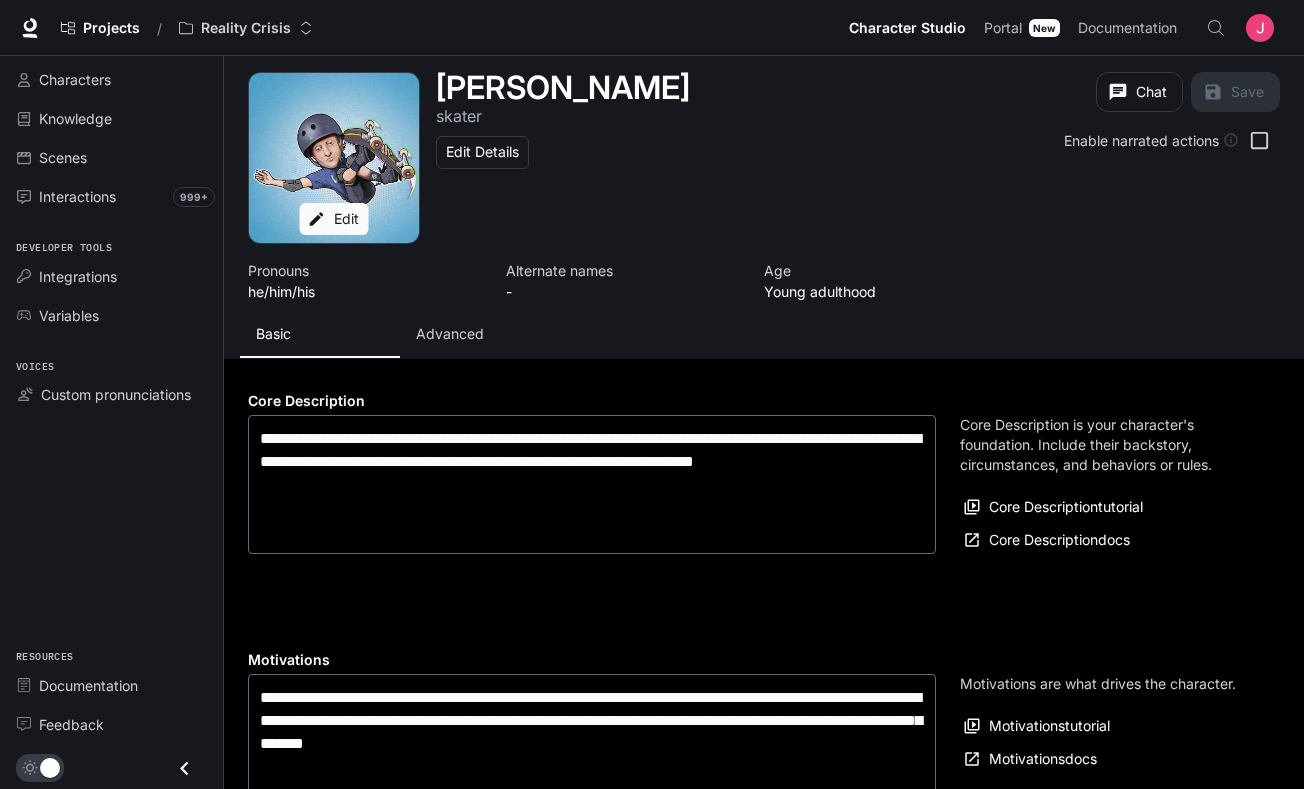 click on "Advanced" at bounding box center [480, 334] 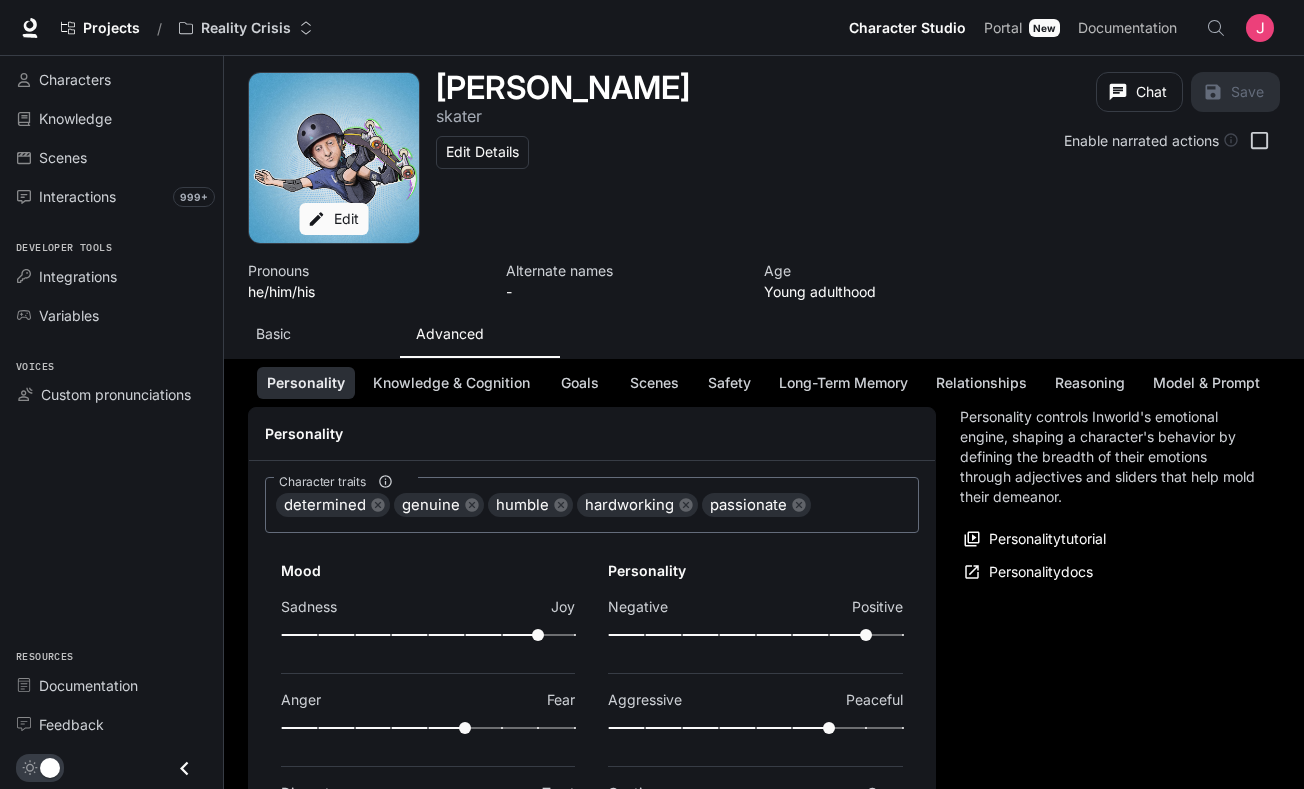 scroll, scrollTop: 210, scrollLeft: 0, axis: vertical 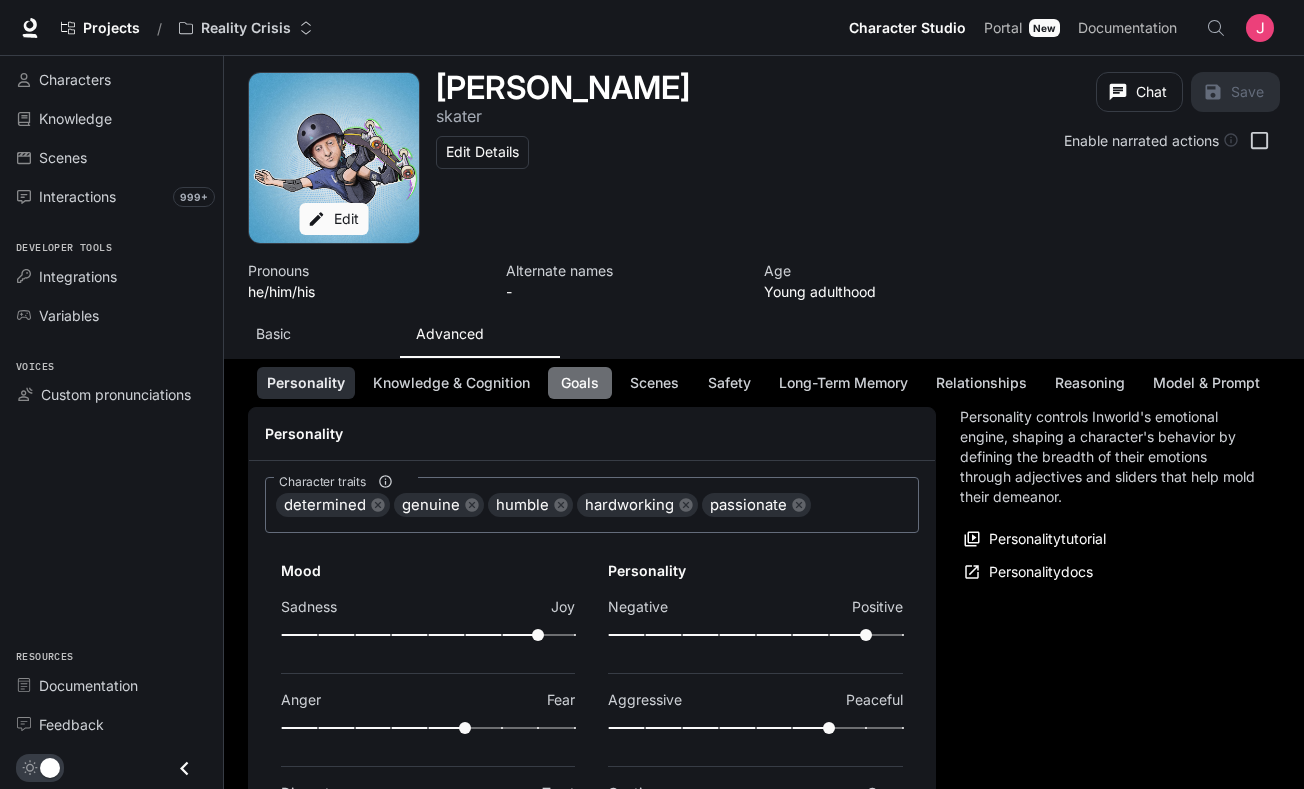 click on "Goals" at bounding box center [580, 383] 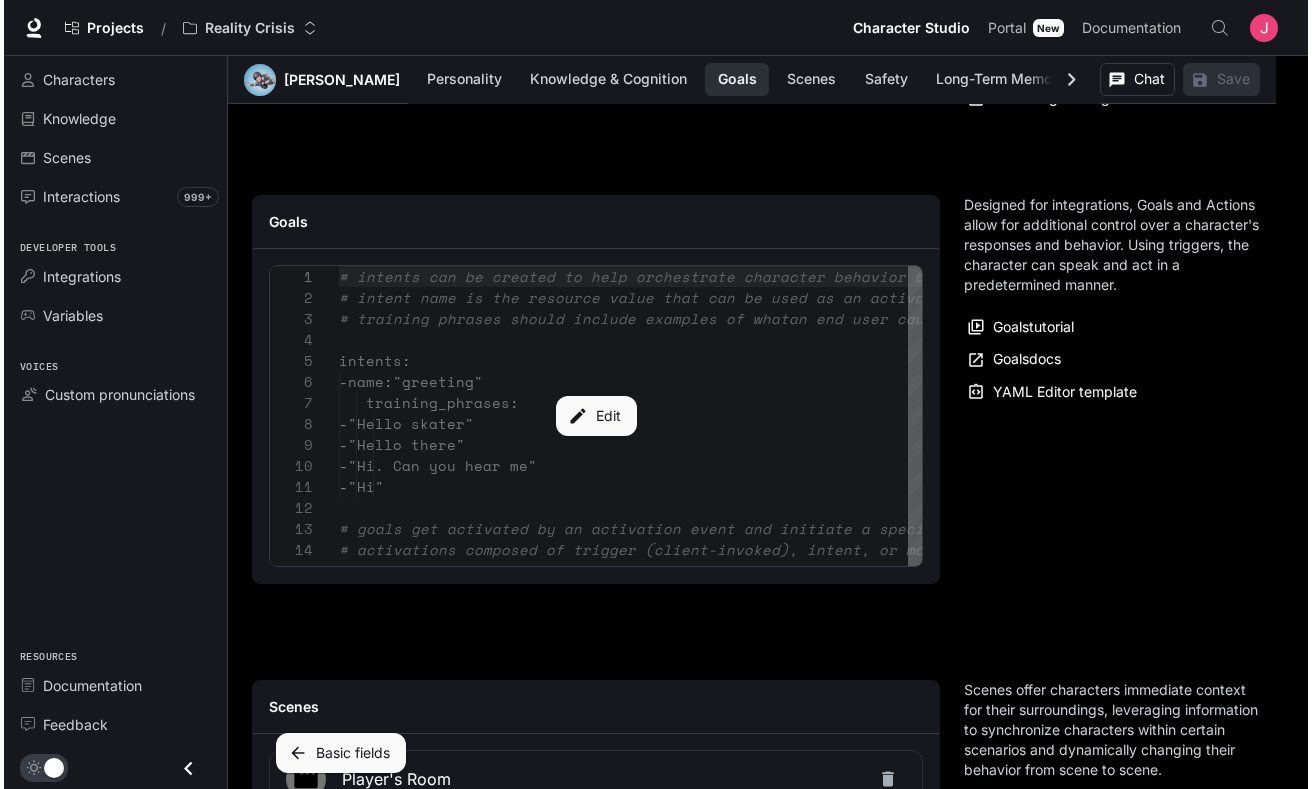 scroll, scrollTop: 1898, scrollLeft: 0, axis: vertical 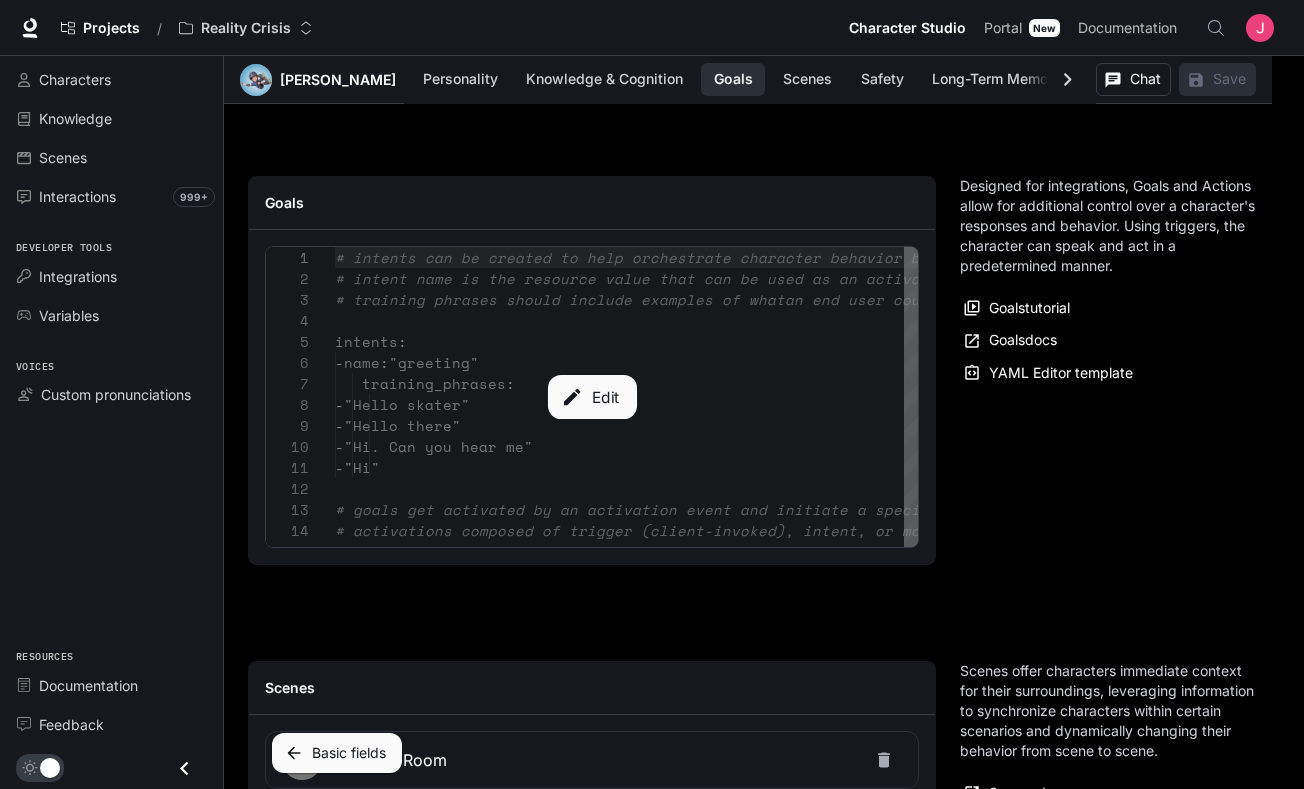 click on "Edit" at bounding box center (591, 397) 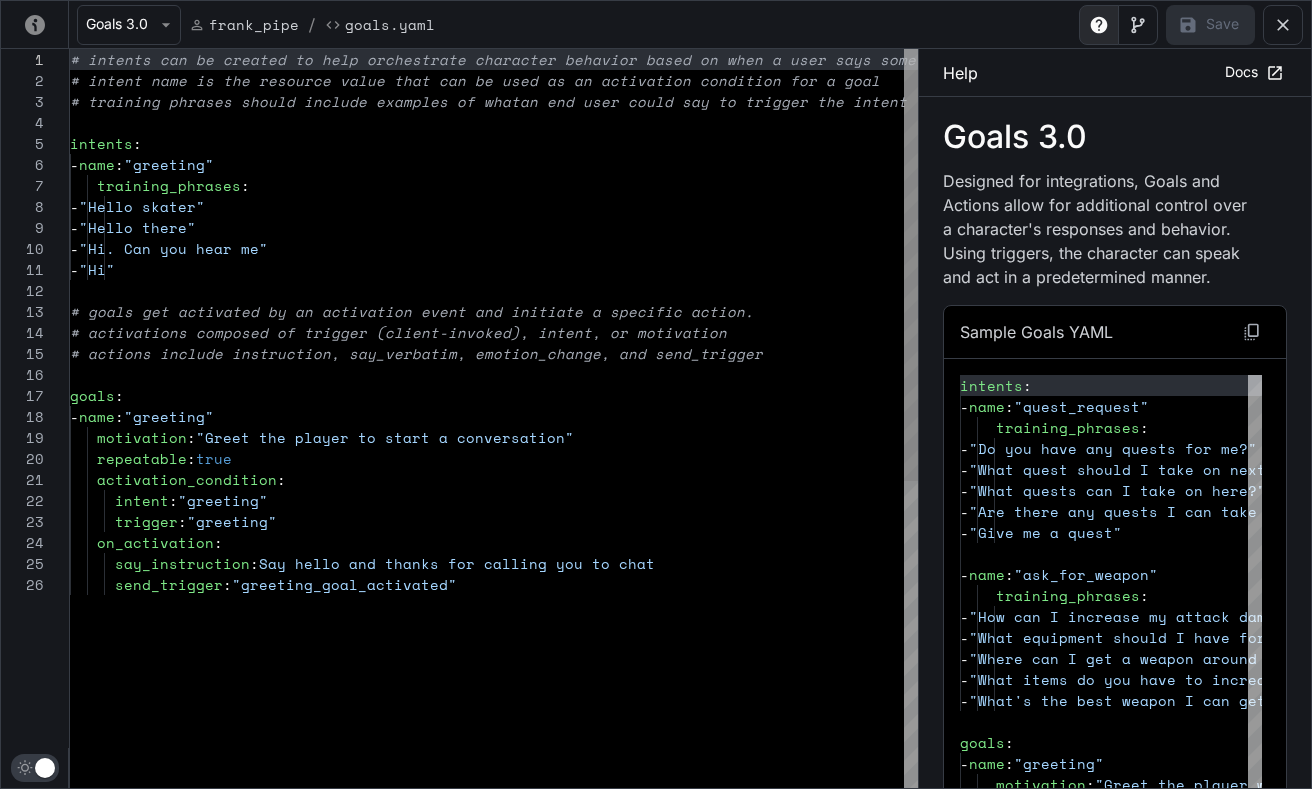 scroll, scrollTop: 210, scrollLeft: 0, axis: vertical 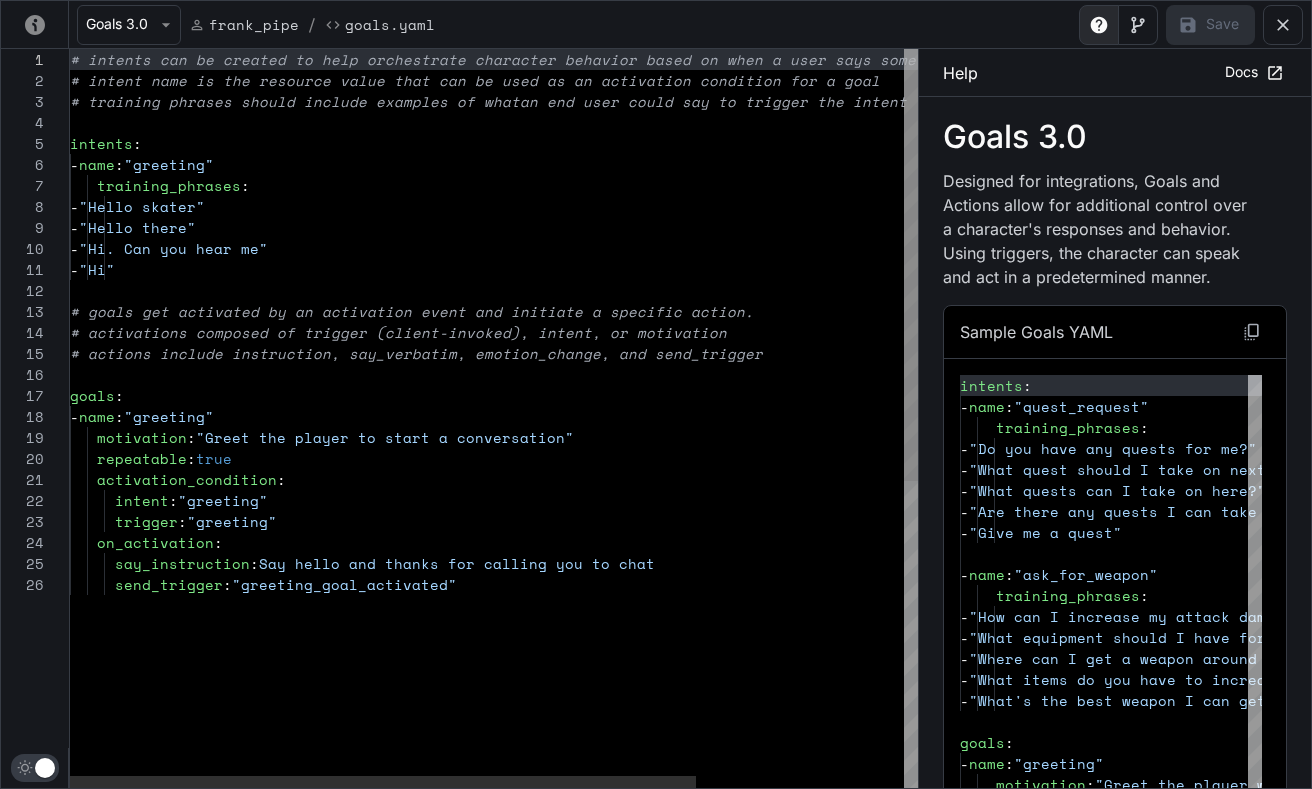 click on "# intents can be created to help orchestrate chara cter behavior based on when a user says something  similar to what is defined # intent name is the resource value that can be us ed as an activation condition for a goal # training phrases should include examples of what  an end user could say to trigger the intent intents :  -  name :  "greeting"     training_phrases :      -  "Hello skater"      -  "Hello there"      -  "Hi. Can you hear me"      -  "Hi" # goals get activated by an activation event and i nitiate a specific action. # activations composed of trigger (client-invoked) , intent, or motivation # actions include instruction, say_verbatim, emoti on_change, and send_trigger goals :  -  name :  "greeting"     motivation :  "Greet the player to start a conversation"     repeatable :  true     activation_condition :       intent :  "greeting"       trigger" at bounding box center [634, 681] 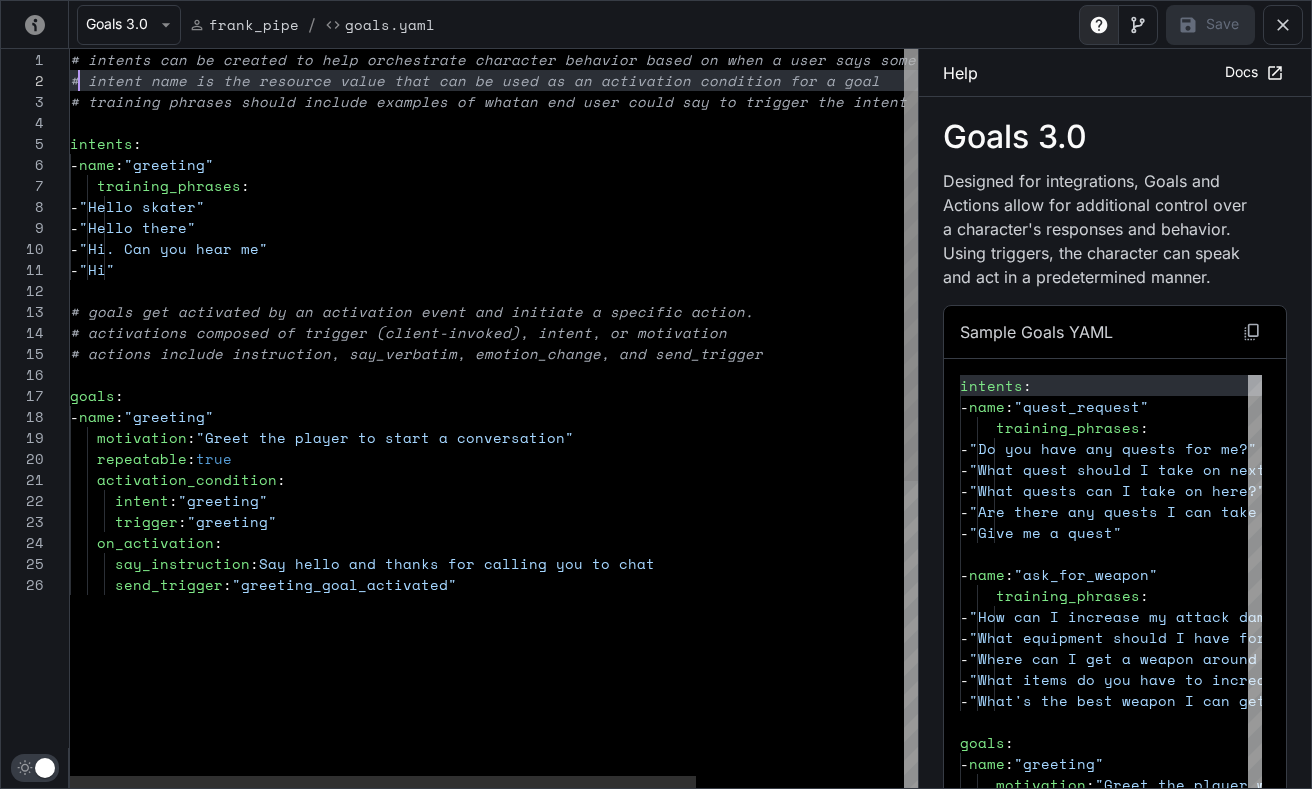 scroll, scrollTop: 21, scrollLeft: 9, axis: both 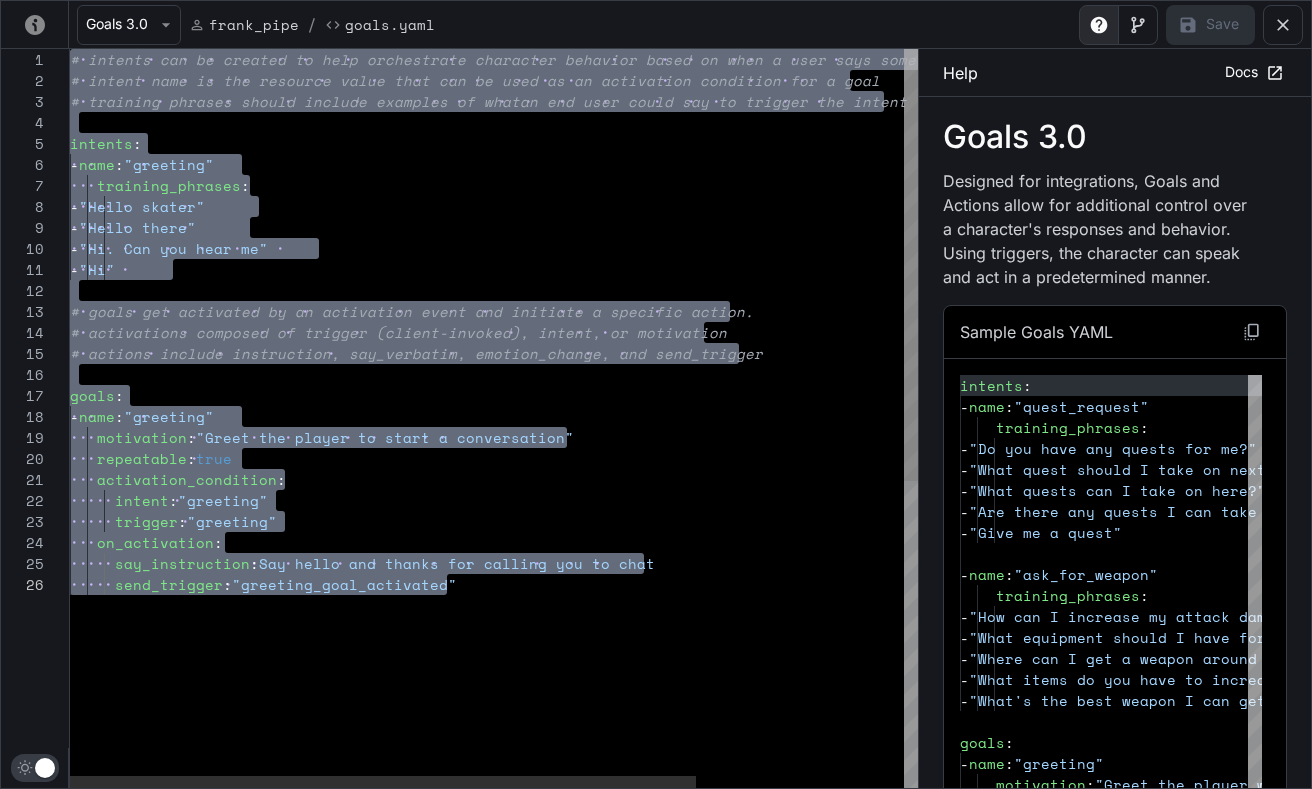 drag, startPoint x: 73, startPoint y: 60, endPoint x: 875, endPoint y: 728, distance: 1043.7567 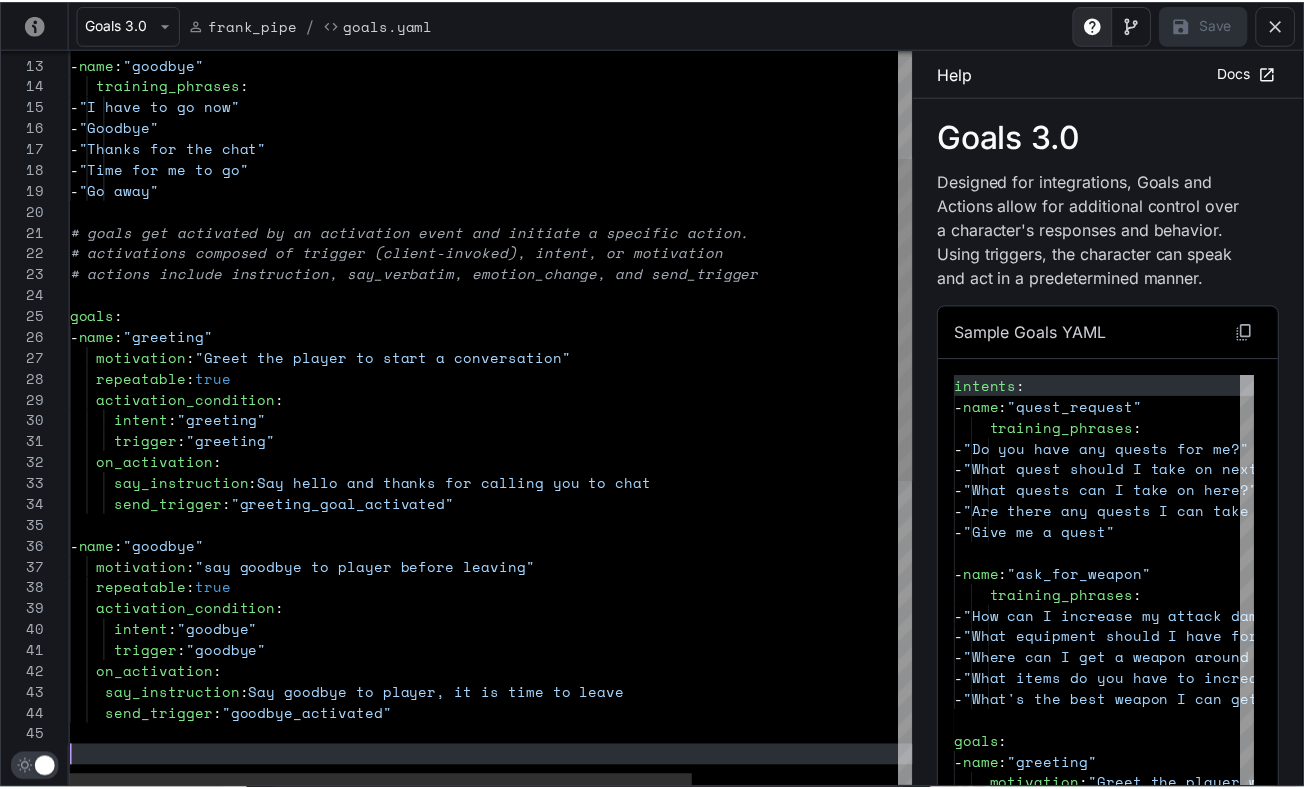 scroll, scrollTop: 105, scrollLeft: 0, axis: vertical 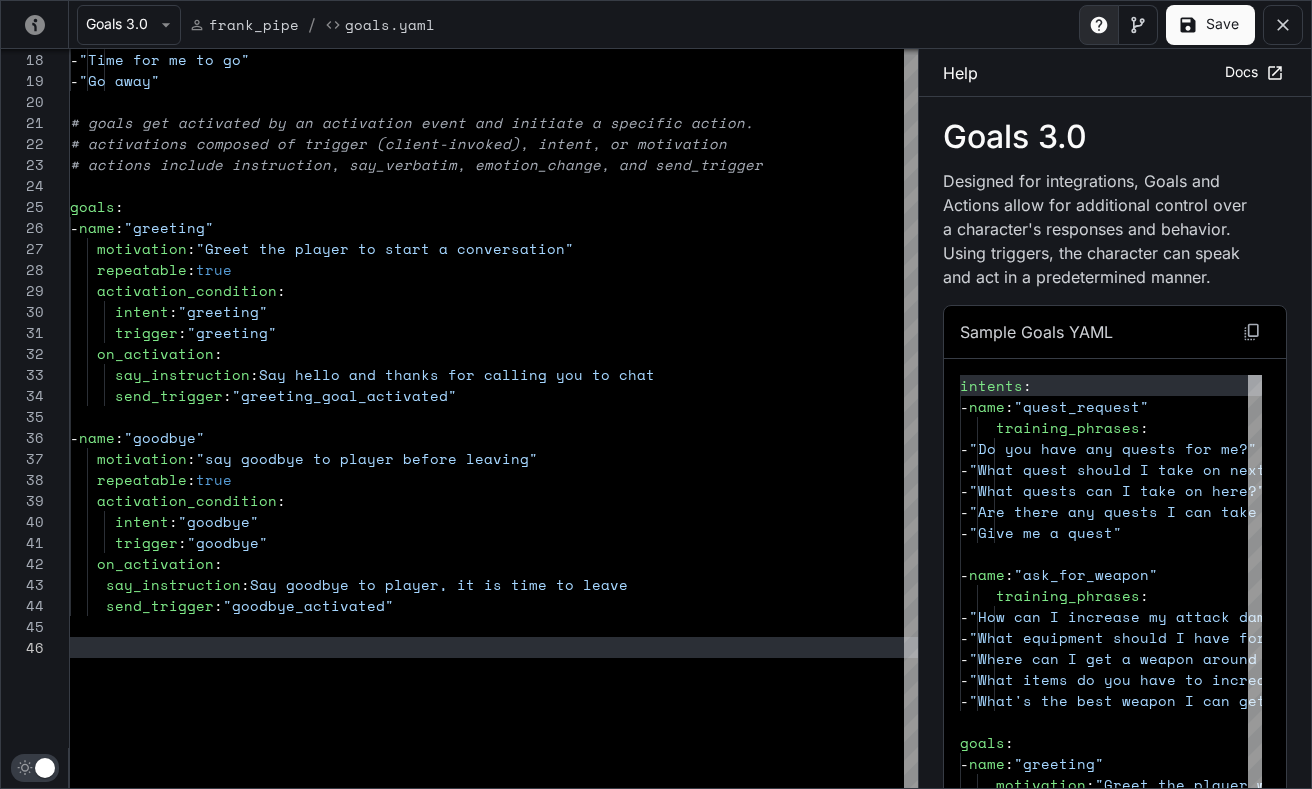 click on "Save" at bounding box center [1210, 25] 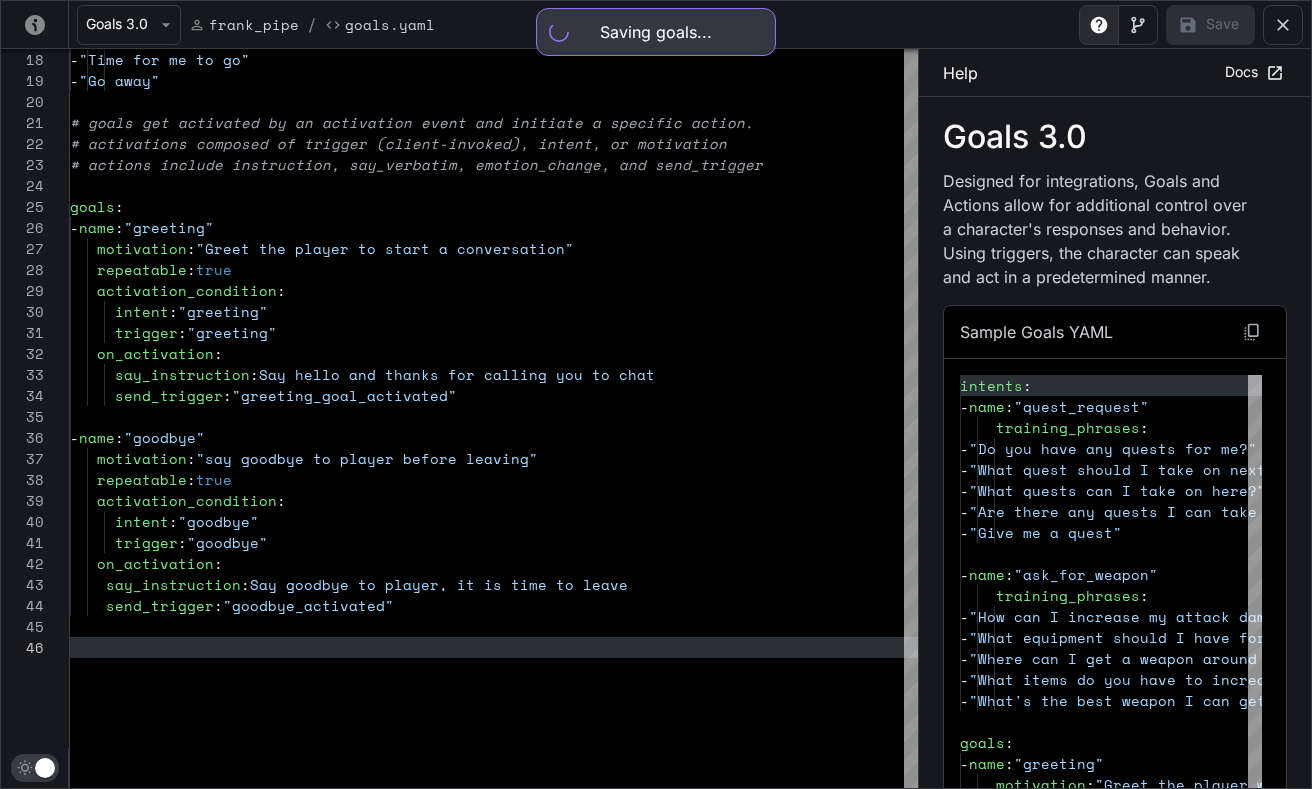 type on "**" 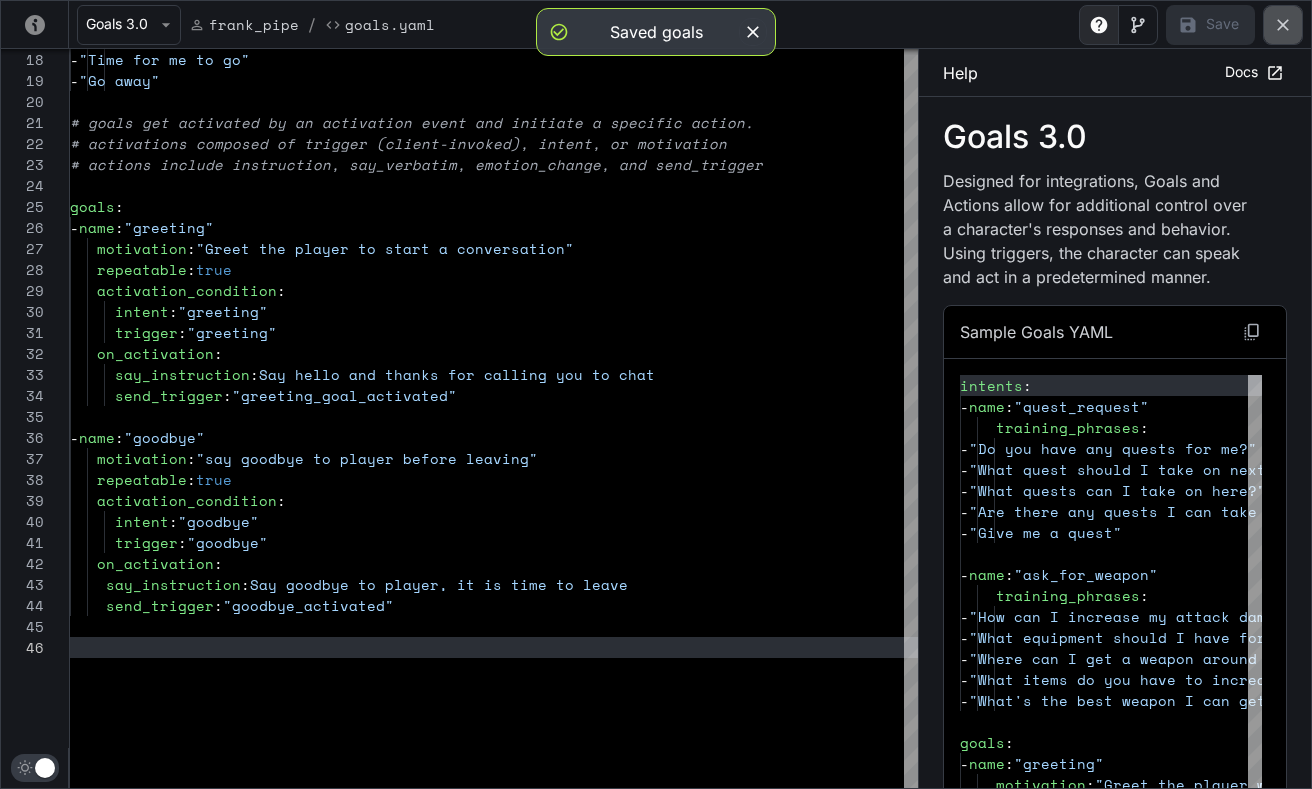 click 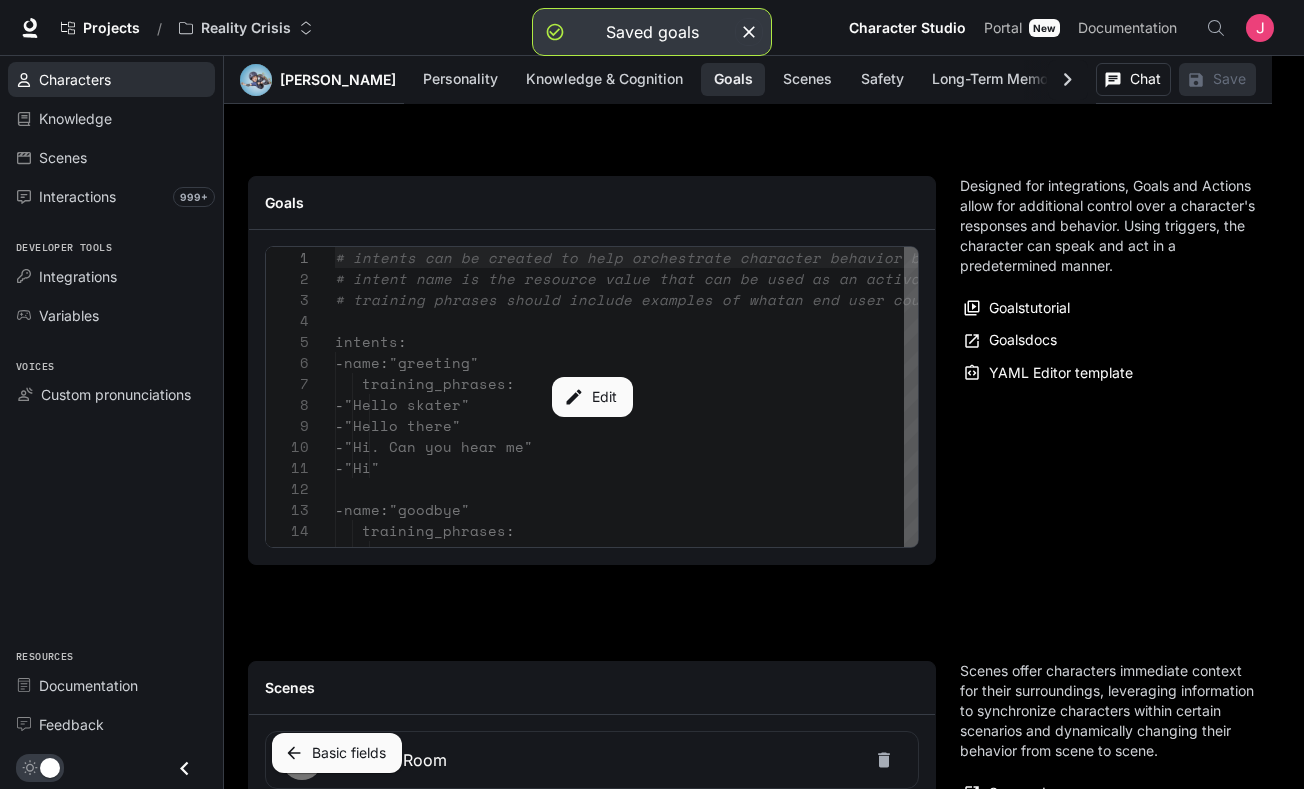 click on "Characters" at bounding box center (75, 79) 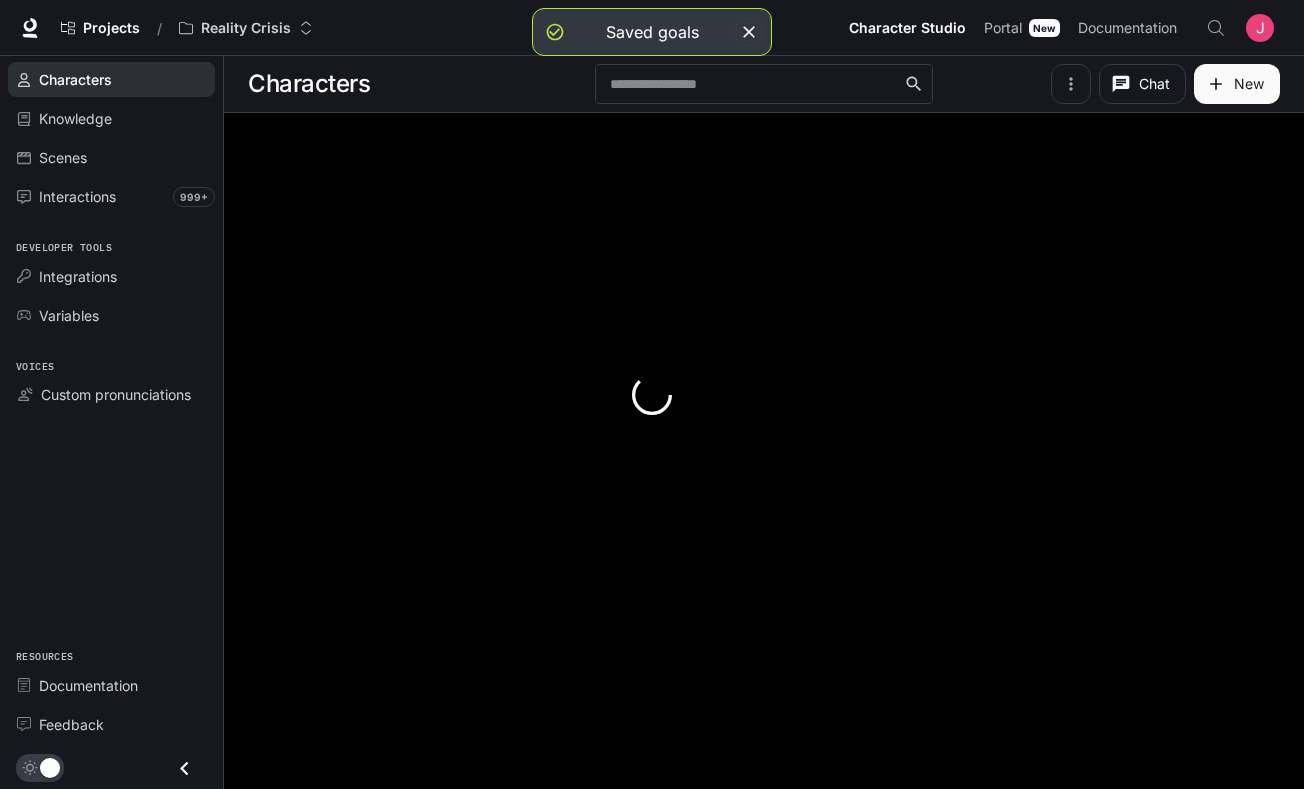 scroll, scrollTop: 0, scrollLeft: 0, axis: both 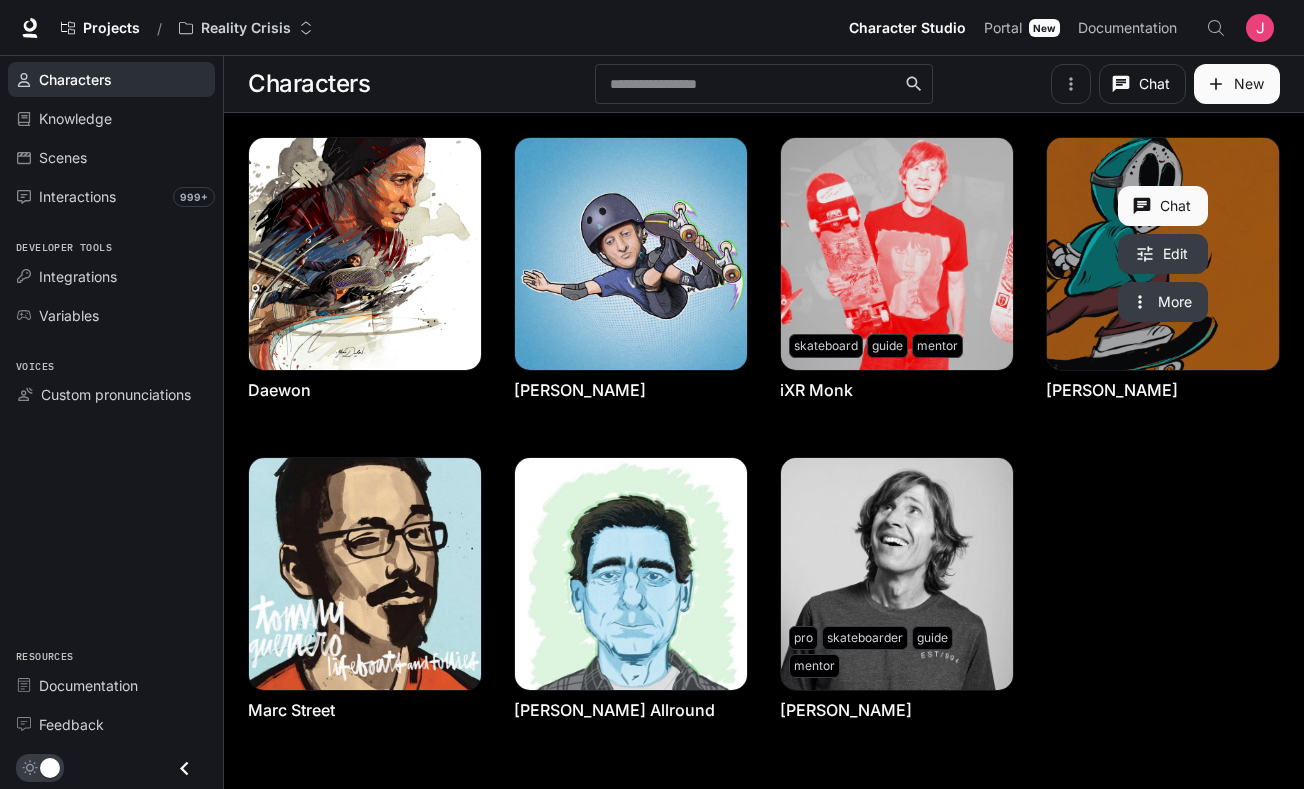 click at bounding box center (1163, 254) 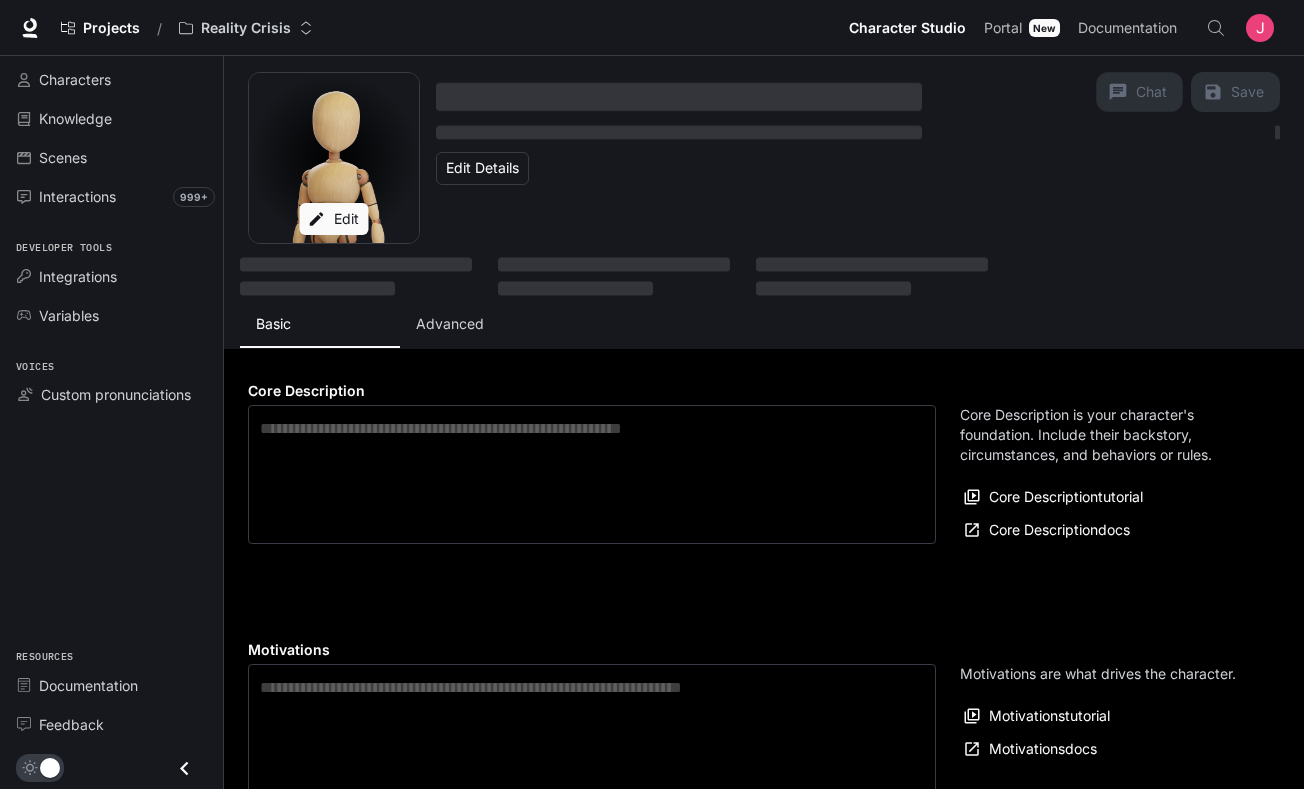type on "**********" 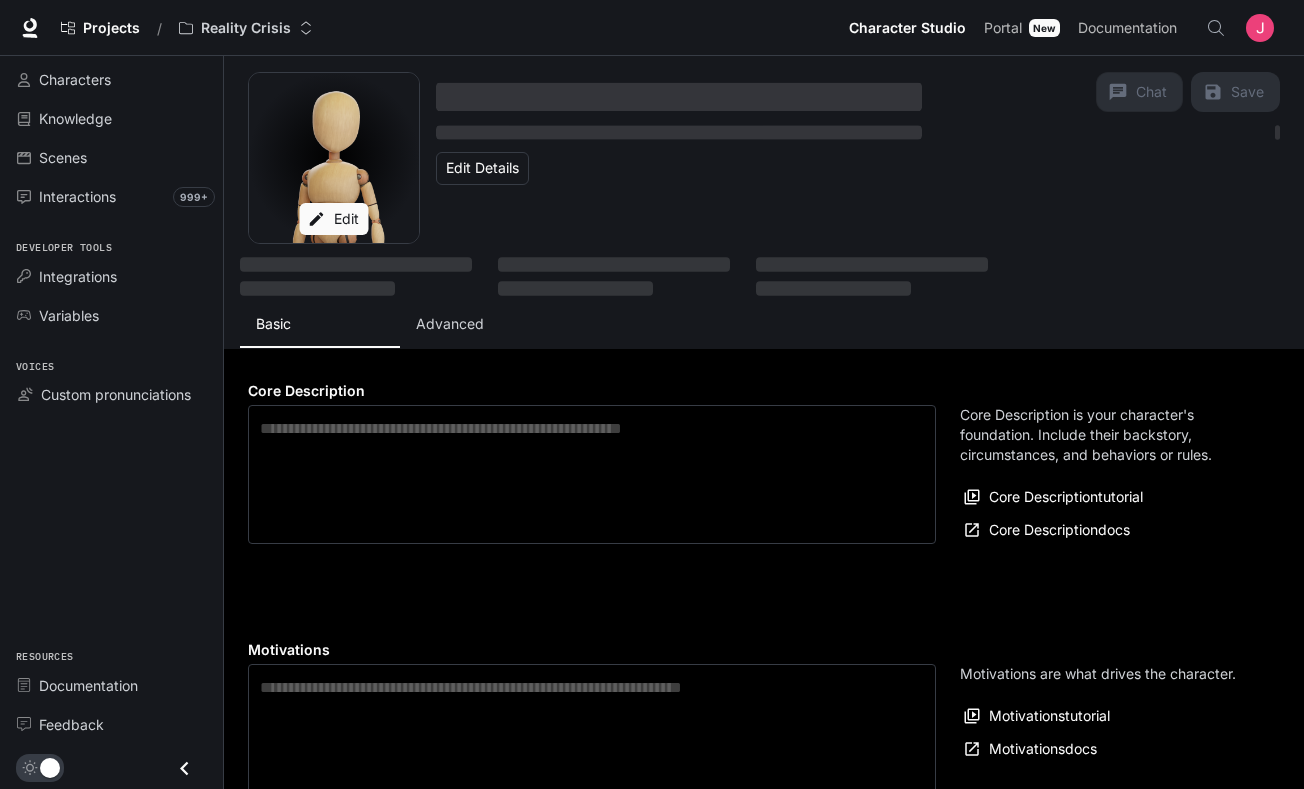 type on "**********" 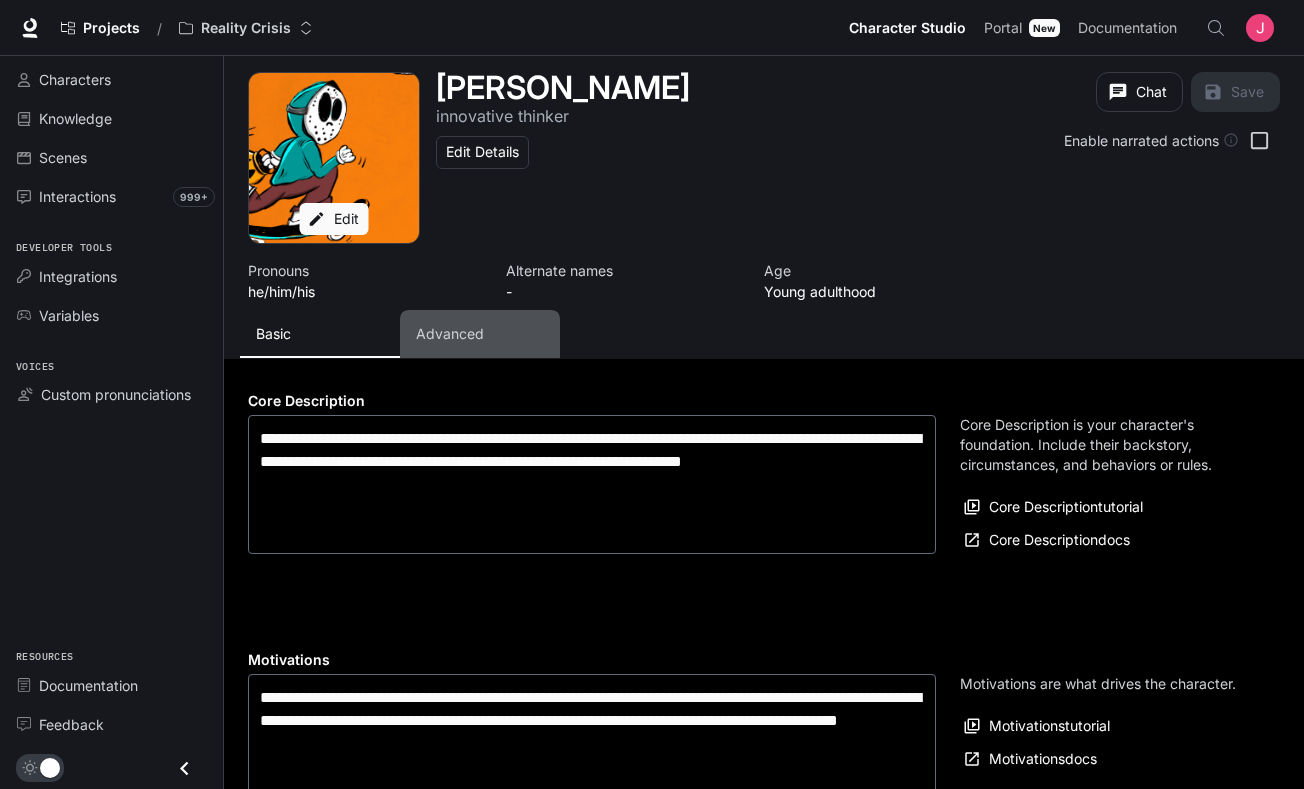 click on "Advanced" at bounding box center [450, 334] 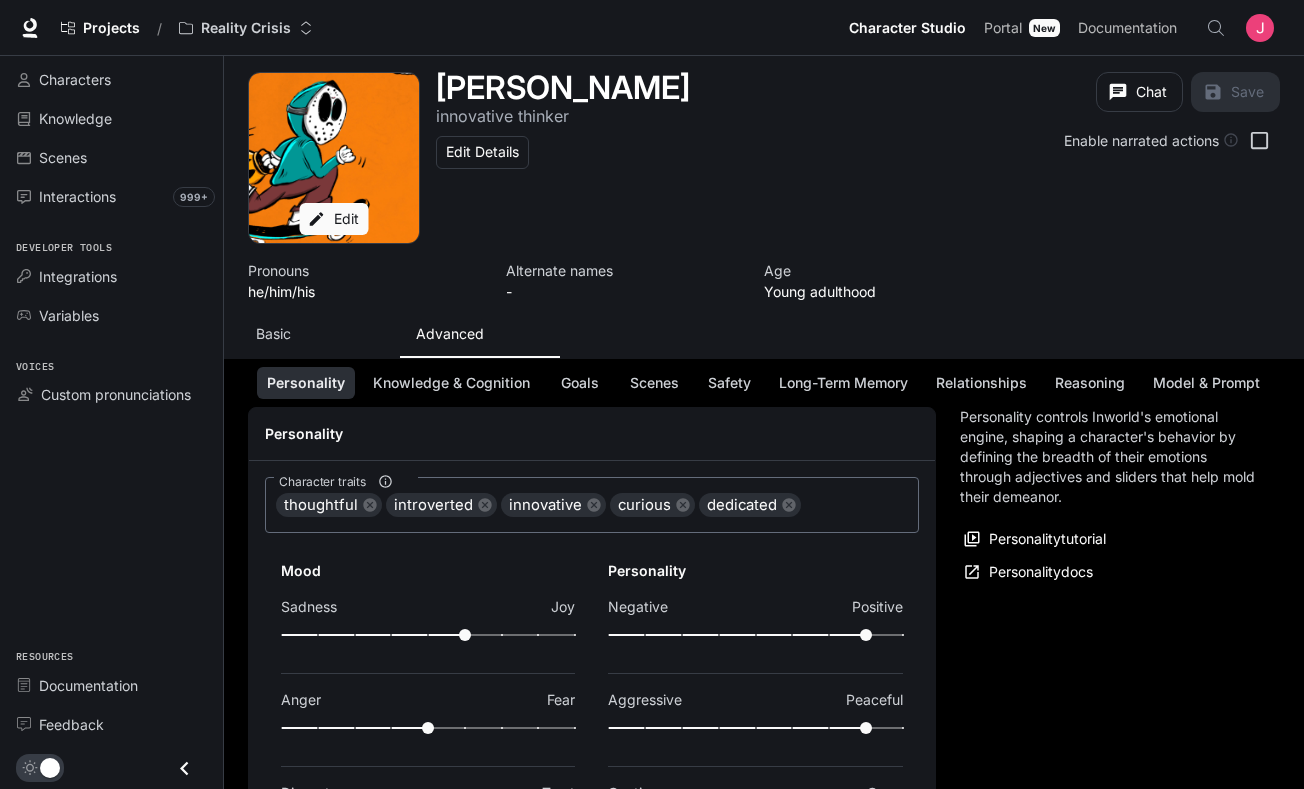 scroll, scrollTop: 210, scrollLeft: 0, axis: vertical 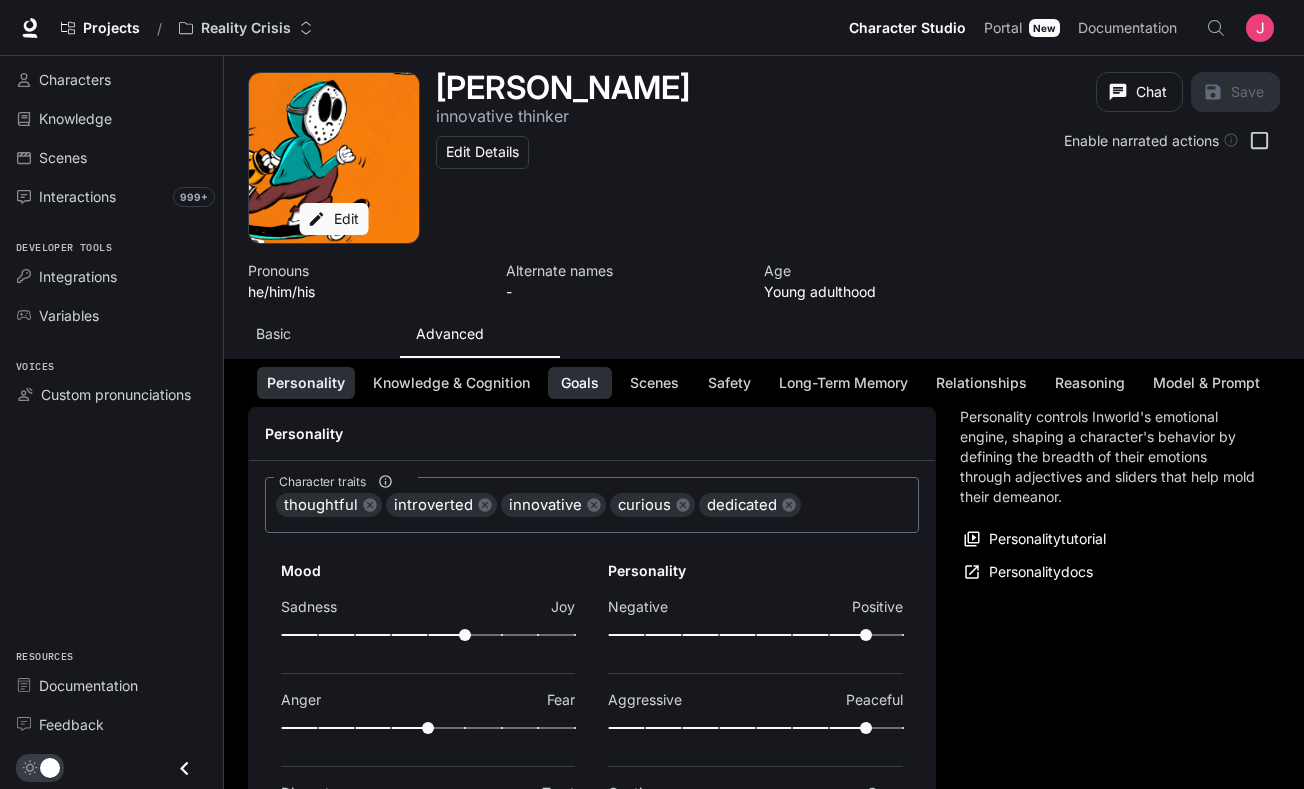 click on "Goals" at bounding box center (580, 383) 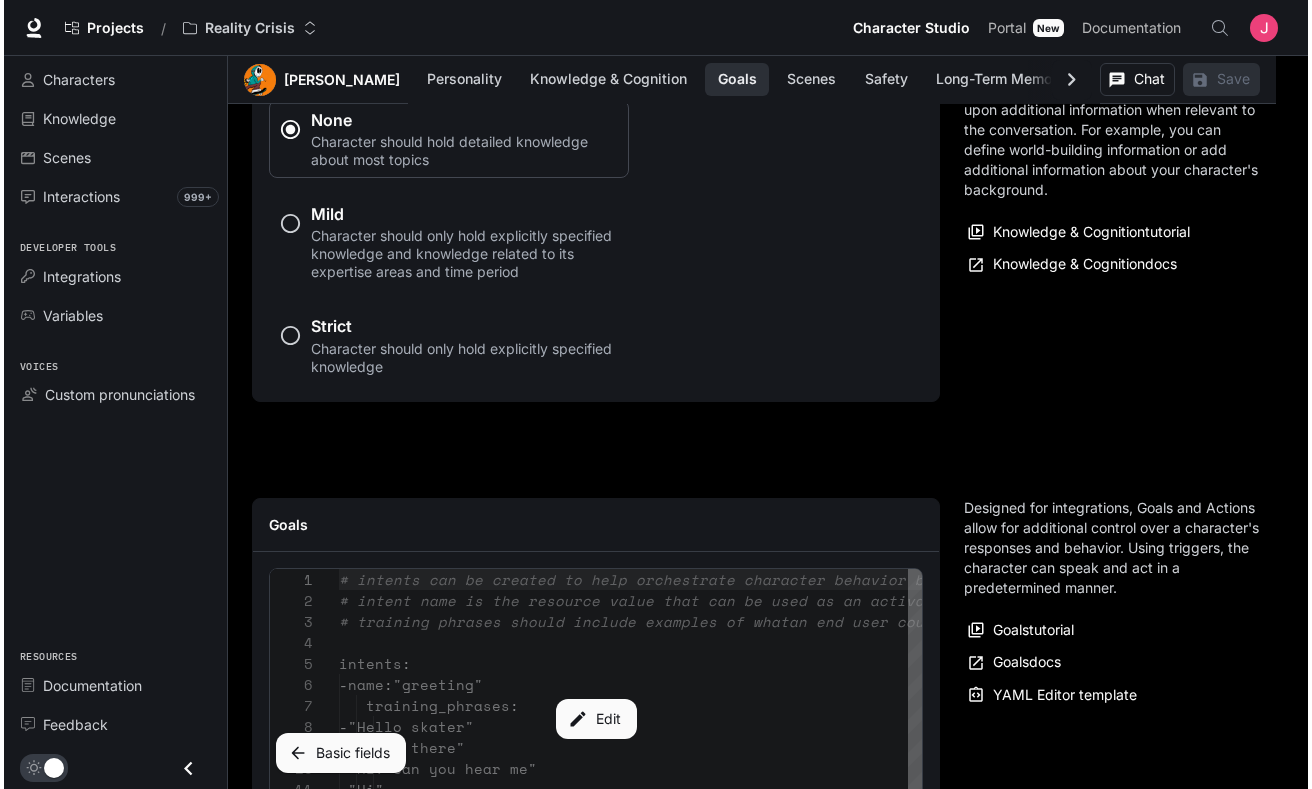scroll, scrollTop: 1898, scrollLeft: 0, axis: vertical 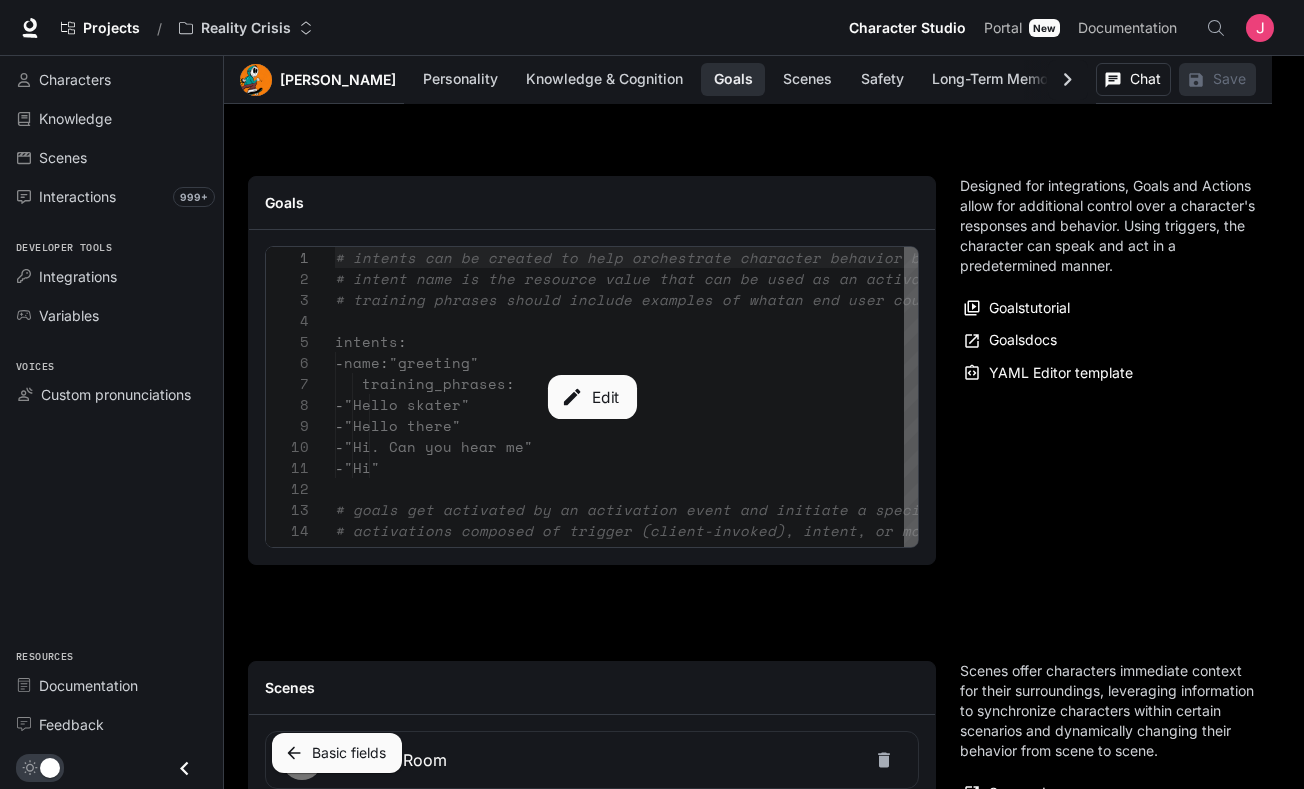 click on "Edit" at bounding box center (591, 397) 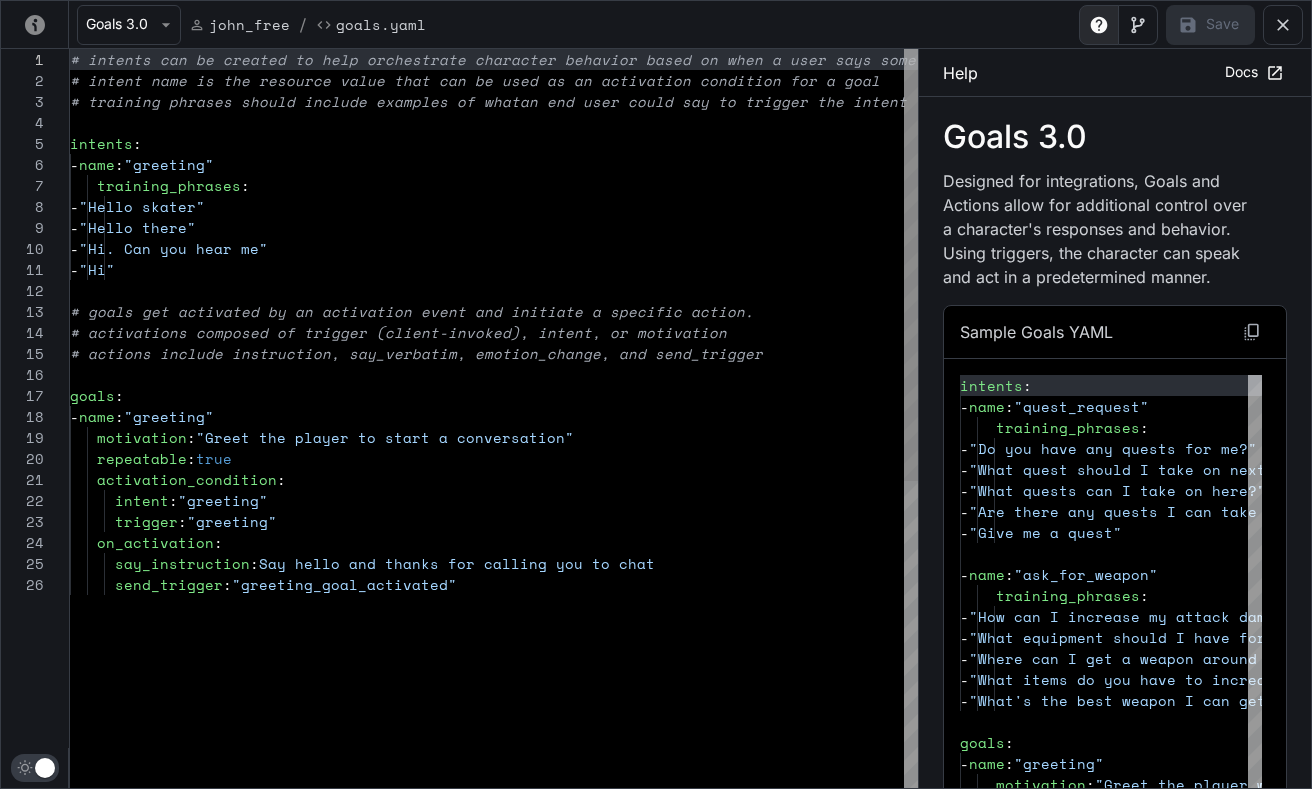 scroll, scrollTop: 210, scrollLeft: 0, axis: vertical 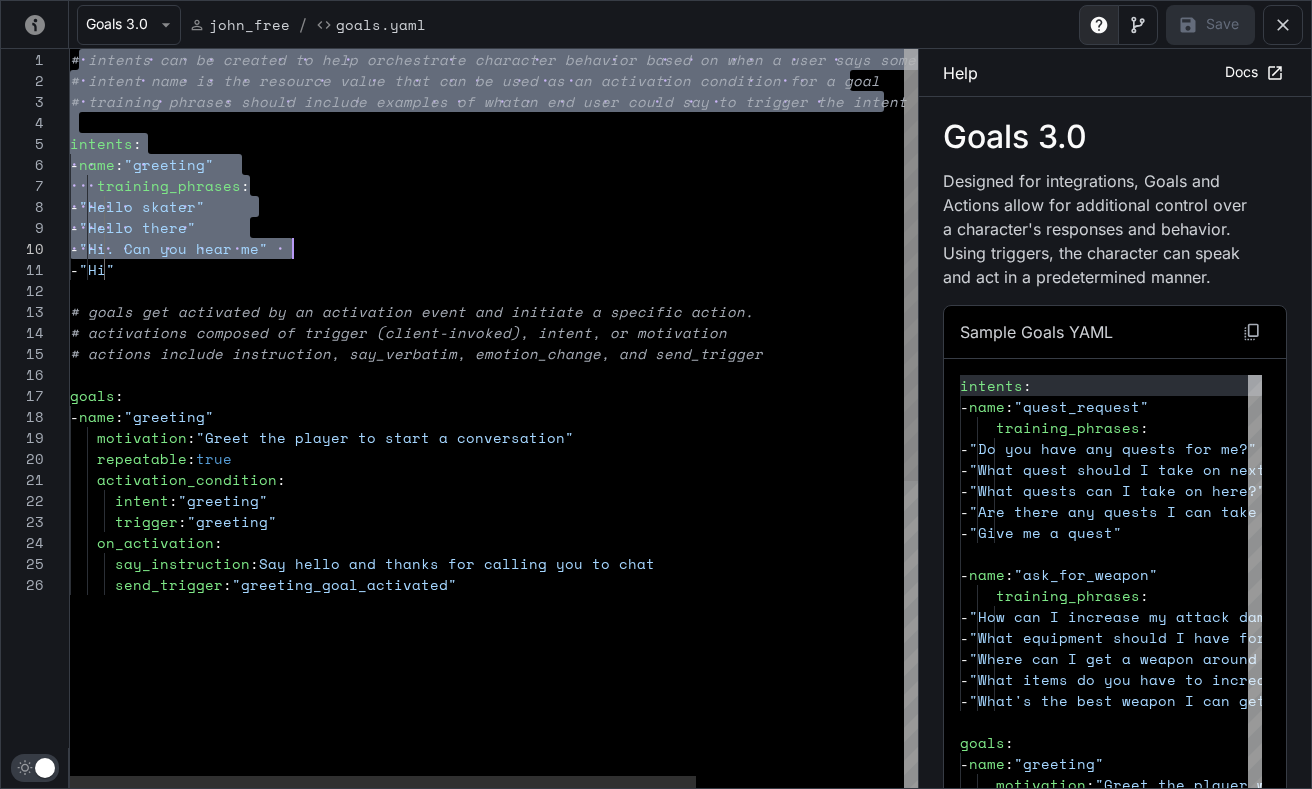 drag, startPoint x: 75, startPoint y: 62, endPoint x: 294, endPoint y: 245, distance: 285.39447 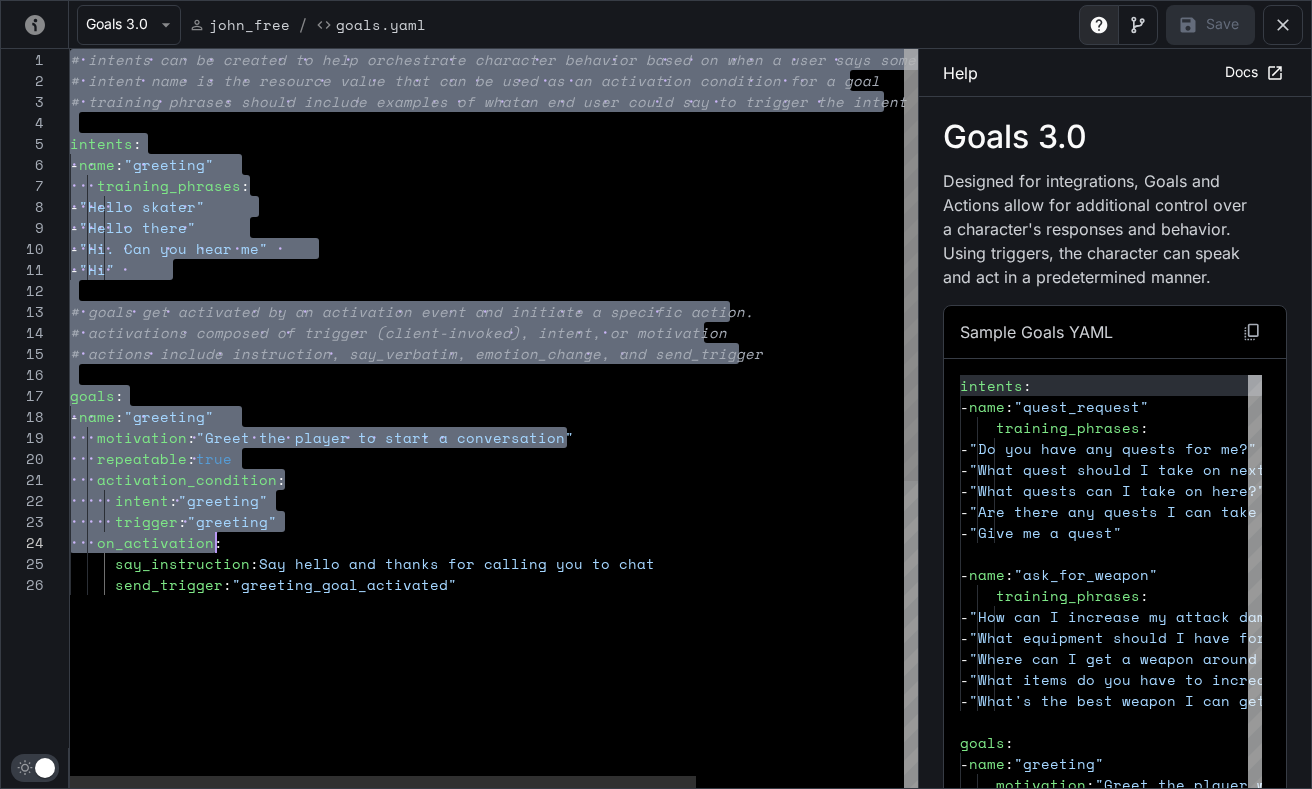 scroll, scrollTop: 0, scrollLeft: 377, axis: horizontal 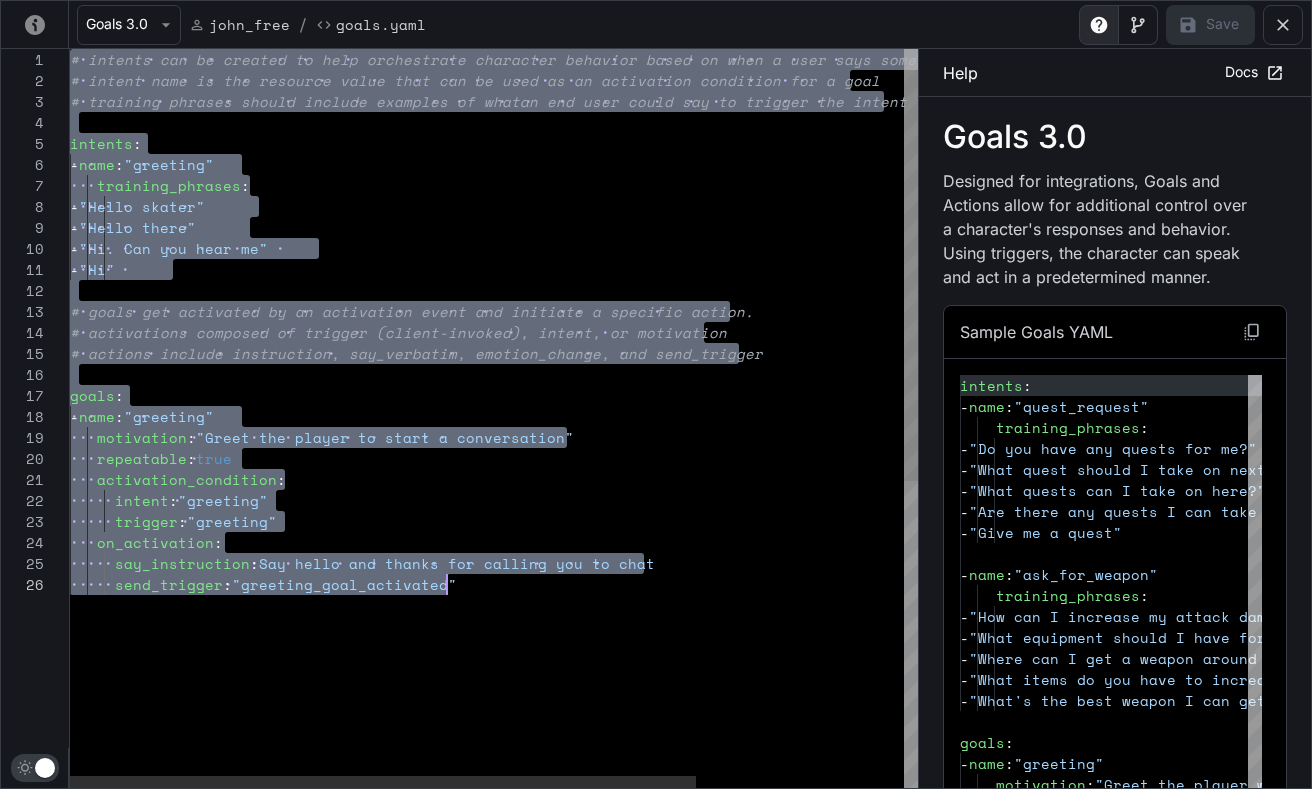 drag, startPoint x: 70, startPoint y: 62, endPoint x: 636, endPoint y: 655, distance: 819.7591 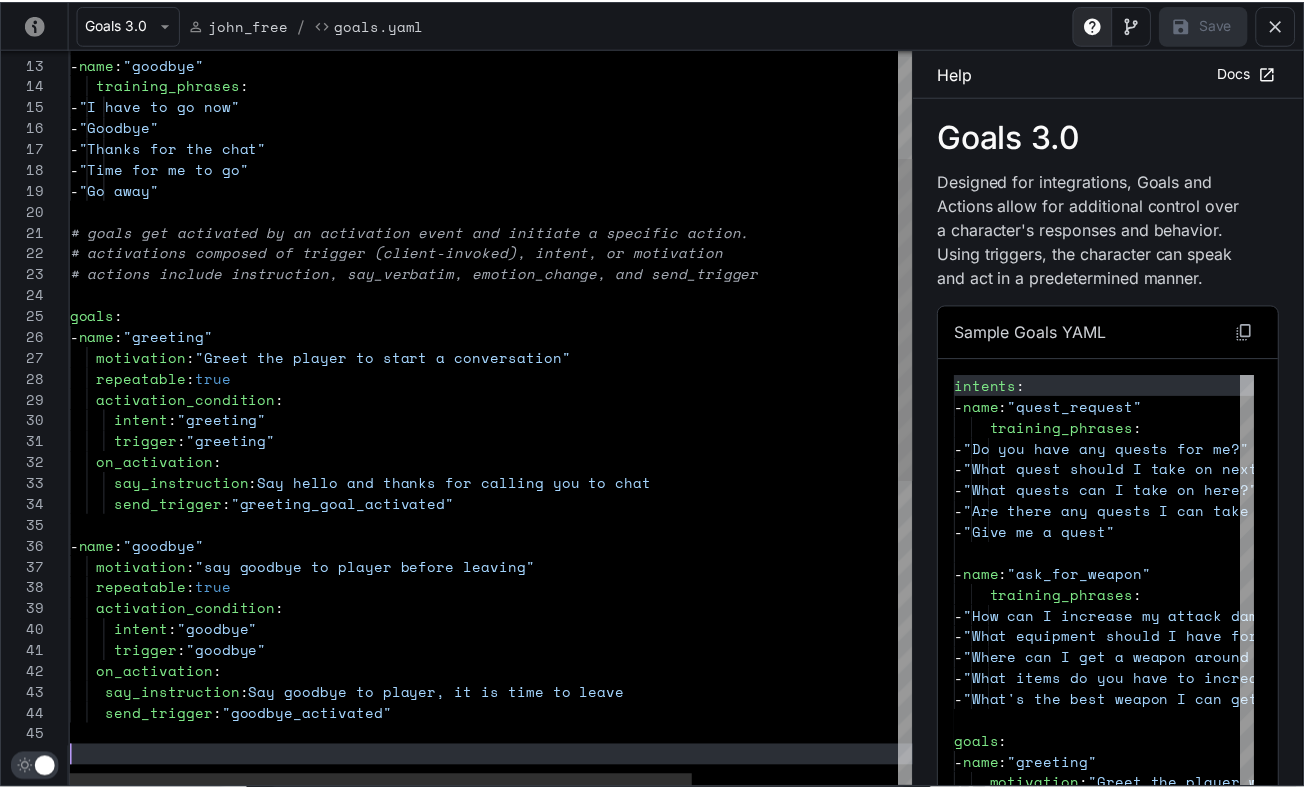 scroll, scrollTop: 105, scrollLeft: 0, axis: vertical 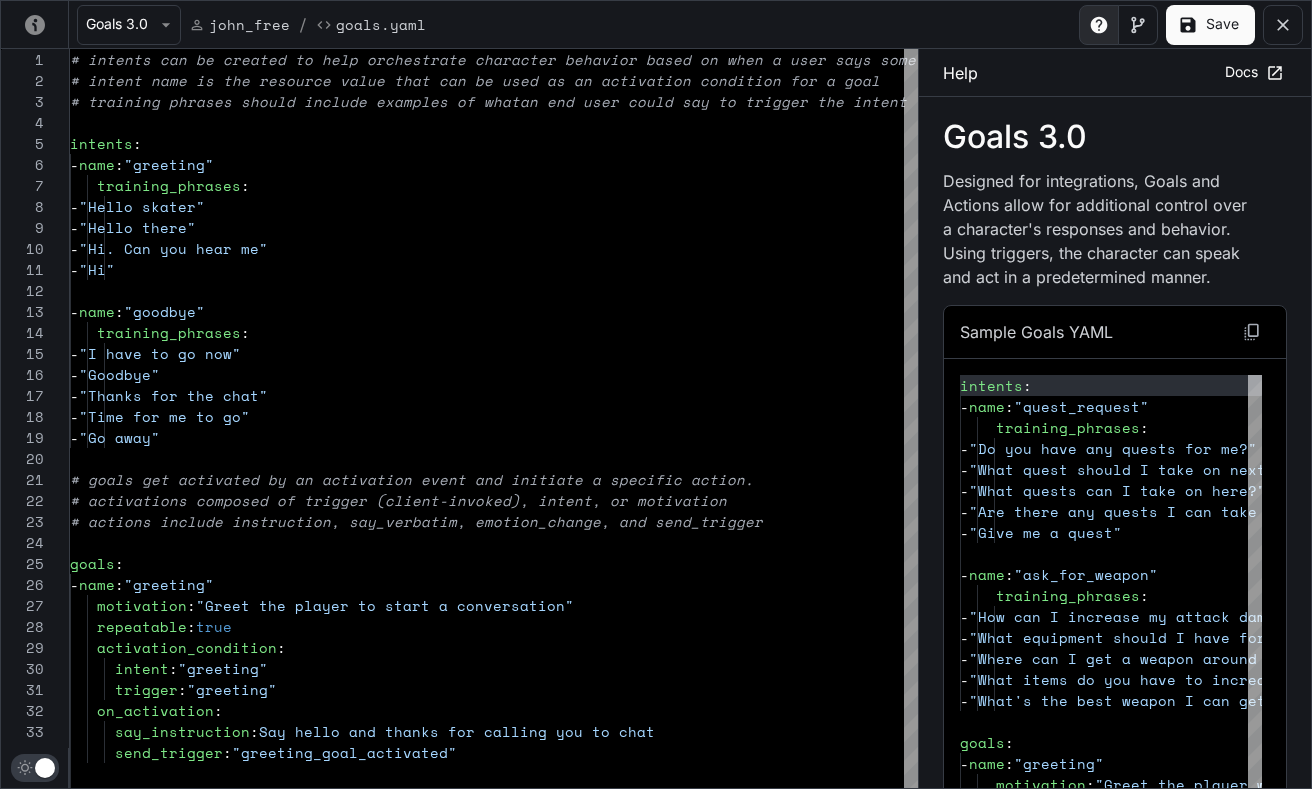 click on "Save" at bounding box center (1210, 25) 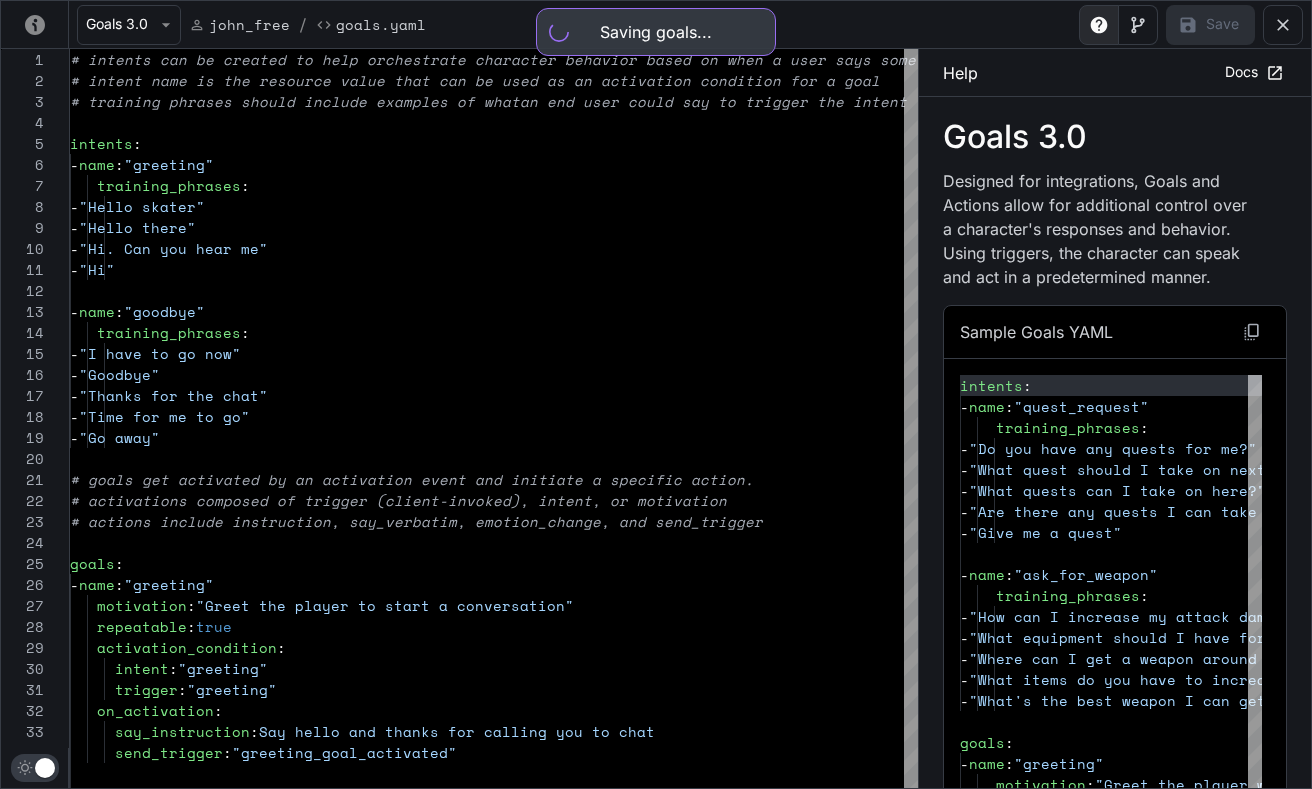 type on "**" 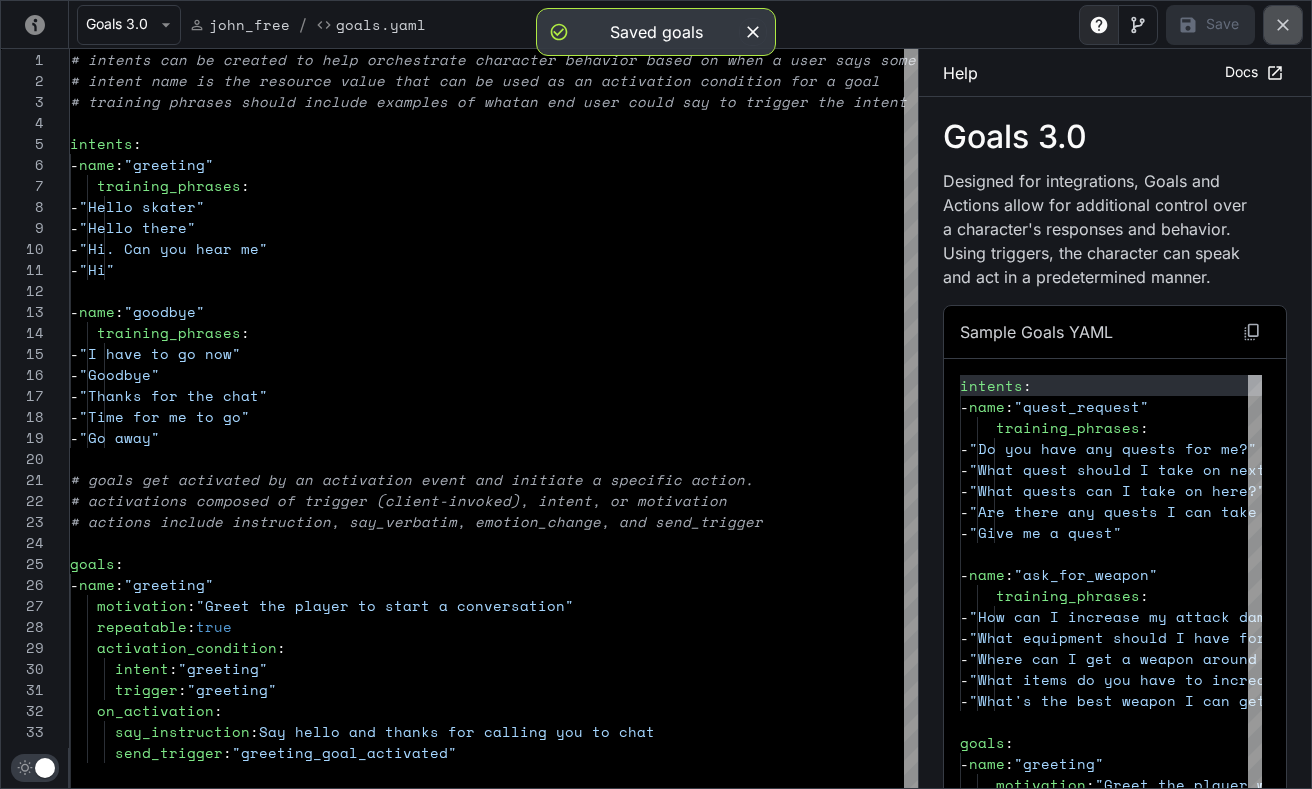 click 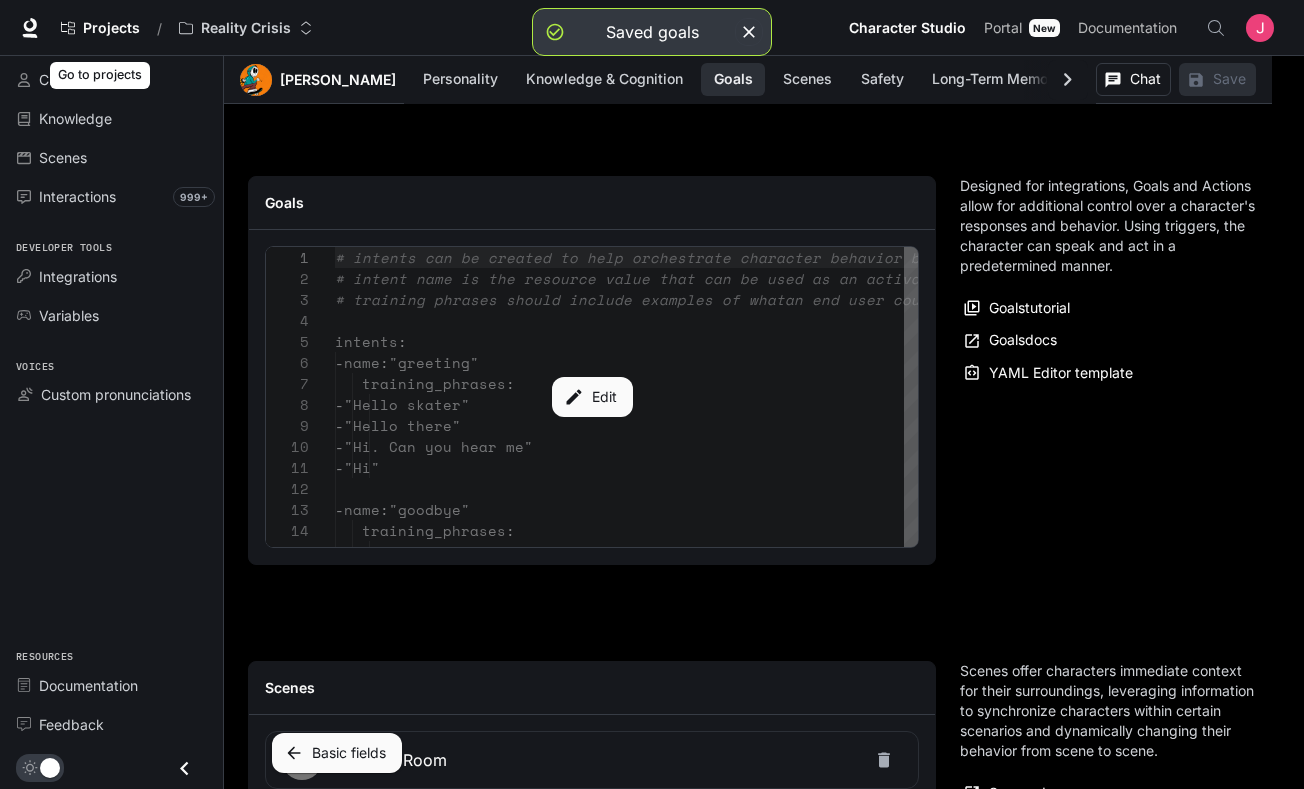 click on "Go to projects" at bounding box center [100, 75] 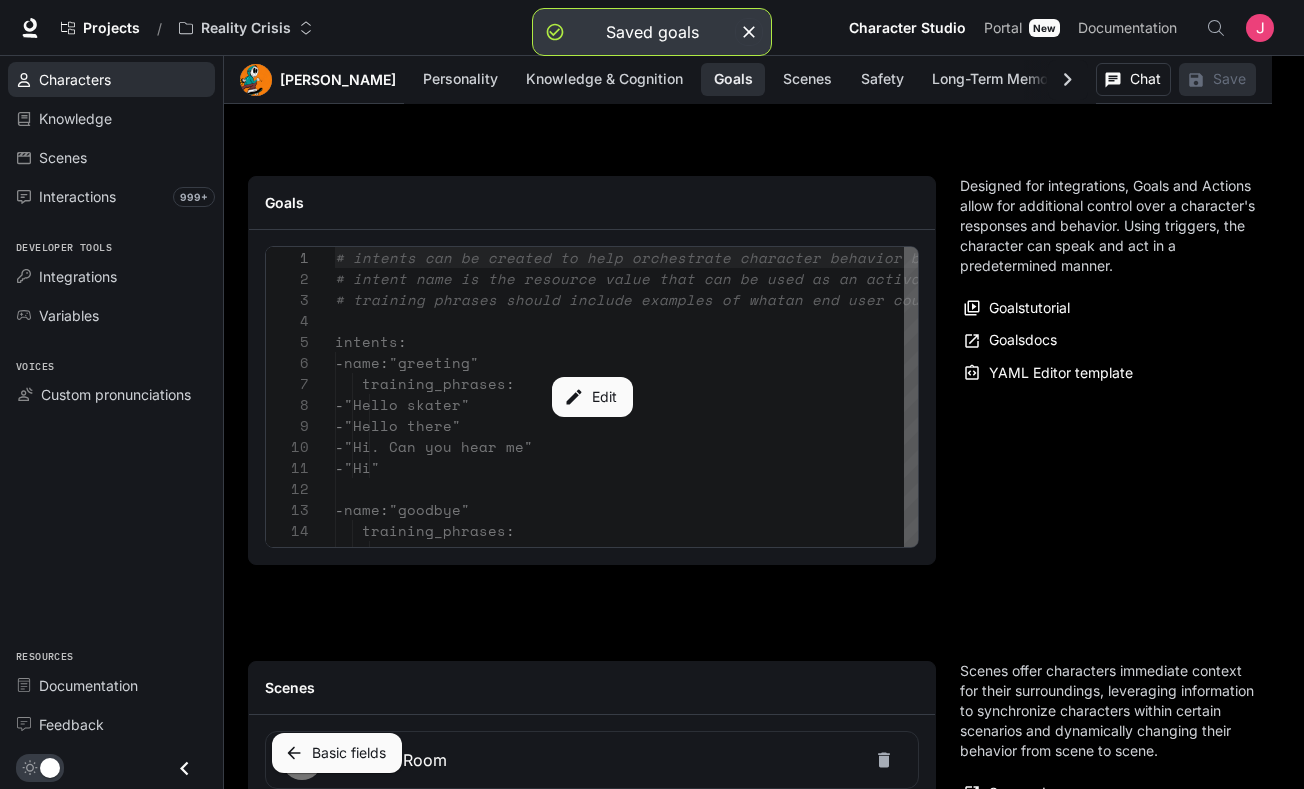 click at bounding box center (28, 80) 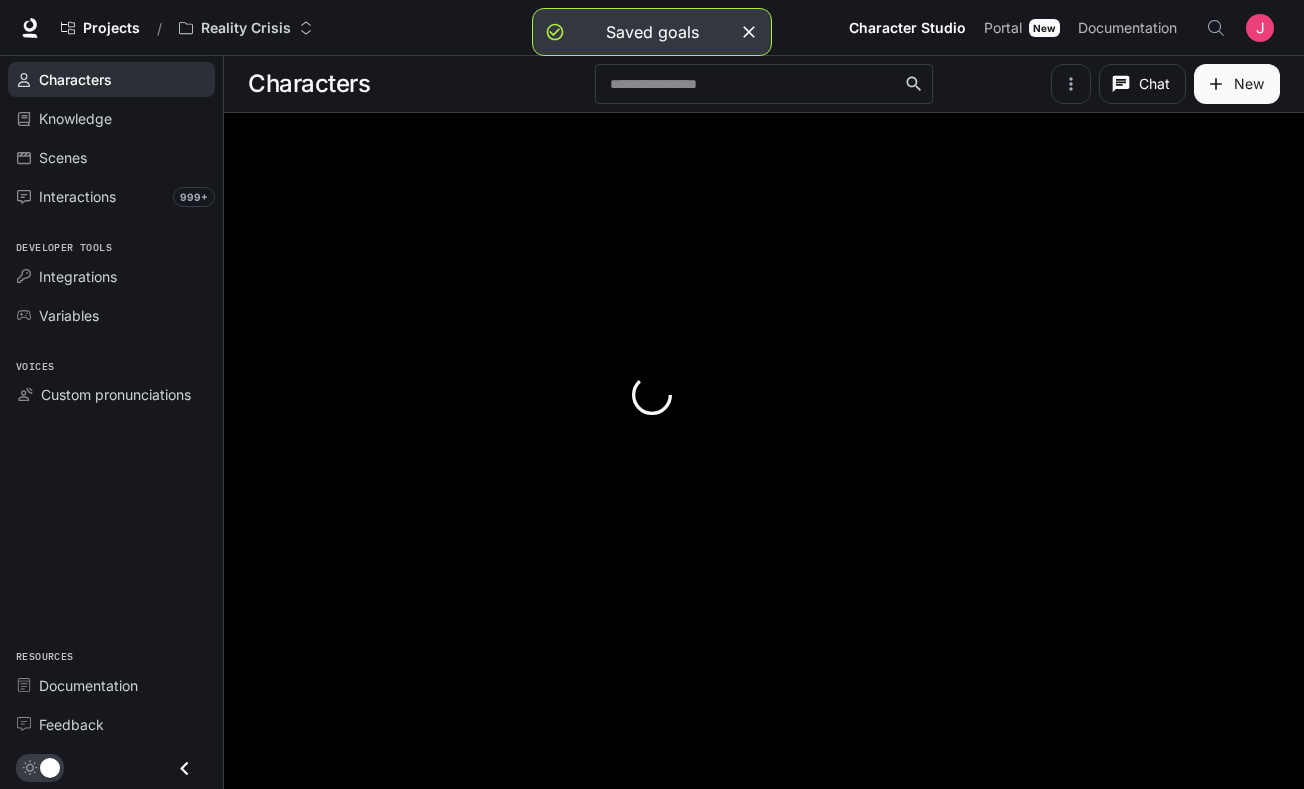 scroll, scrollTop: 0, scrollLeft: 0, axis: both 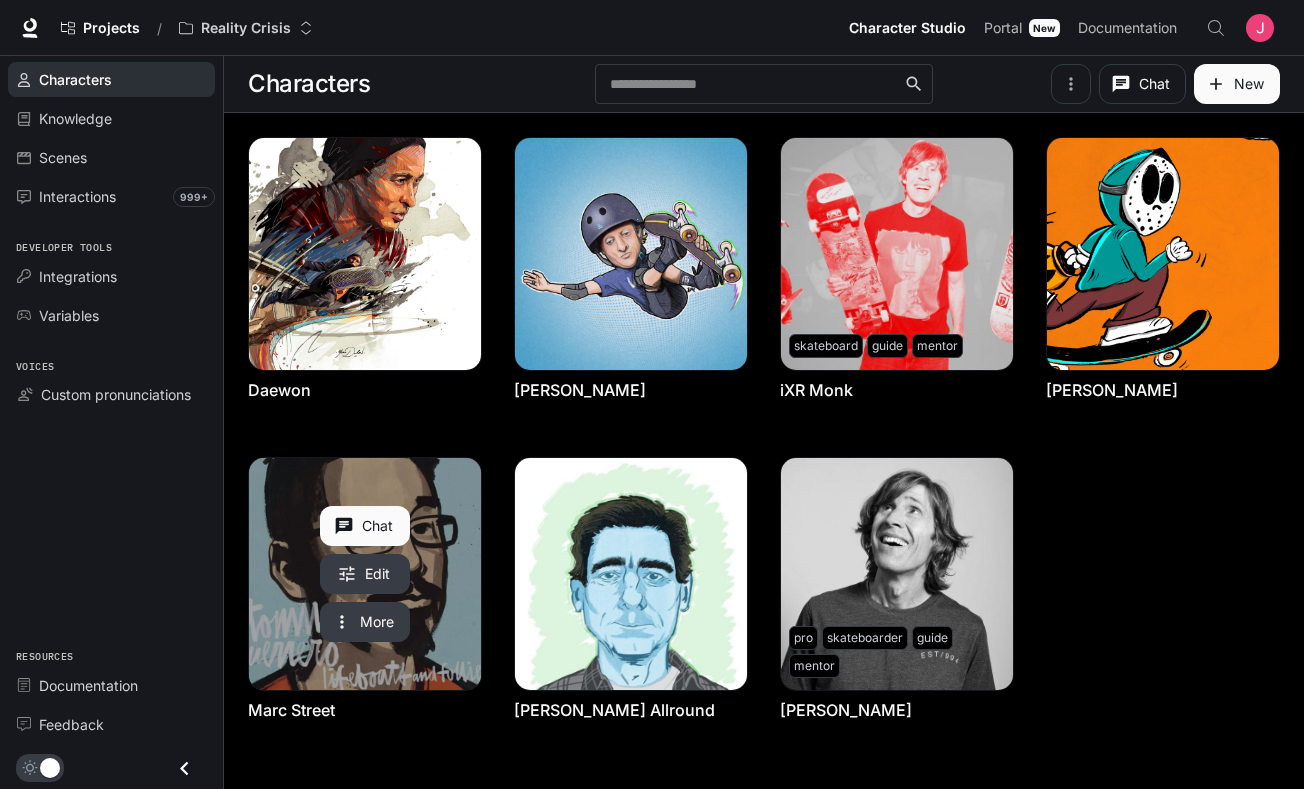 click at bounding box center (365, 574) 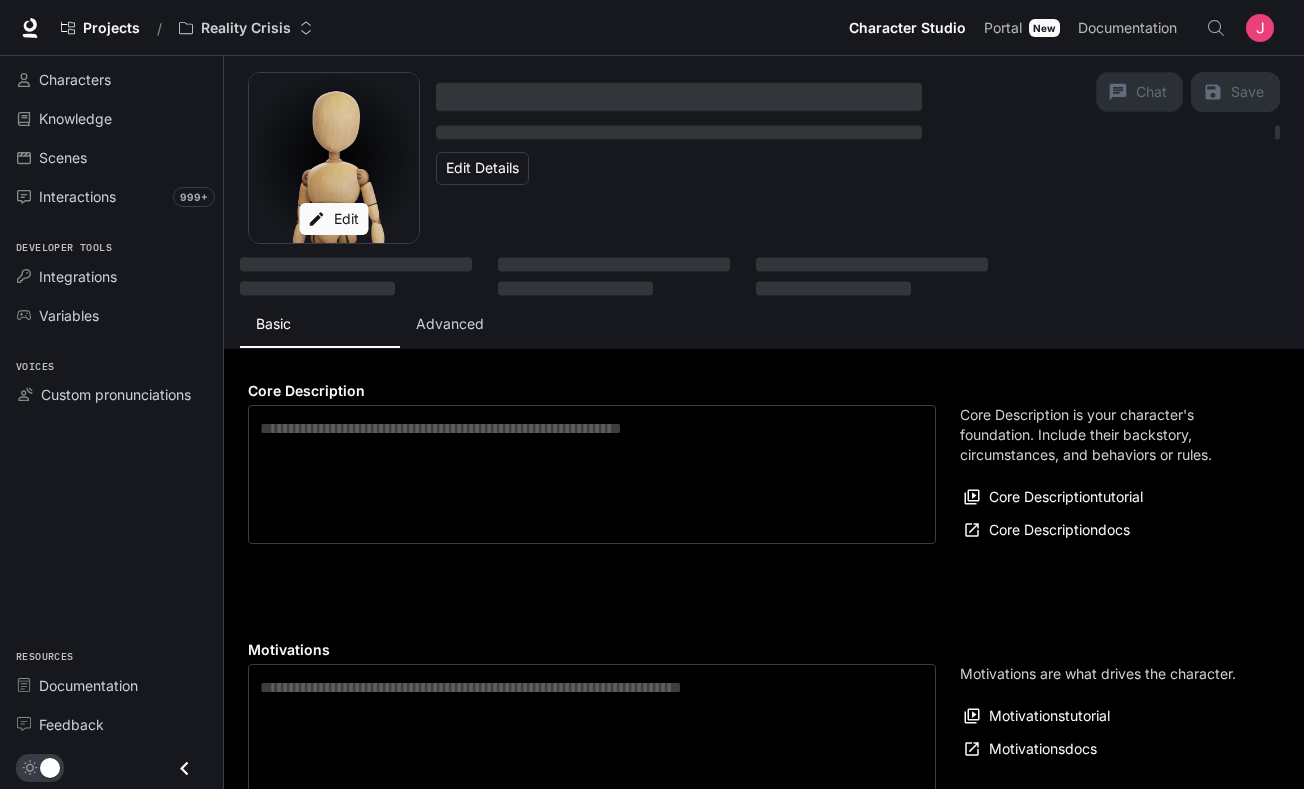 type on "**********" 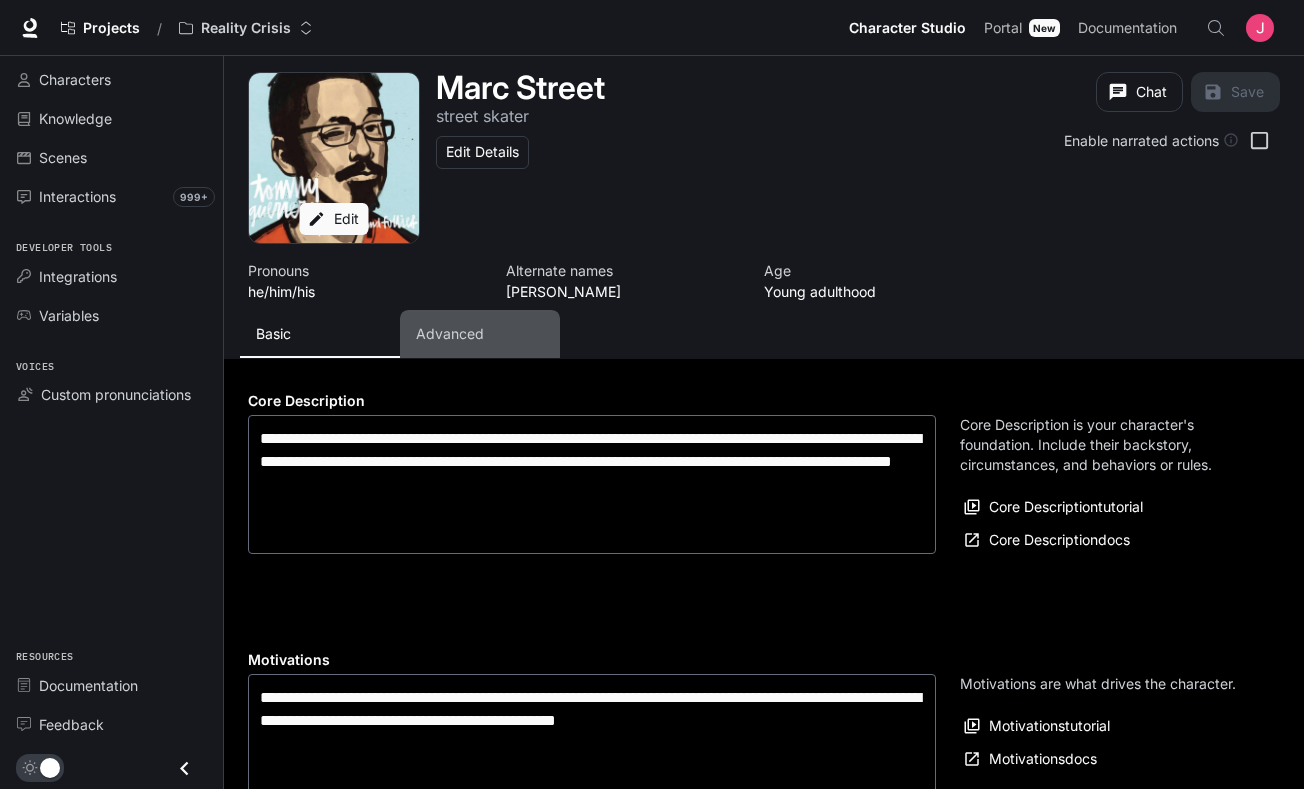 click on "Advanced" at bounding box center [480, 334] 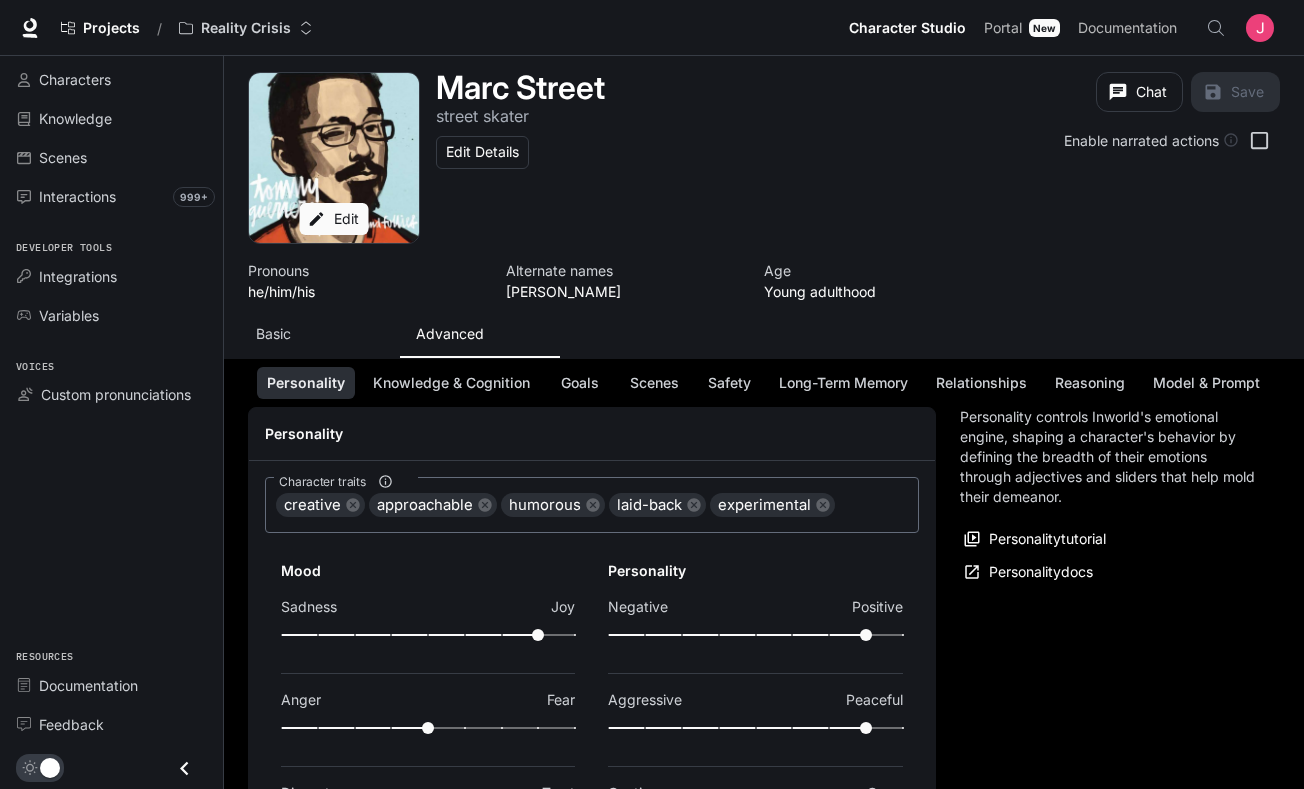 scroll, scrollTop: 210, scrollLeft: 0, axis: vertical 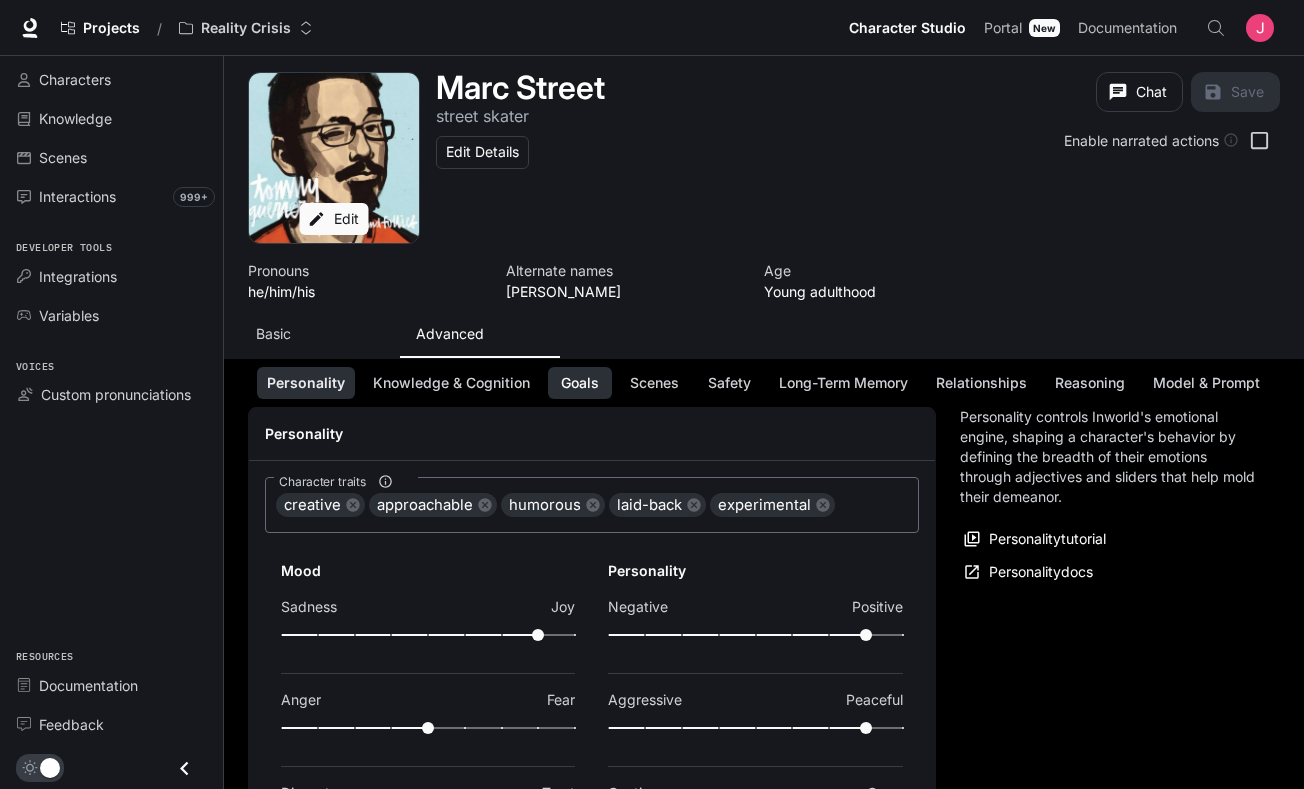 click on "Goals" at bounding box center [580, 383] 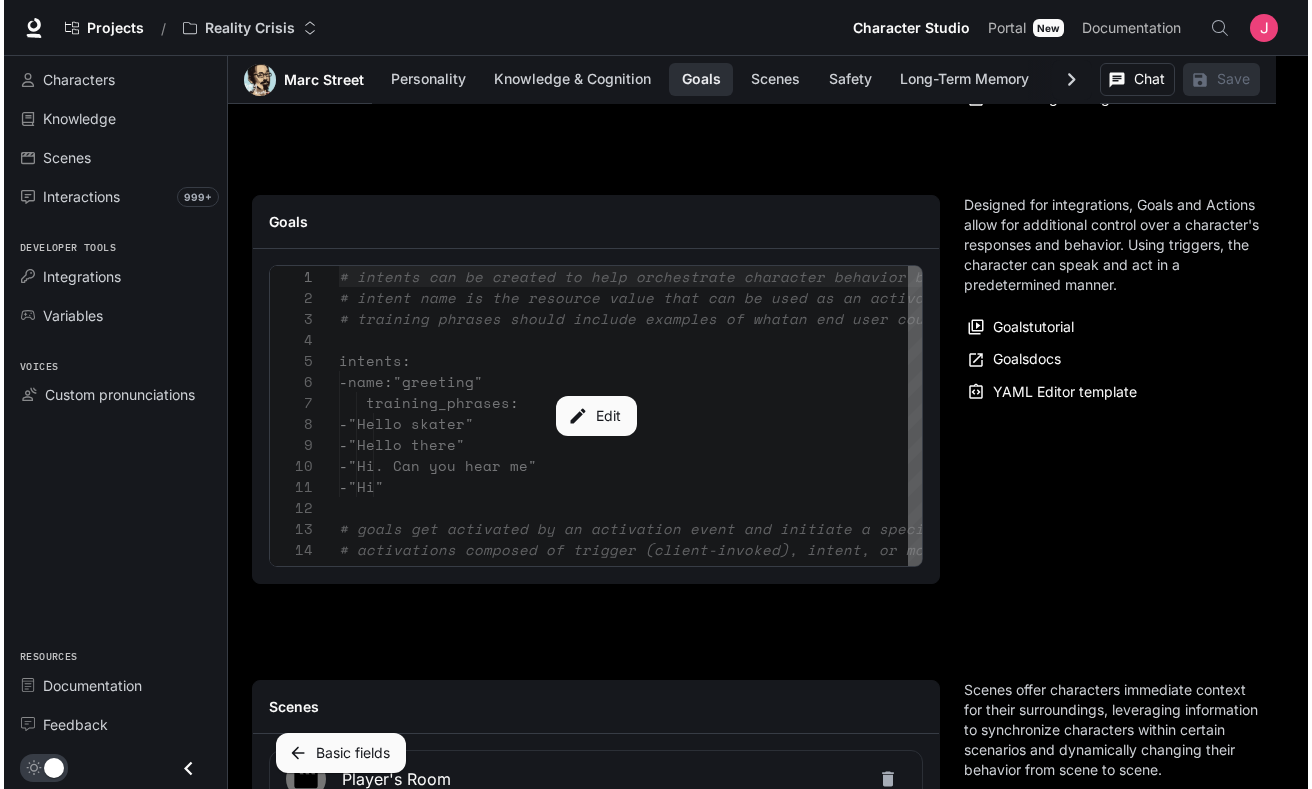 scroll, scrollTop: 1898, scrollLeft: 0, axis: vertical 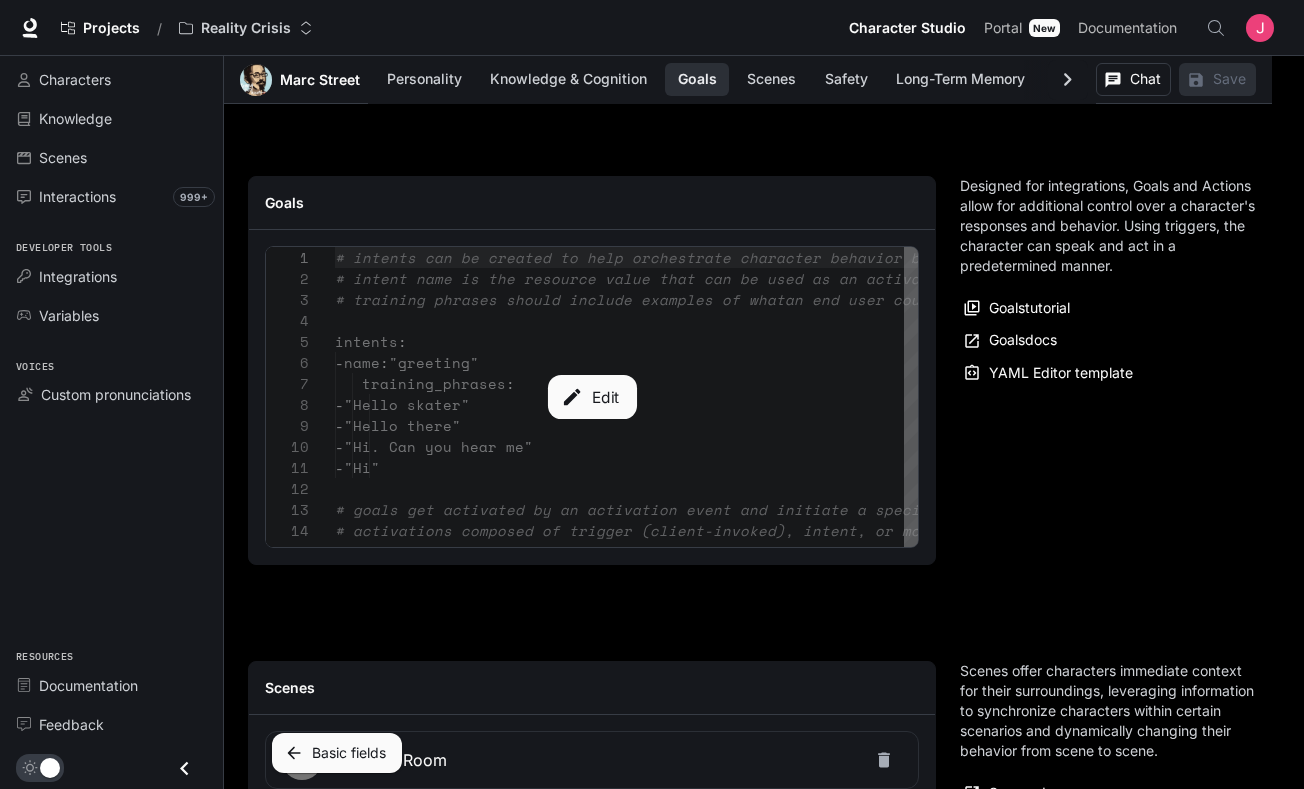 click on "Edit" at bounding box center [591, 397] 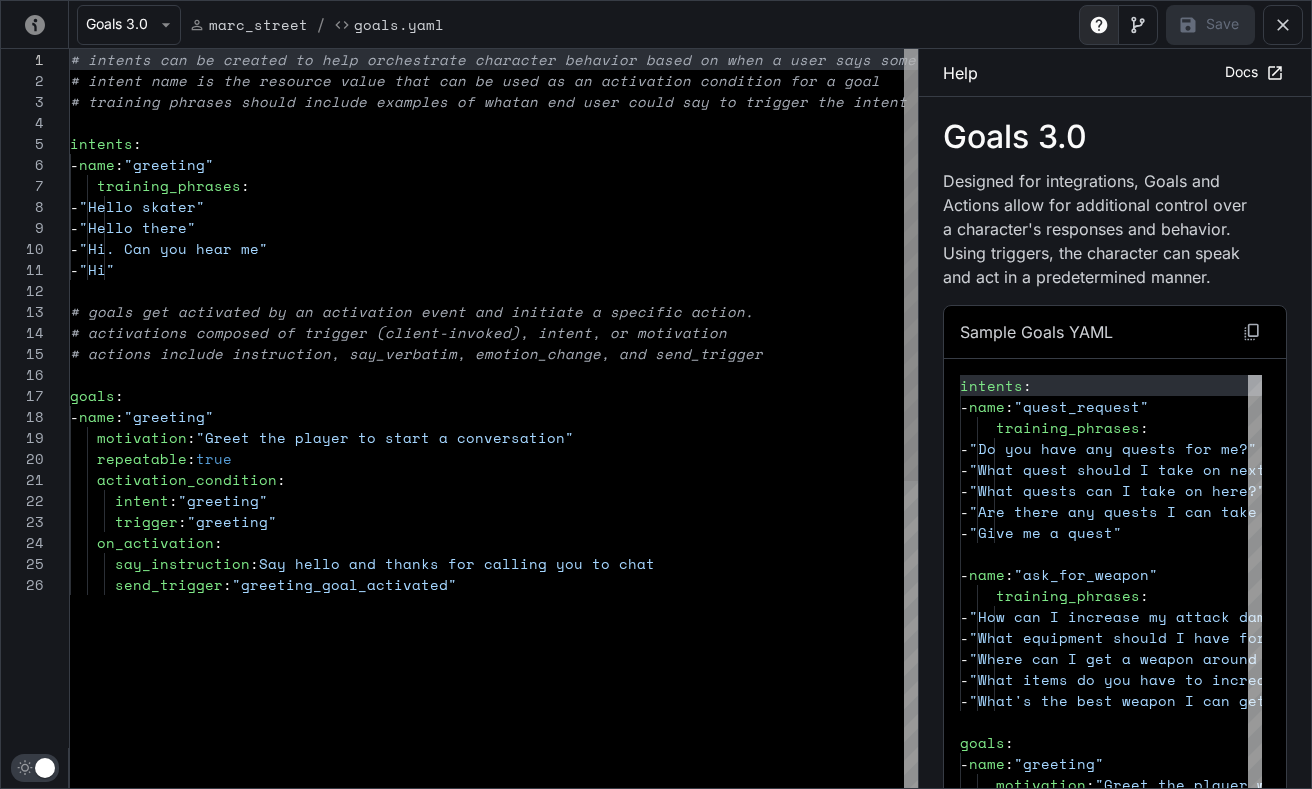 scroll, scrollTop: 210, scrollLeft: 0, axis: vertical 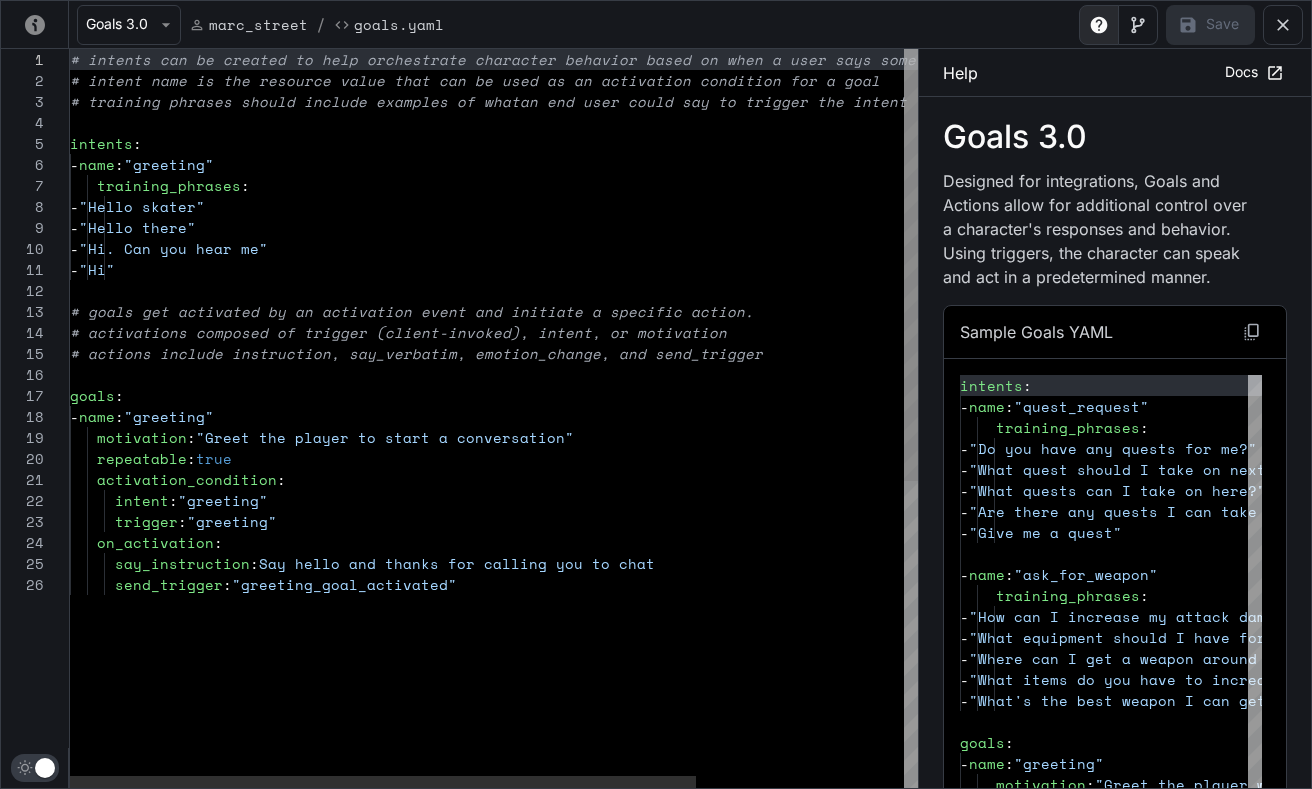 click on "# intents can be created to help orchestrate chara cter behavior based on when a user says something  similar to what is defined # intent name is the resource value that can be us ed as an activation condition for a goal # training phrases should include examples of what  an end user could say to trigger the intent intents :  -  name :  "greeting"     training_phrases :      -  "Hello skater"      -  "Hello there"      -  "Hi. Can you hear me"      -  "Hi" # goals get activated by an activation event and i nitiate a specific action. # activations composed of trigger (client-invoked) , intent, or motivation # actions include instruction, say_verbatim, emoti on_change, and send_trigger goals :  -  name :  "greeting"     motivation :  "Greet the player to start a conversation"     repeatable :  true     activation_condition :       intent :  "greeting"       trigger" at bounding box center [634, 681] 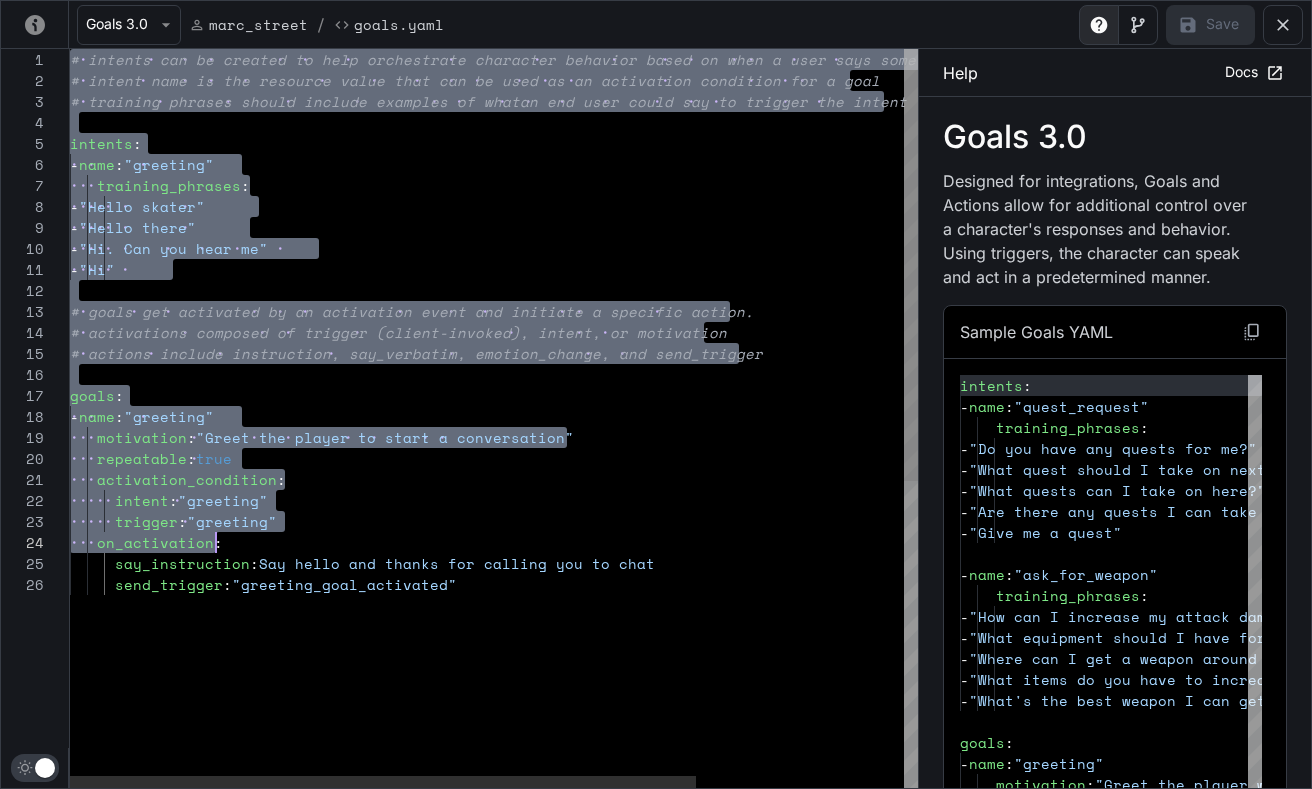 scroll, scrollTop: 0, scrollLeft: 377, axis: horizontal 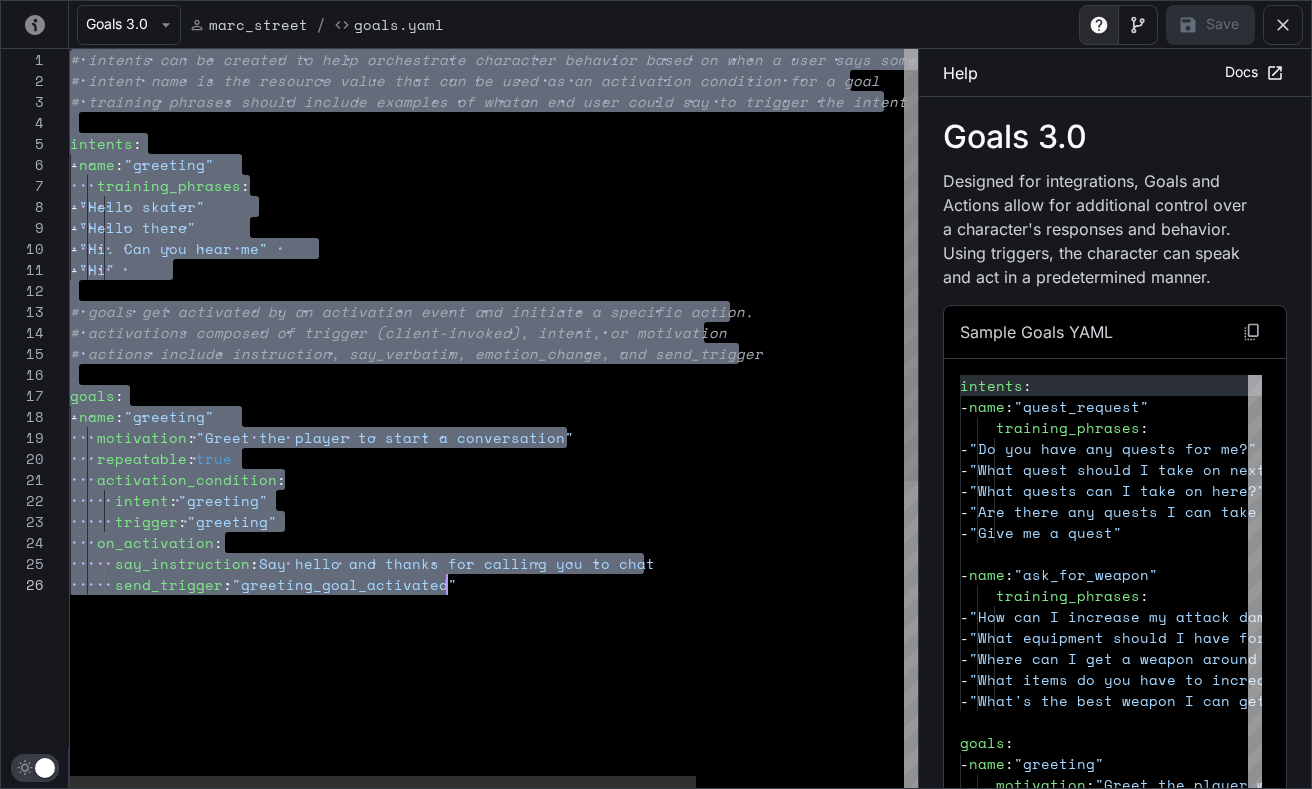 drag, startPoint x: 73, startPoint y: 60, endPoint x: 762, endPoint y: 669, distance: 919.5662 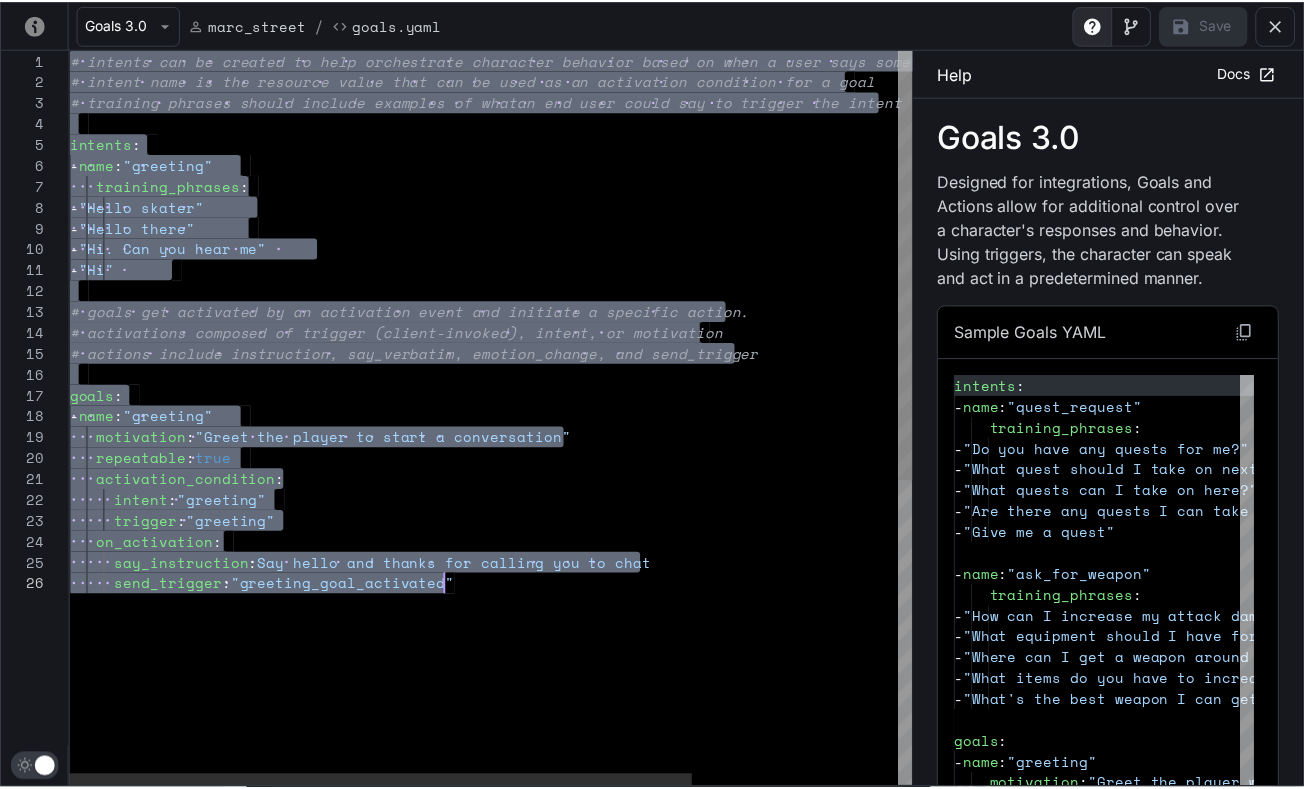 scroll, scrollTop: 105, scrollLeft: 0, axis: vertical 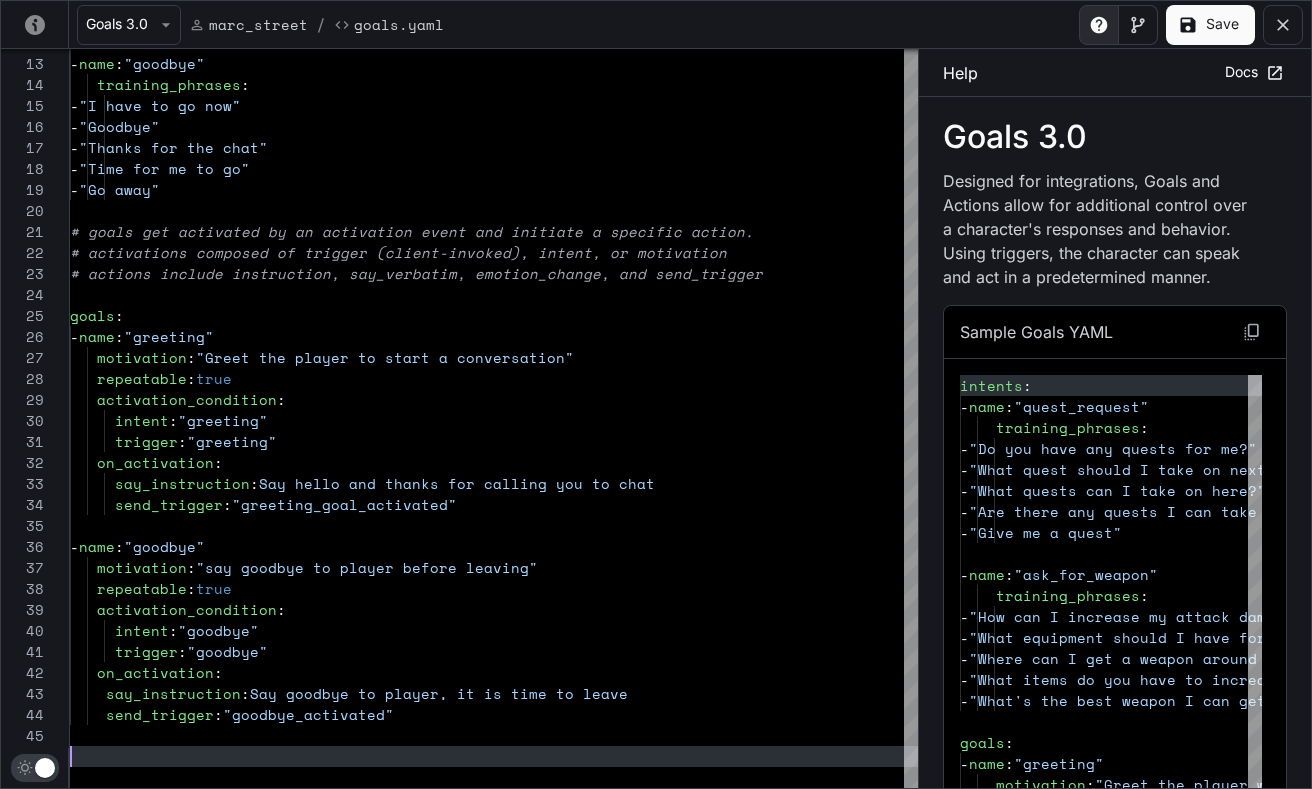 click 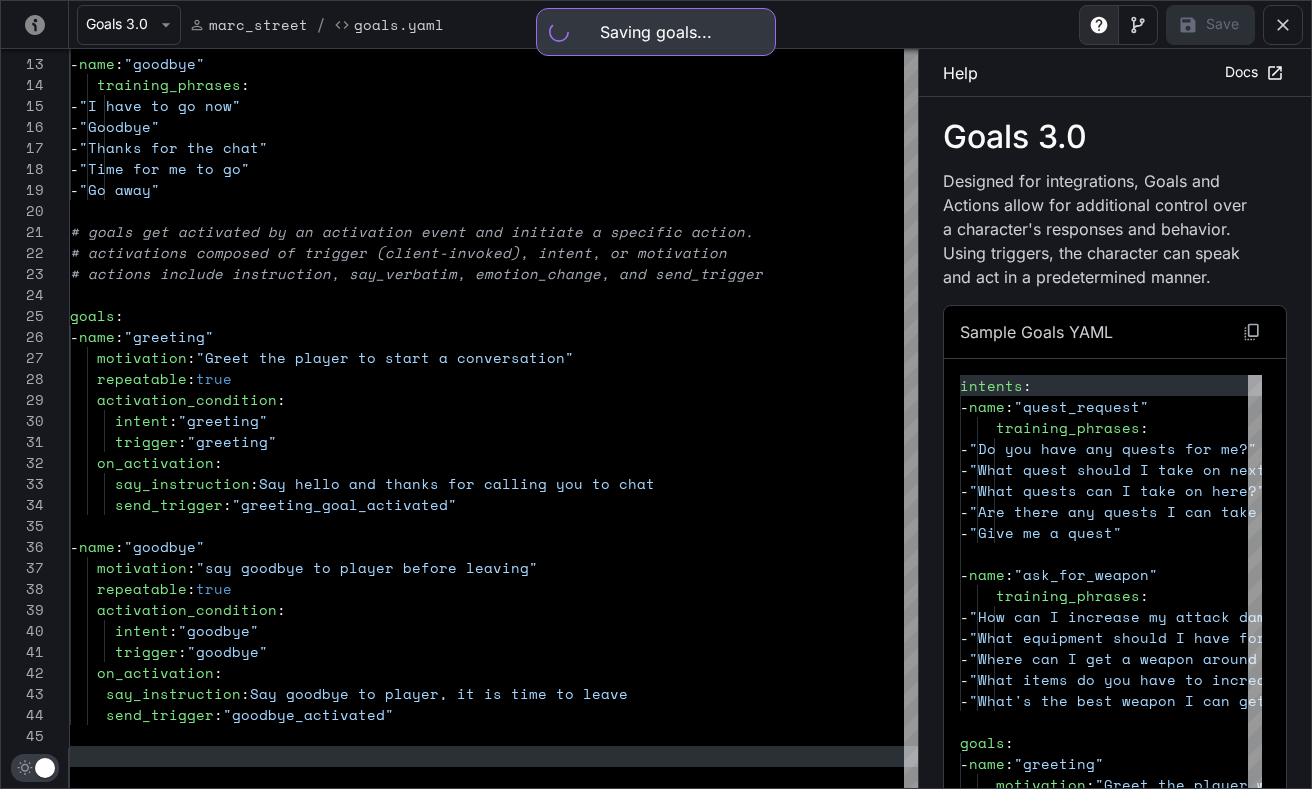 type on "**" 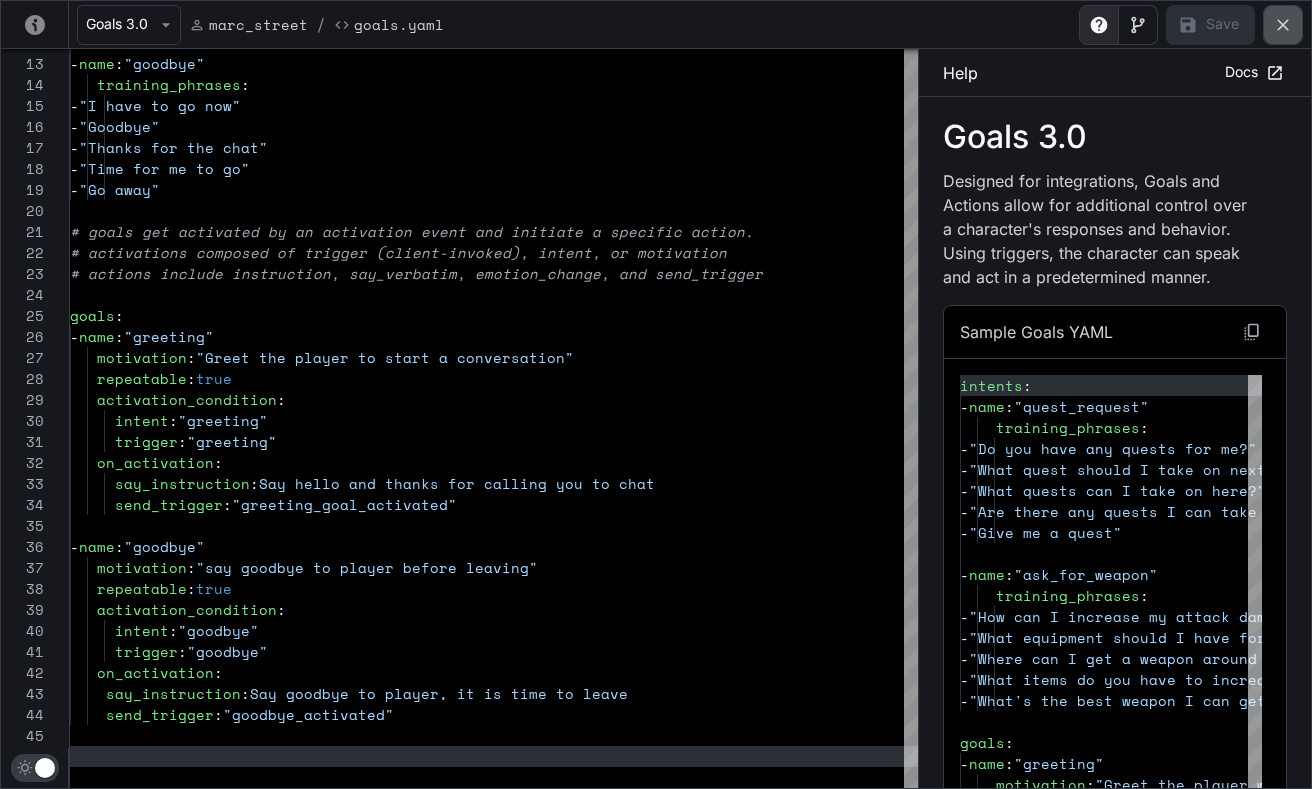click 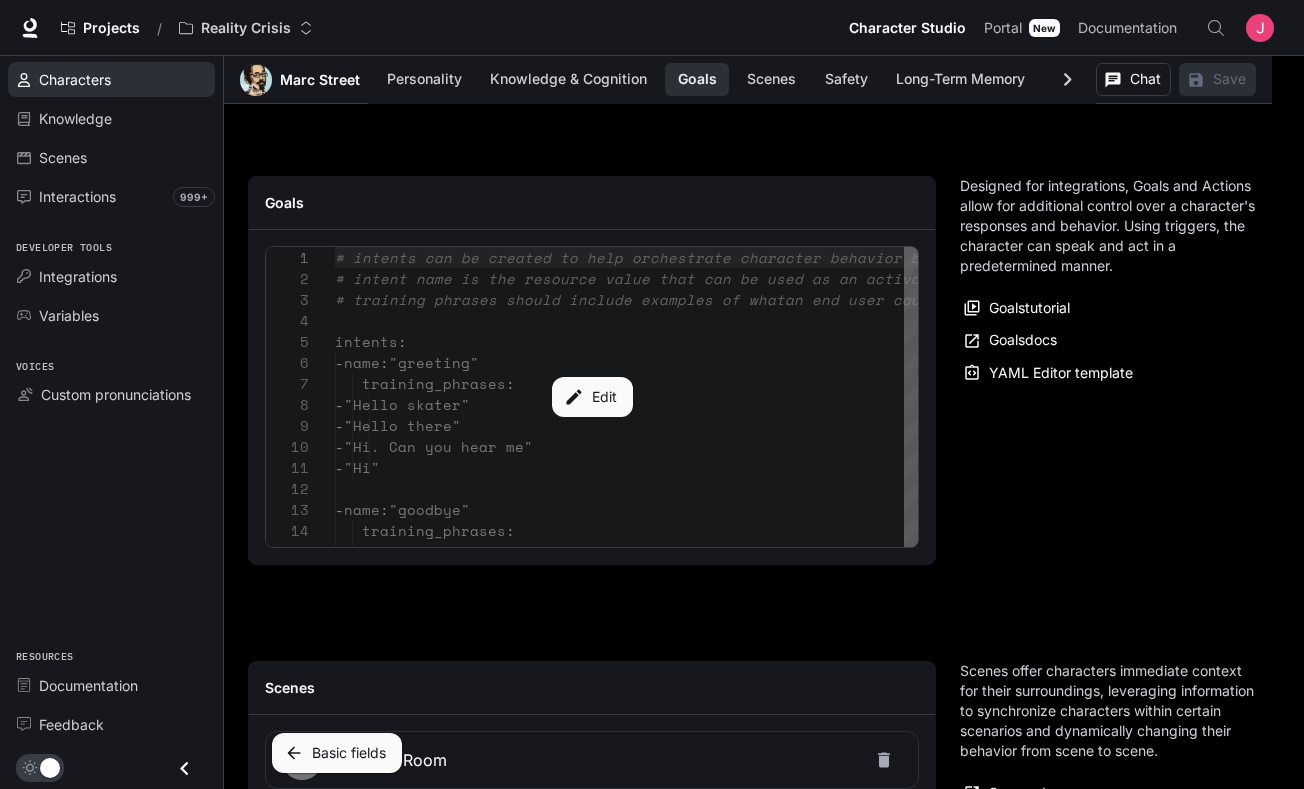 click on "Characters" at bounding box center (75, 79) 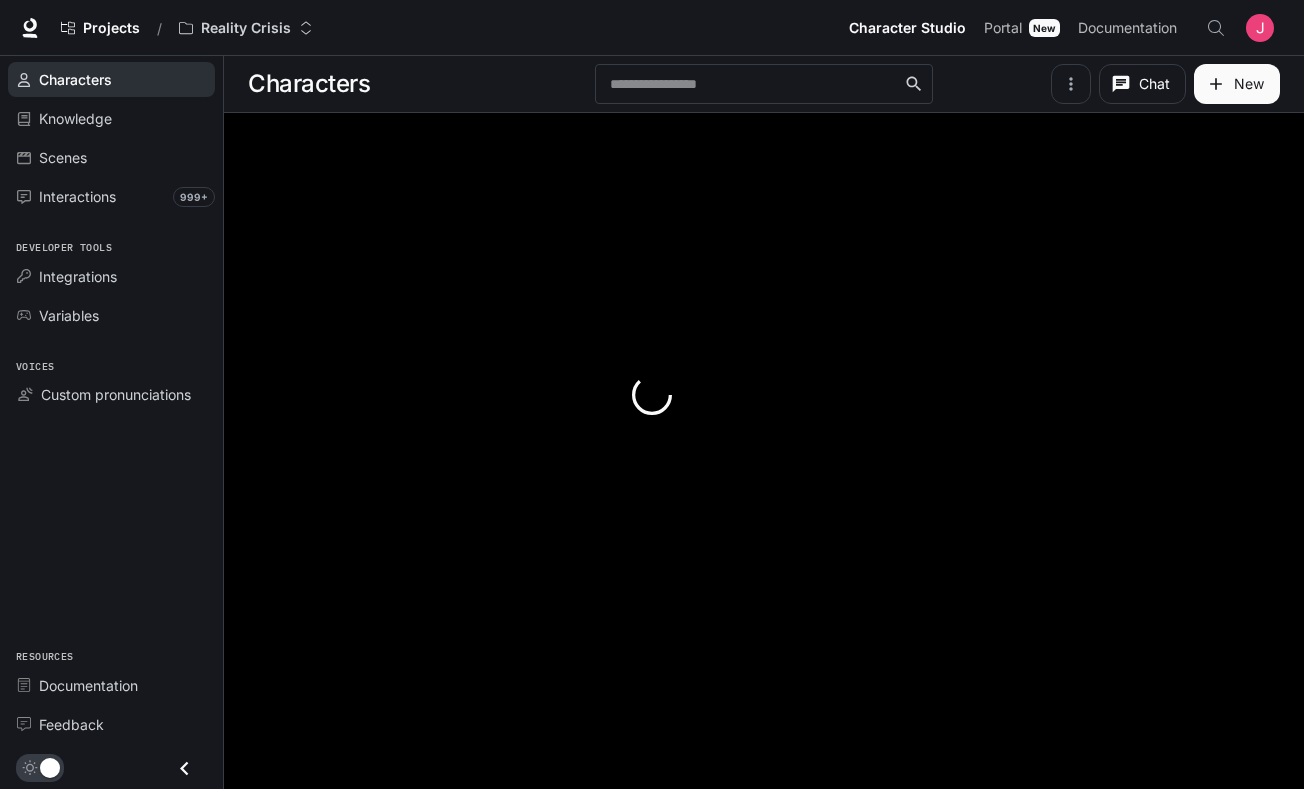 scroll, scrollTop: 0, scrollLeft: 0, axis: both 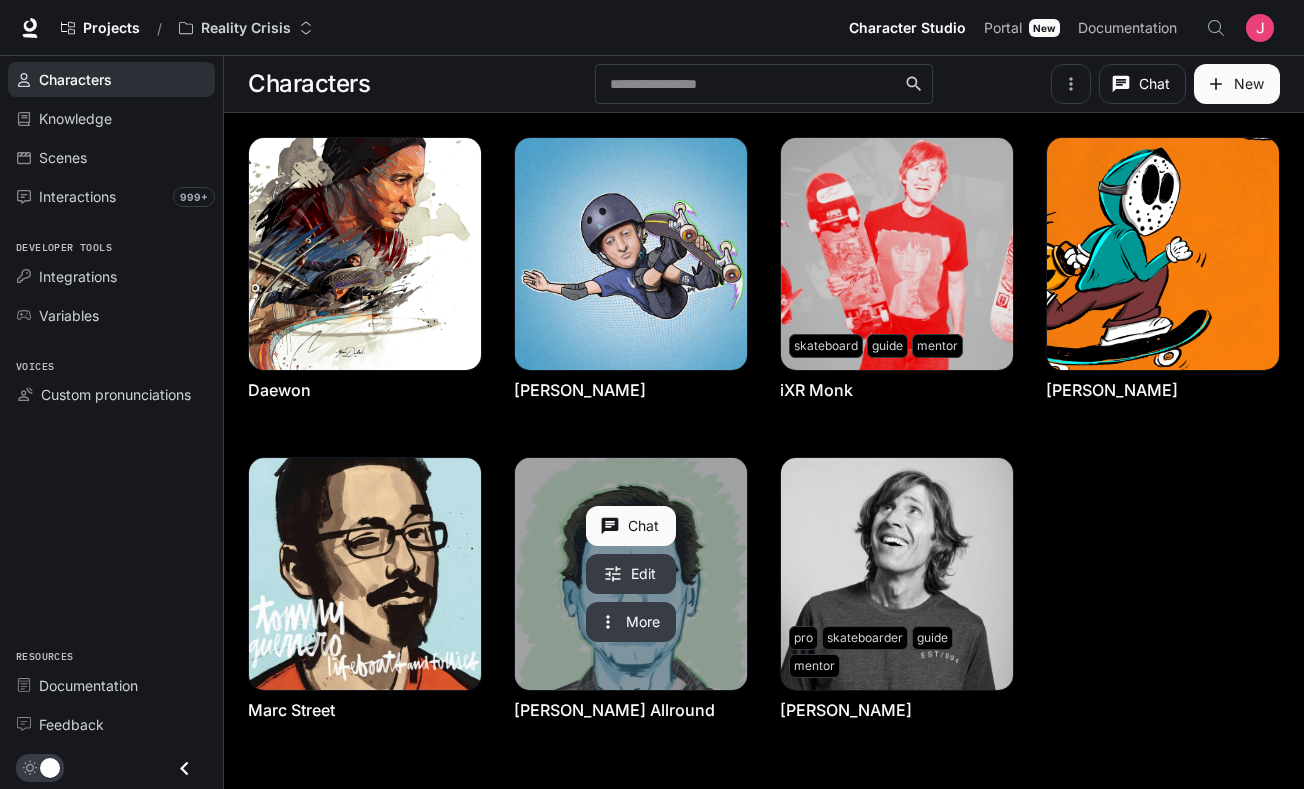 click at bounding box center [631, 574] 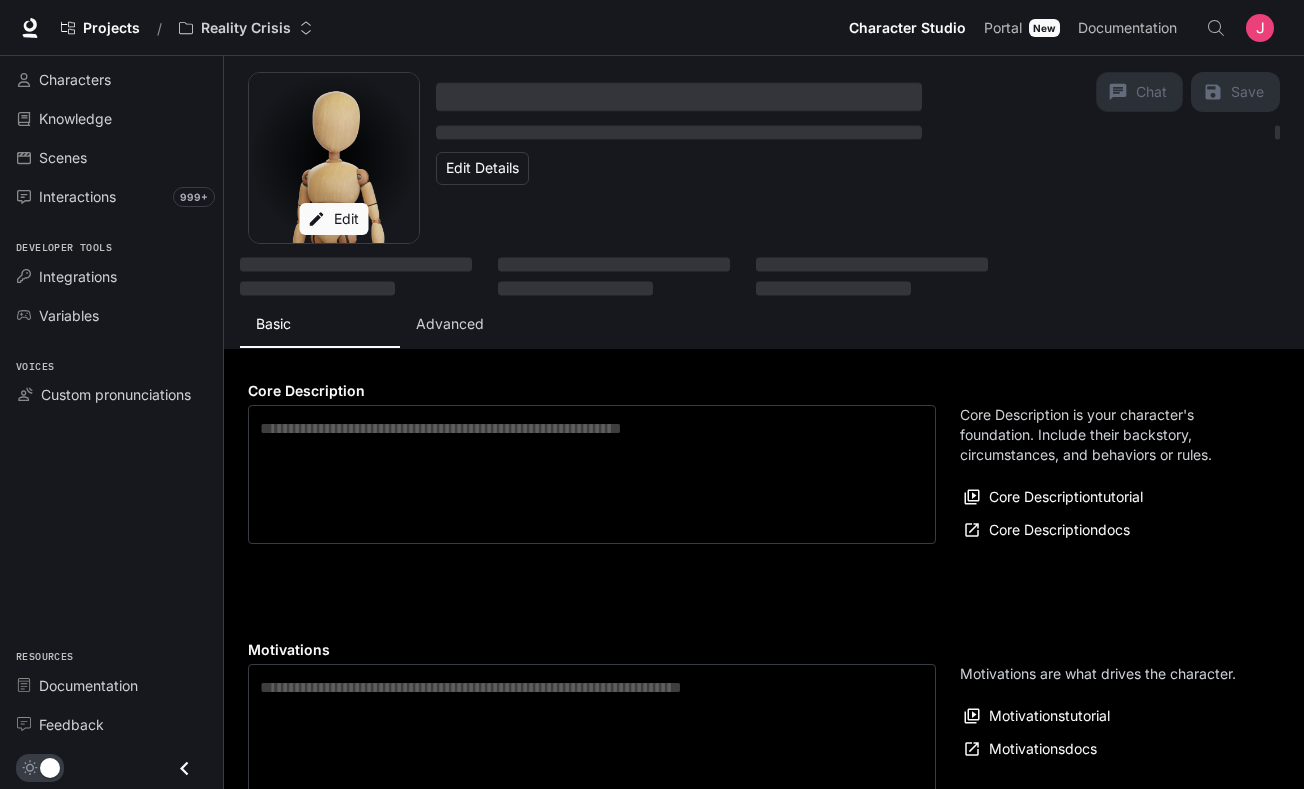 type on "**********" 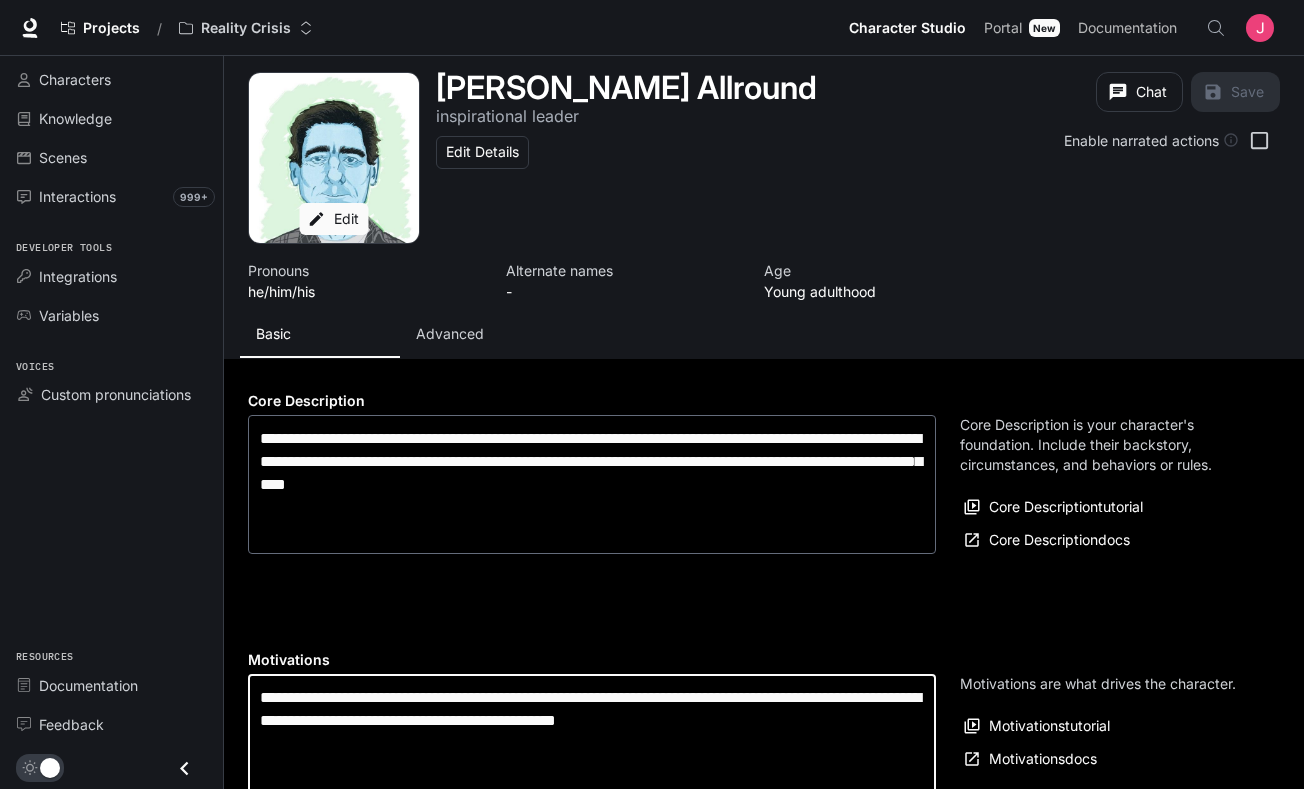 click on "**********" at bounding box center [592, 743] 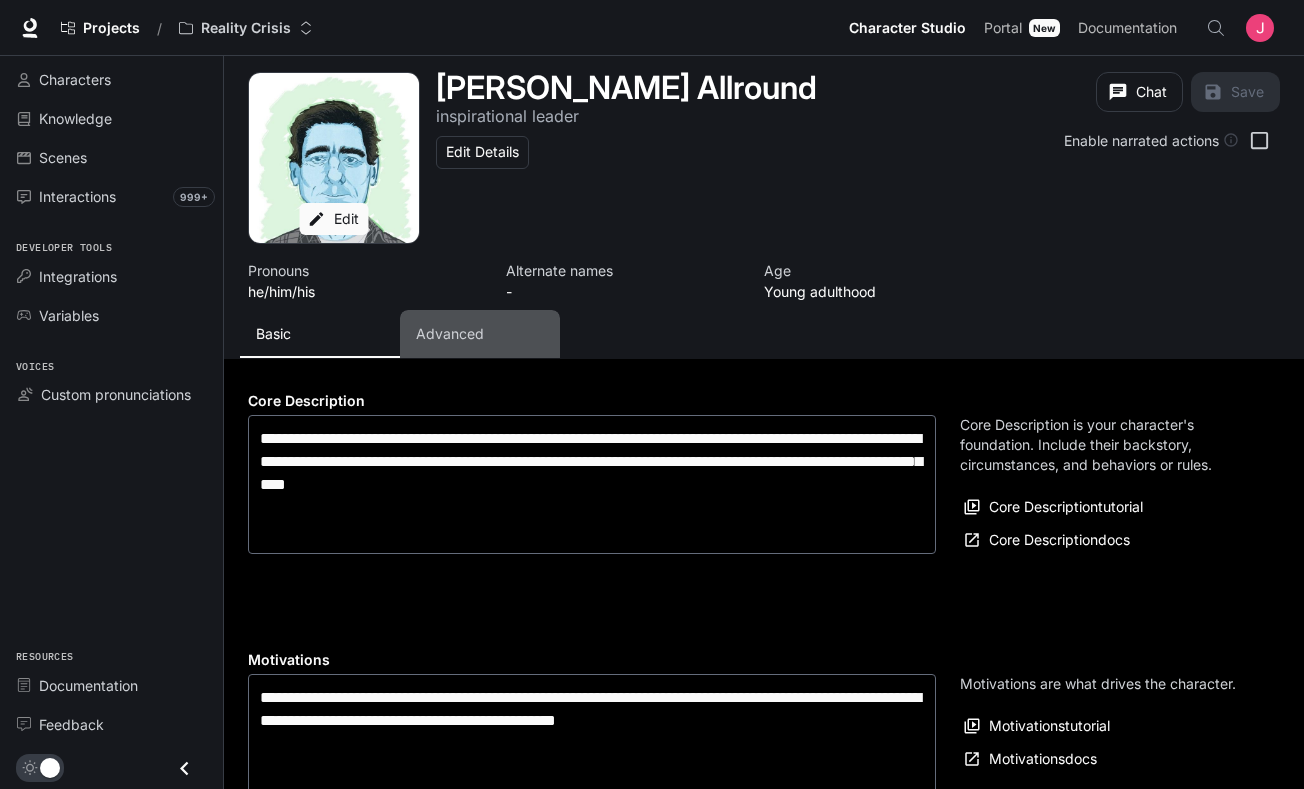 click on "Advanced" at bounding box center (450, 334) 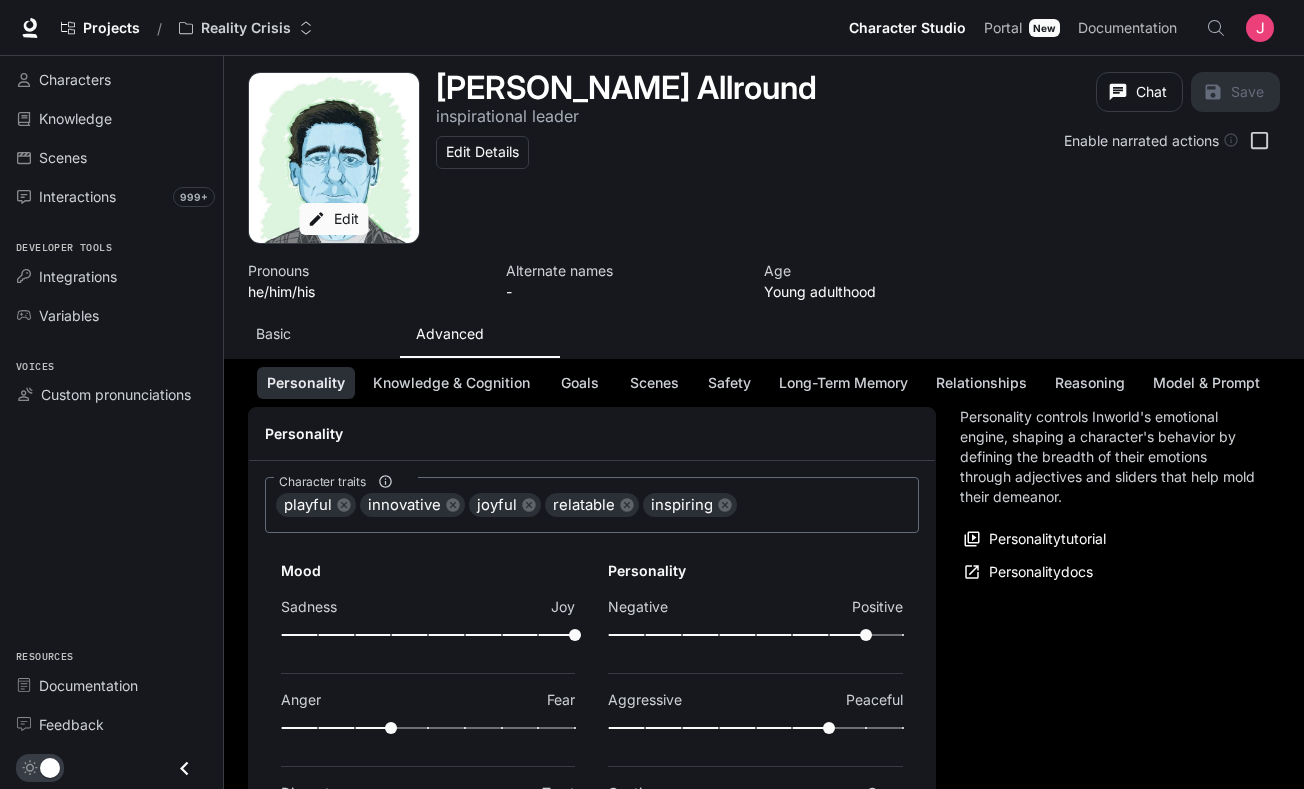 scroll, scrollTop: 210, scrollLeft: 0, axis: vertical 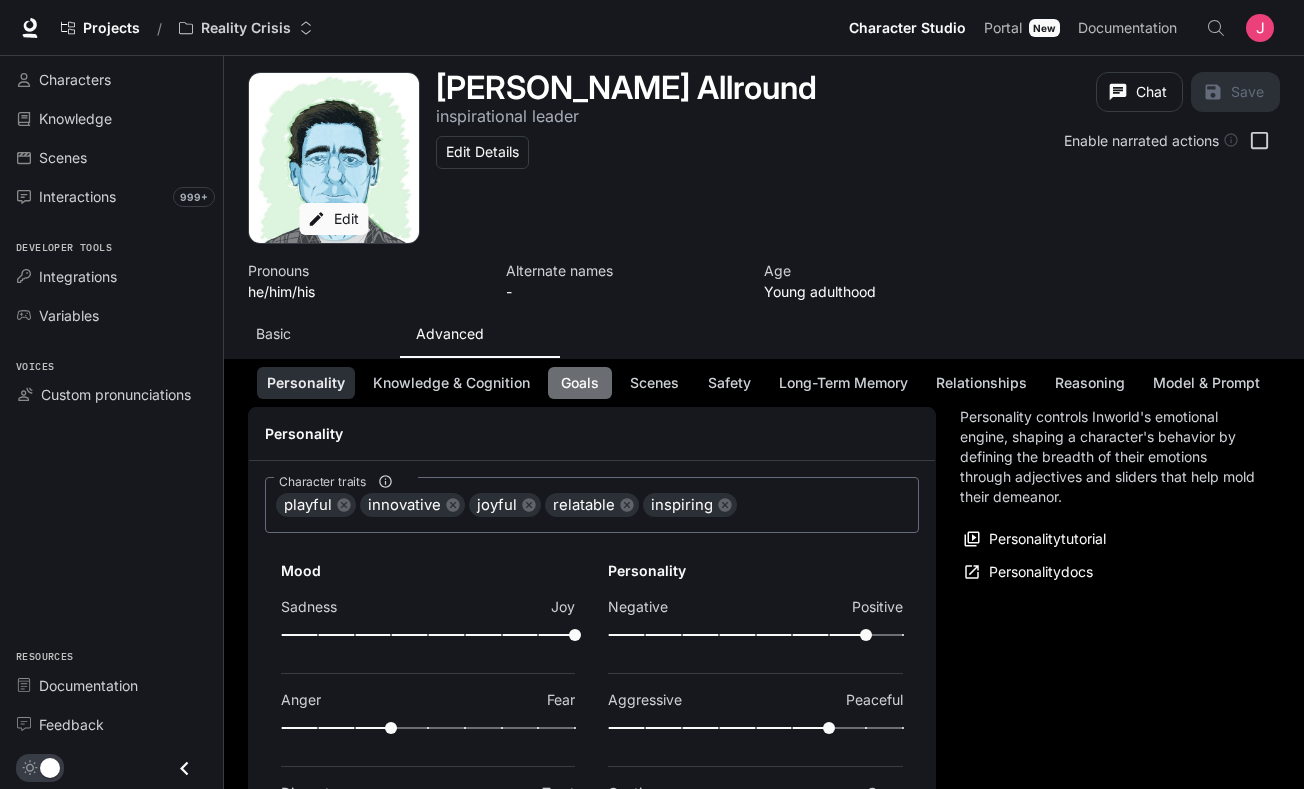 click on "Goals" at bounding box center (580, 383) 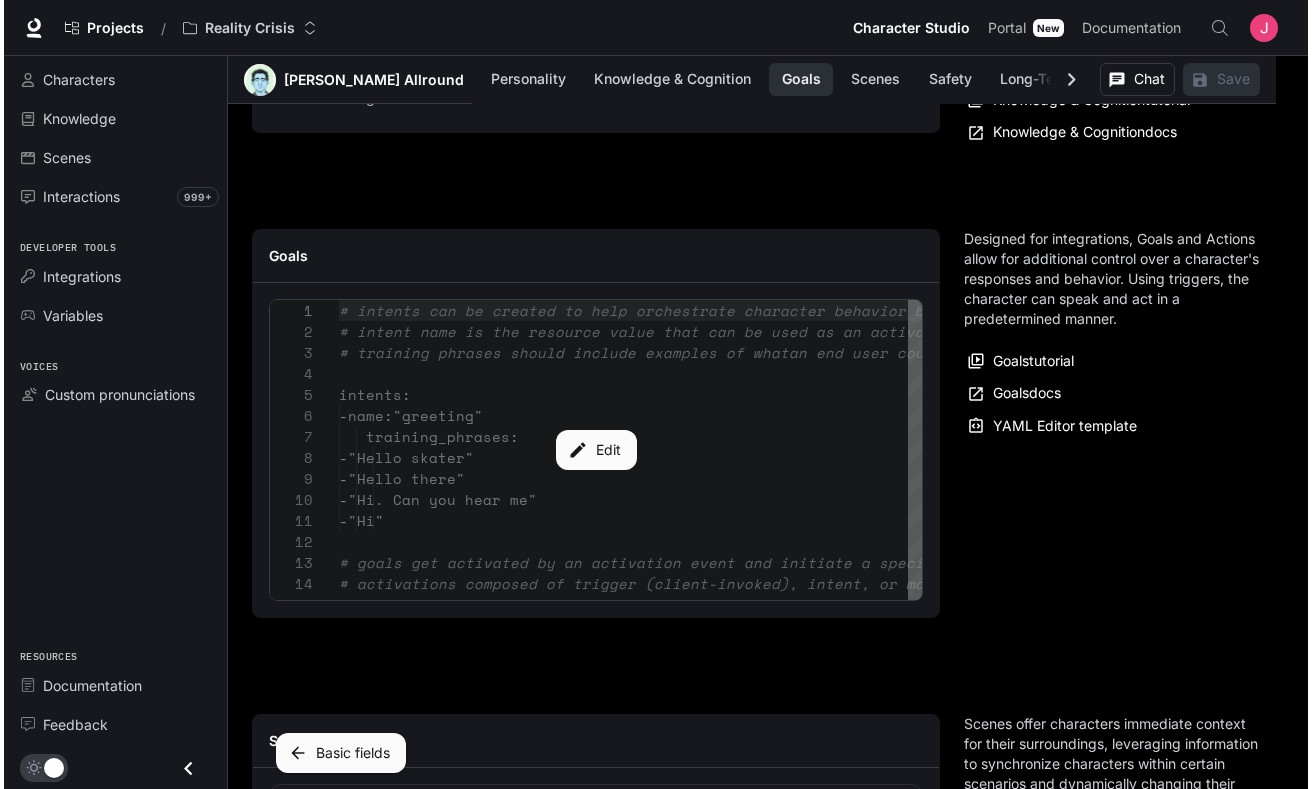 scroll, scrollTop: 1898, scrollLeft: 0, axis: vertical 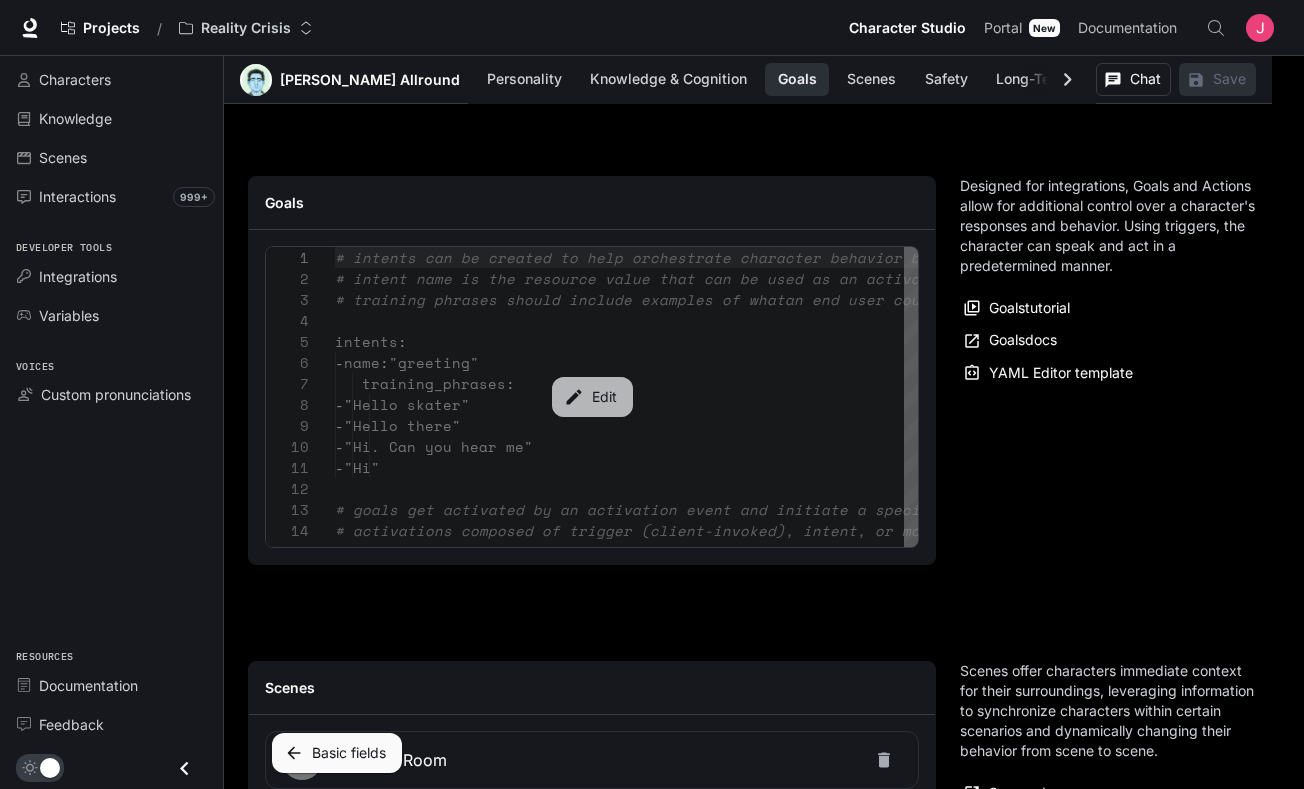 click on "Edit" at bounding box center [592, 397] 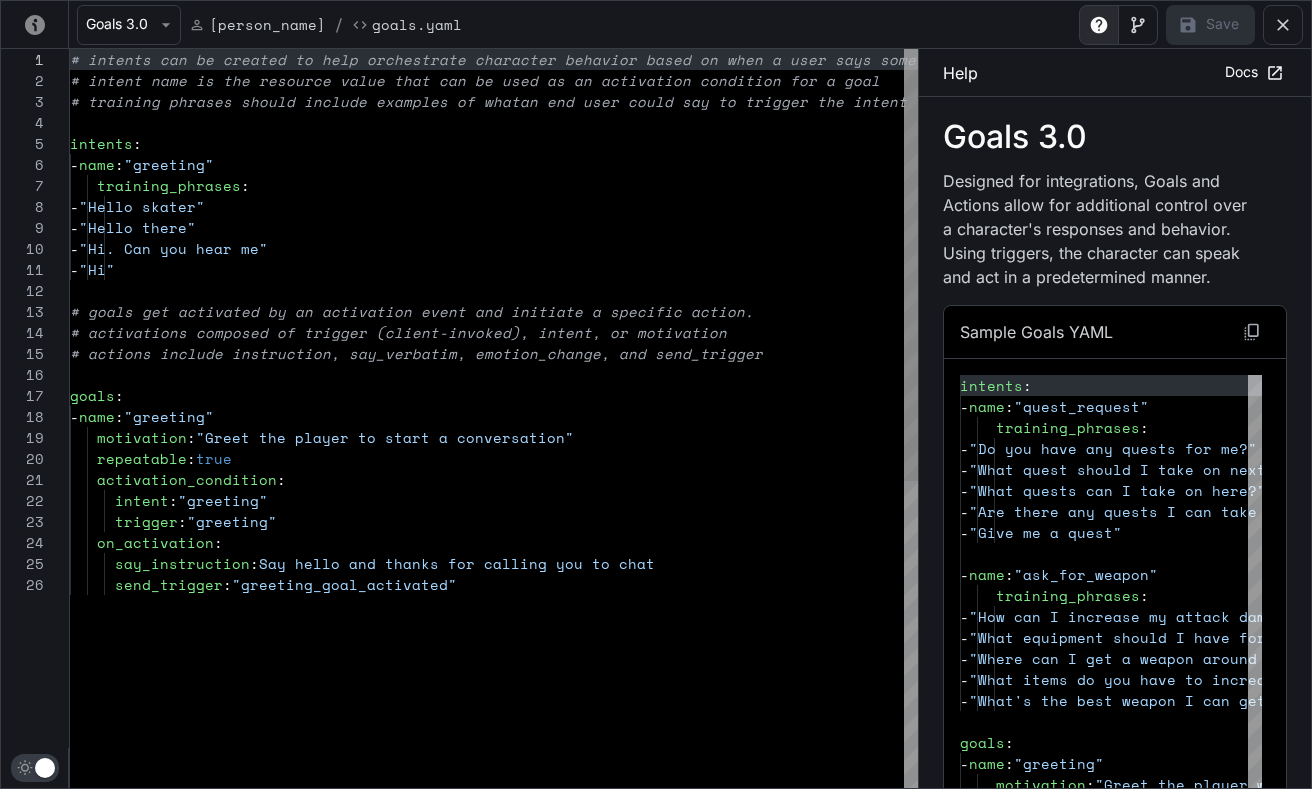 scroll, scrollTop: 210, scrollLeft: 0, axis: vertical 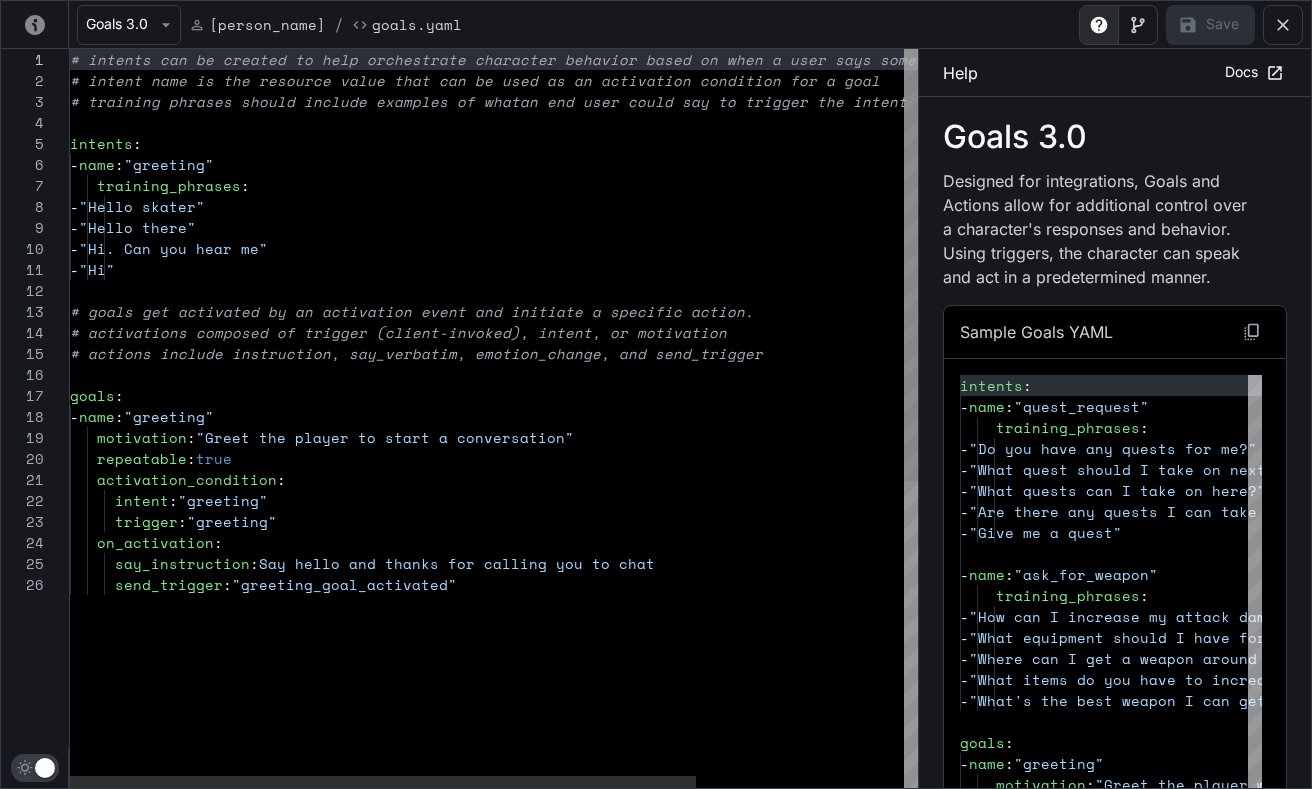 click on "# intents can be created to help orchestrate chara cter behavior based on when a user says something  similar to what is defined # intent name is the resource value that can be us ed as an activation condition for a goal # training phrases should include examples of what  an end user could say to trigger the intent intents :  -  name :  "greeting"     training_phrases :      -  "Hello skater"      -  "Hello there"      -  "Hi. Can you hear me"      -  "Hi" # goals get activated by an activation event and i nitiate a specific action. # activations composed of trigger (client-invoked) , intent, or motivation # actions include instruction, say_verbatim, emoti on_change, and send_trigger goals :  -  name :  "greeting"     motivation :  "Greet the player to start a conversation"     repeatable :  true     activation_condition :       intent :  "greeting"       trigger" at bounding box center [634, 681] 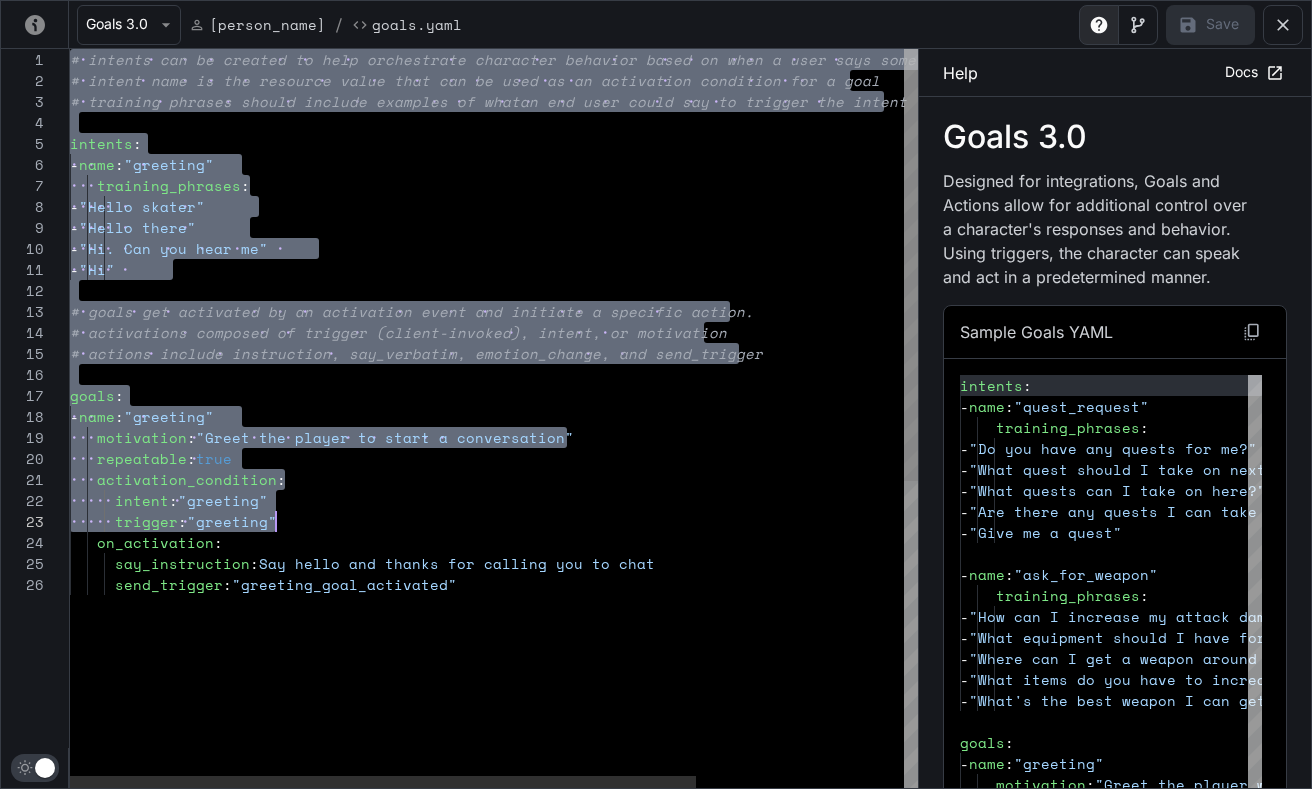 scroll, scrollTop: 0, scrollLeft: 377, axis: horizontal 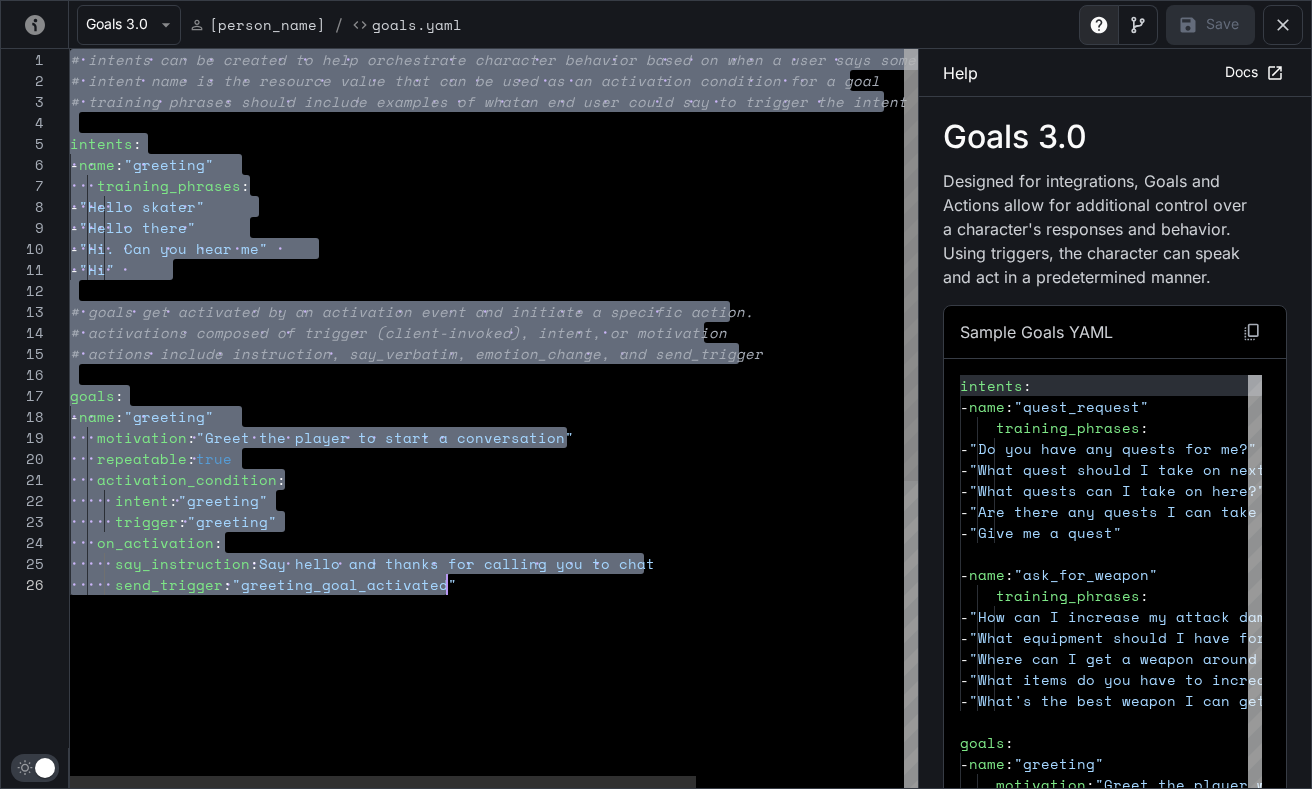 drag, startPoint x: 72, startPoint y: 61, endPoint x: 687, endPoint y: 662, distance: 859.8988 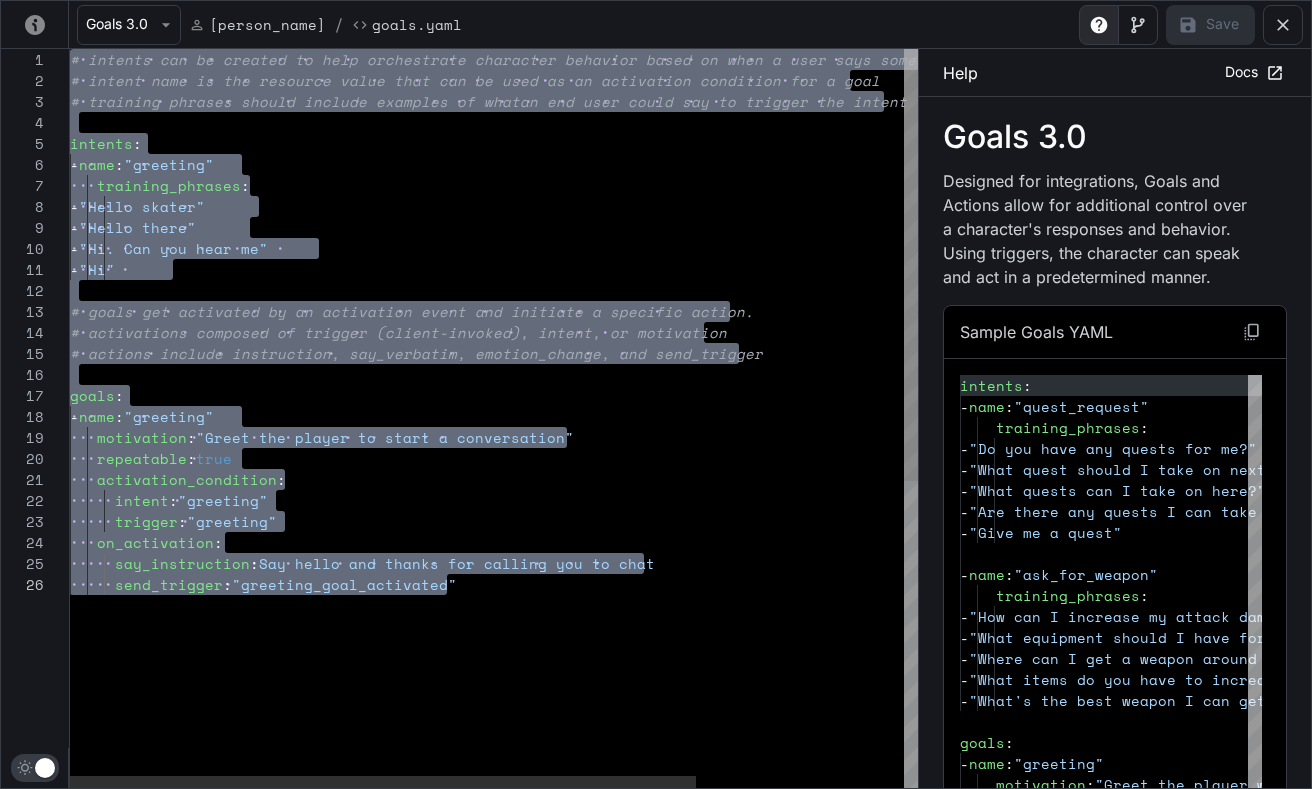 type on "**********" 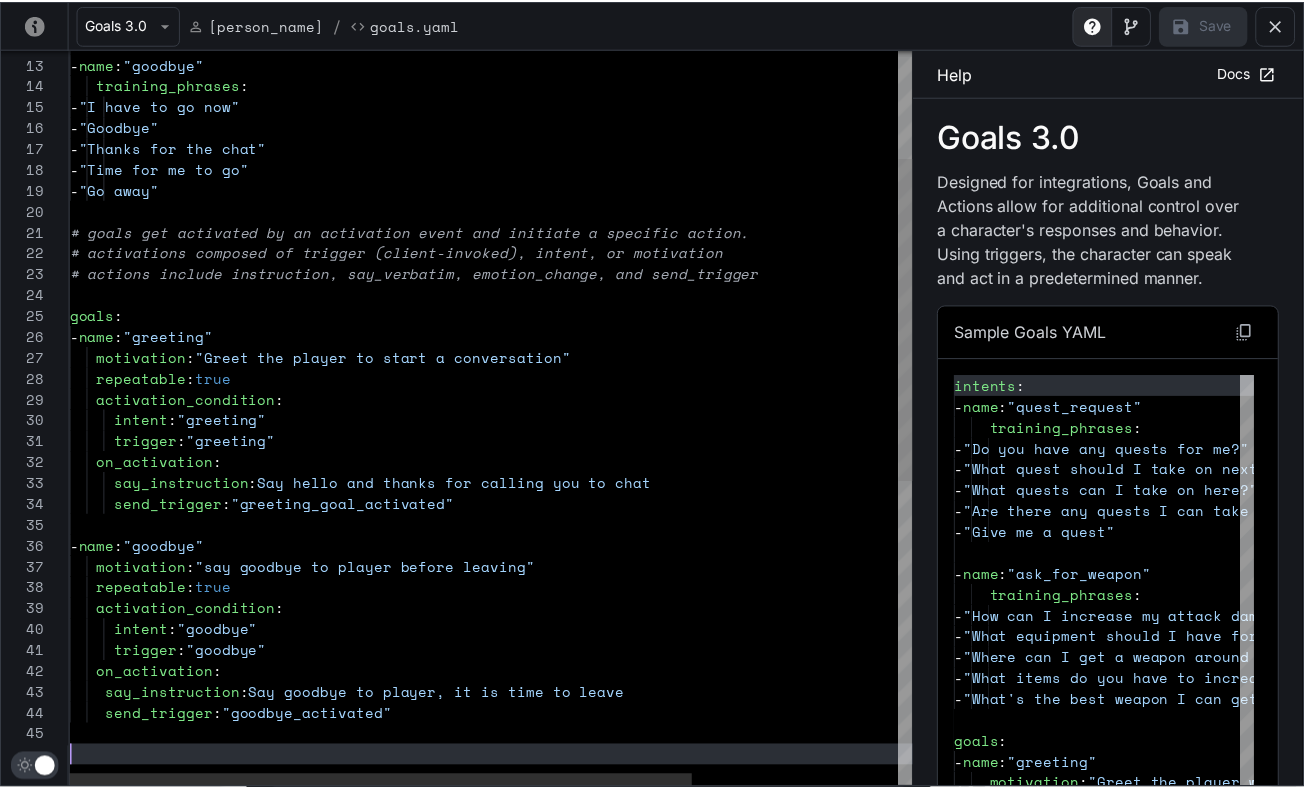 scroll, scrollTop: 105, scrollLeft: 0, axis: vertical 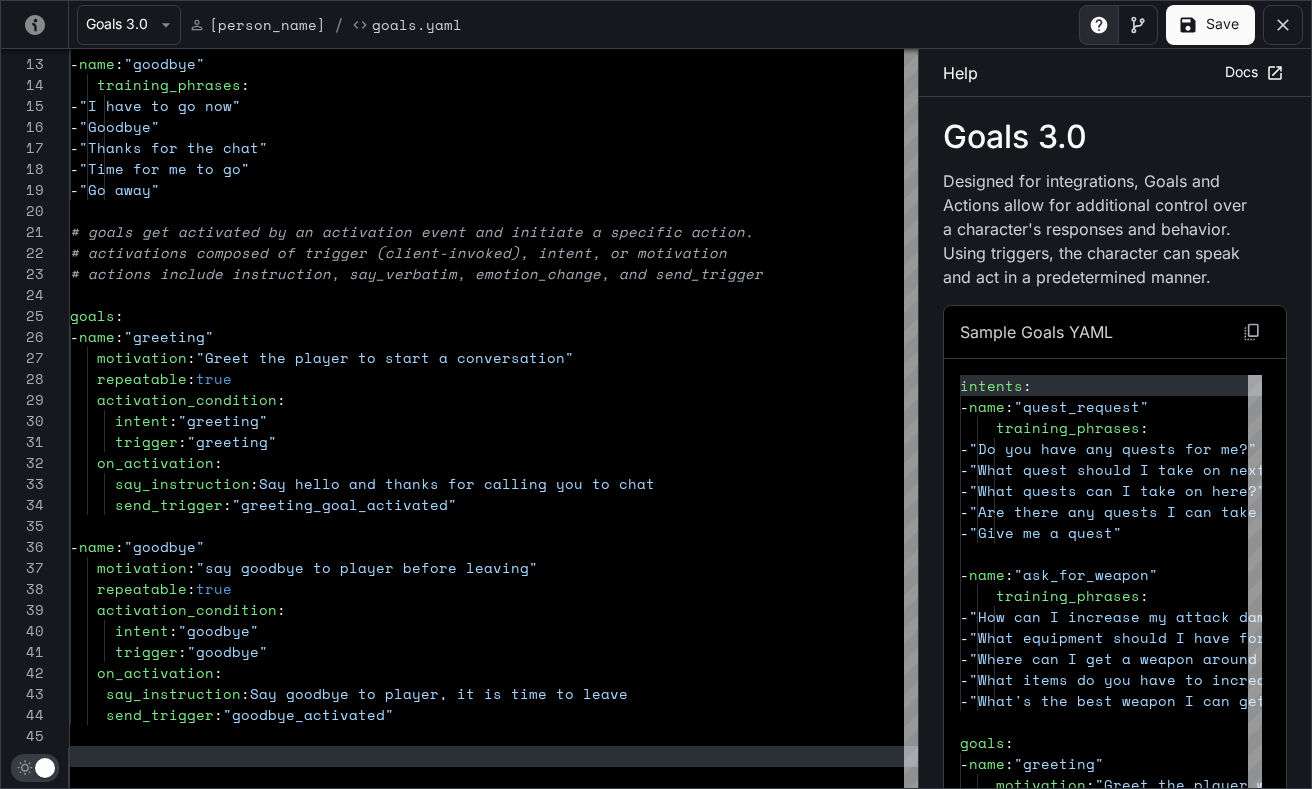 click on "Save" at bounding box center [1210, 25] 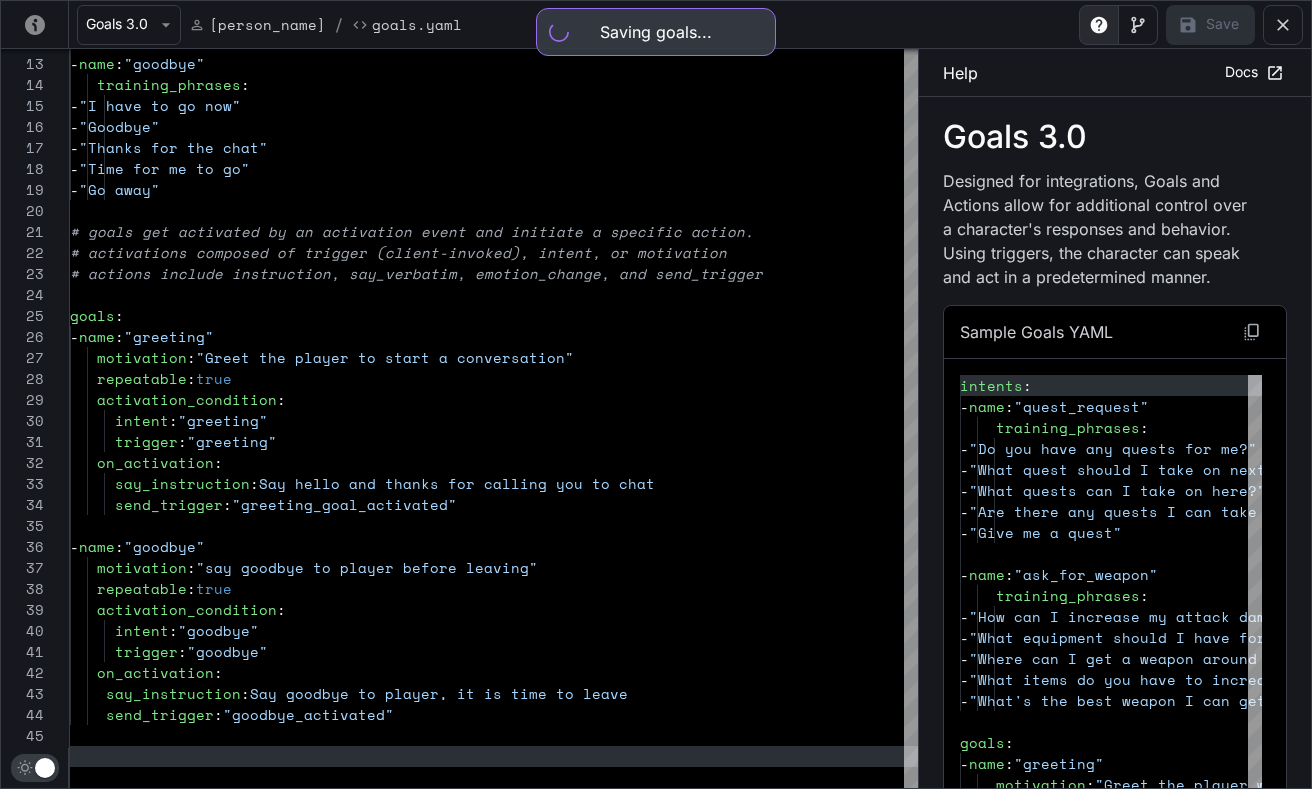 type on "***" 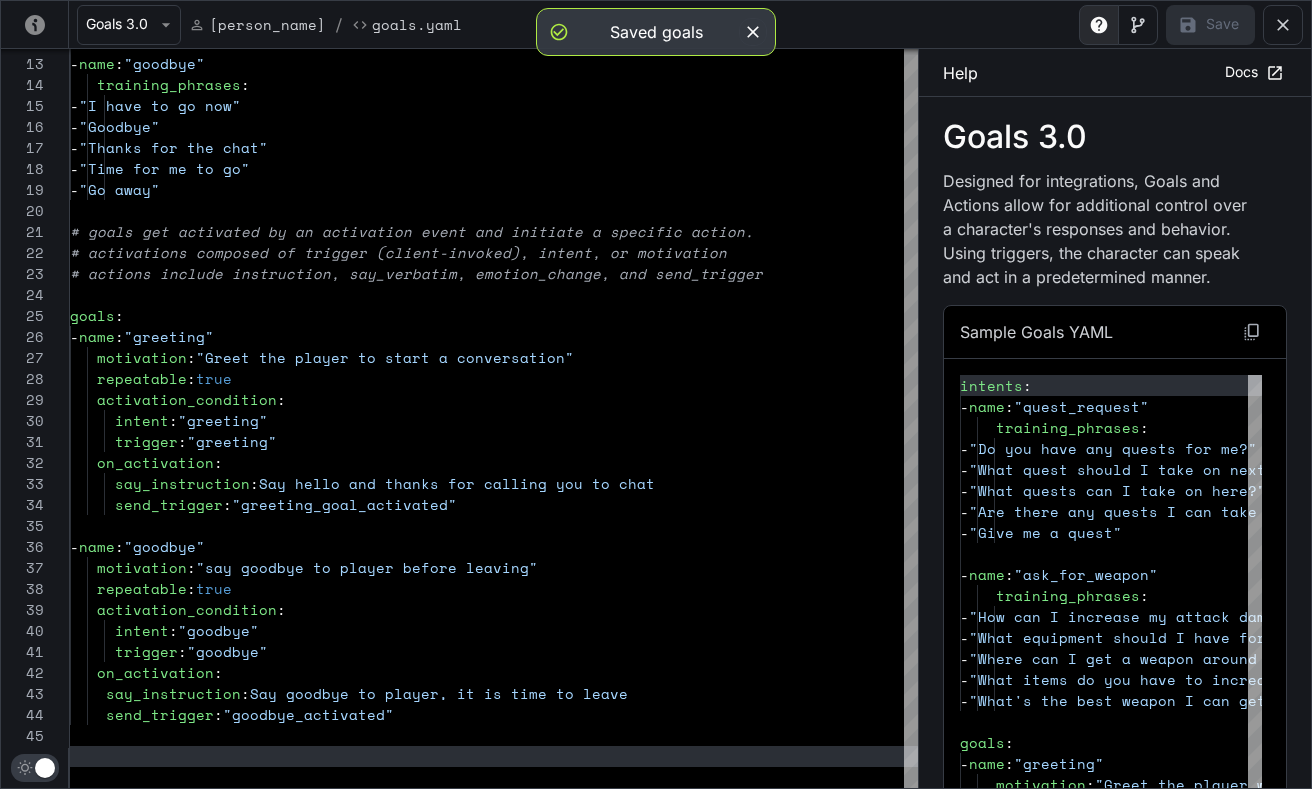 click 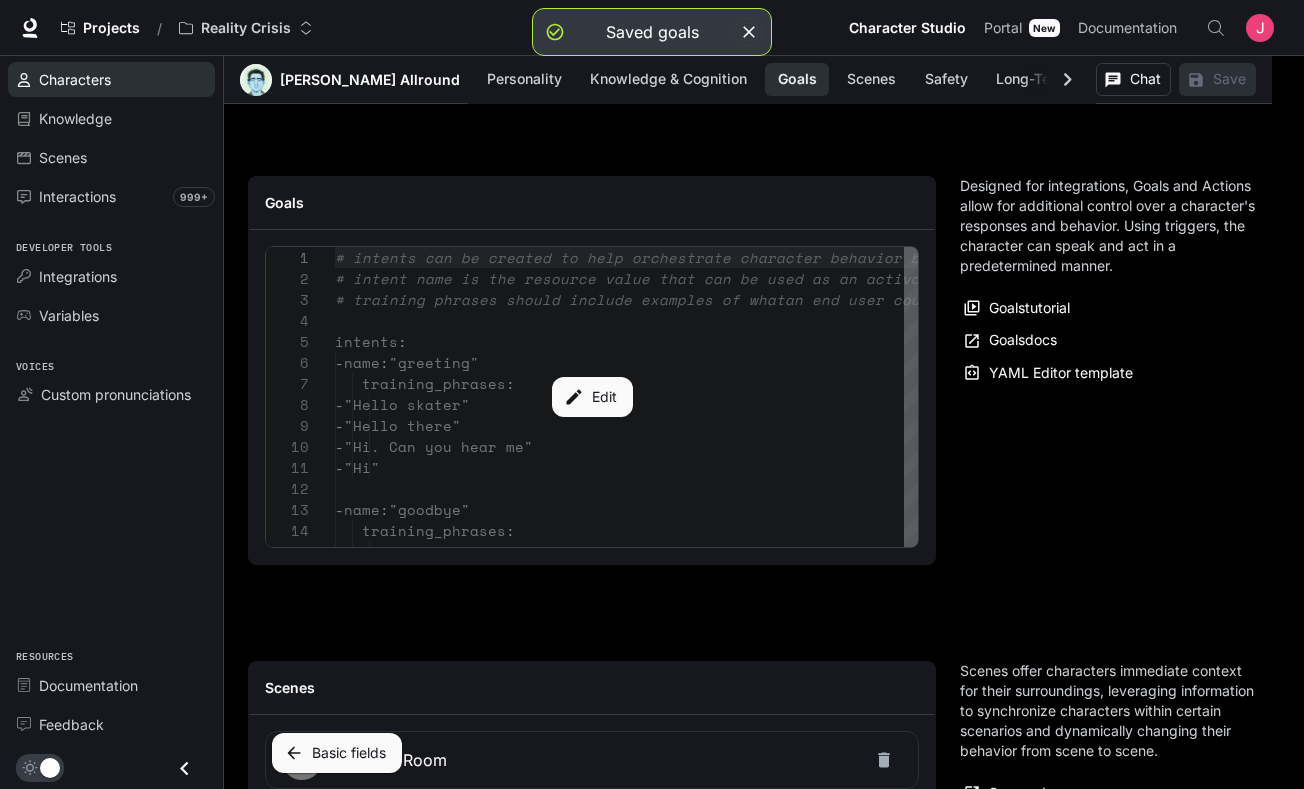 click on "Characters" at bounding box center [122, 79] 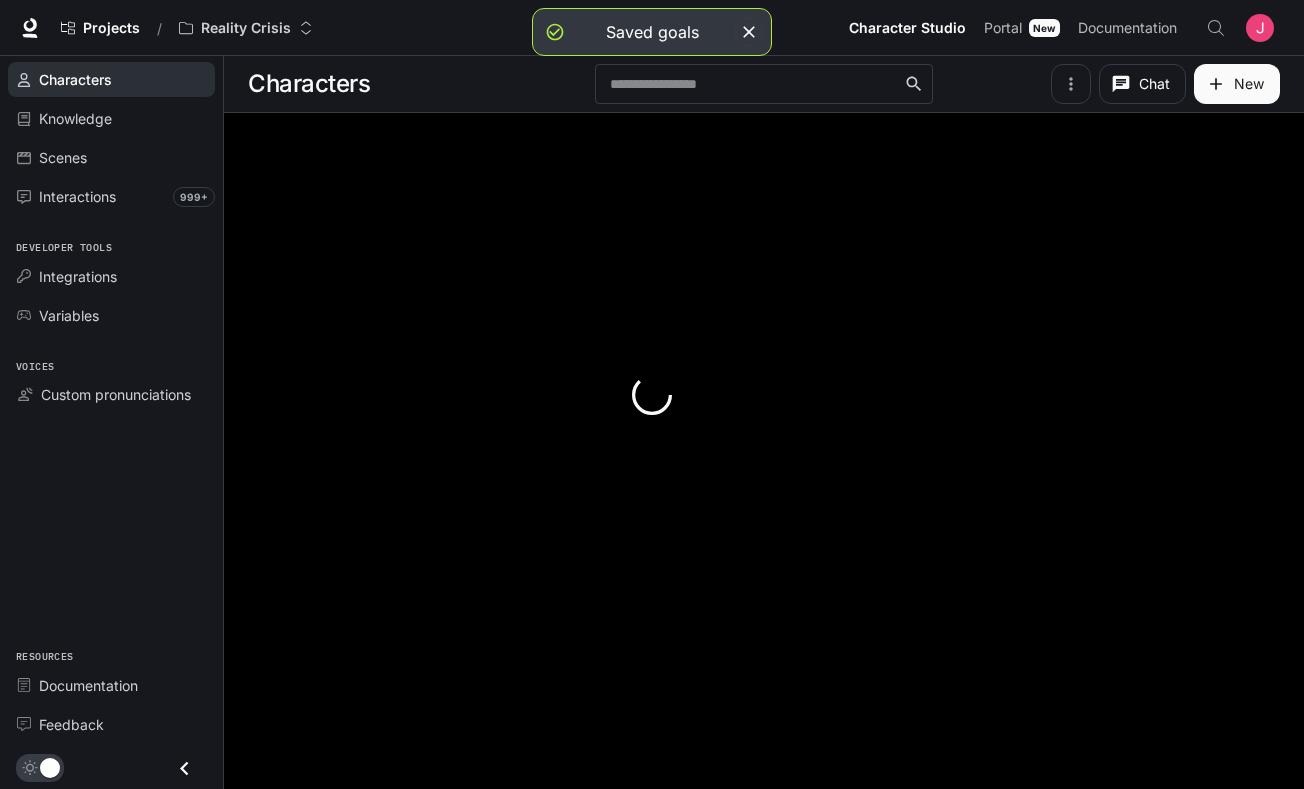 scroll, scrollTop: 0, scrollLeft: 0, axis: both 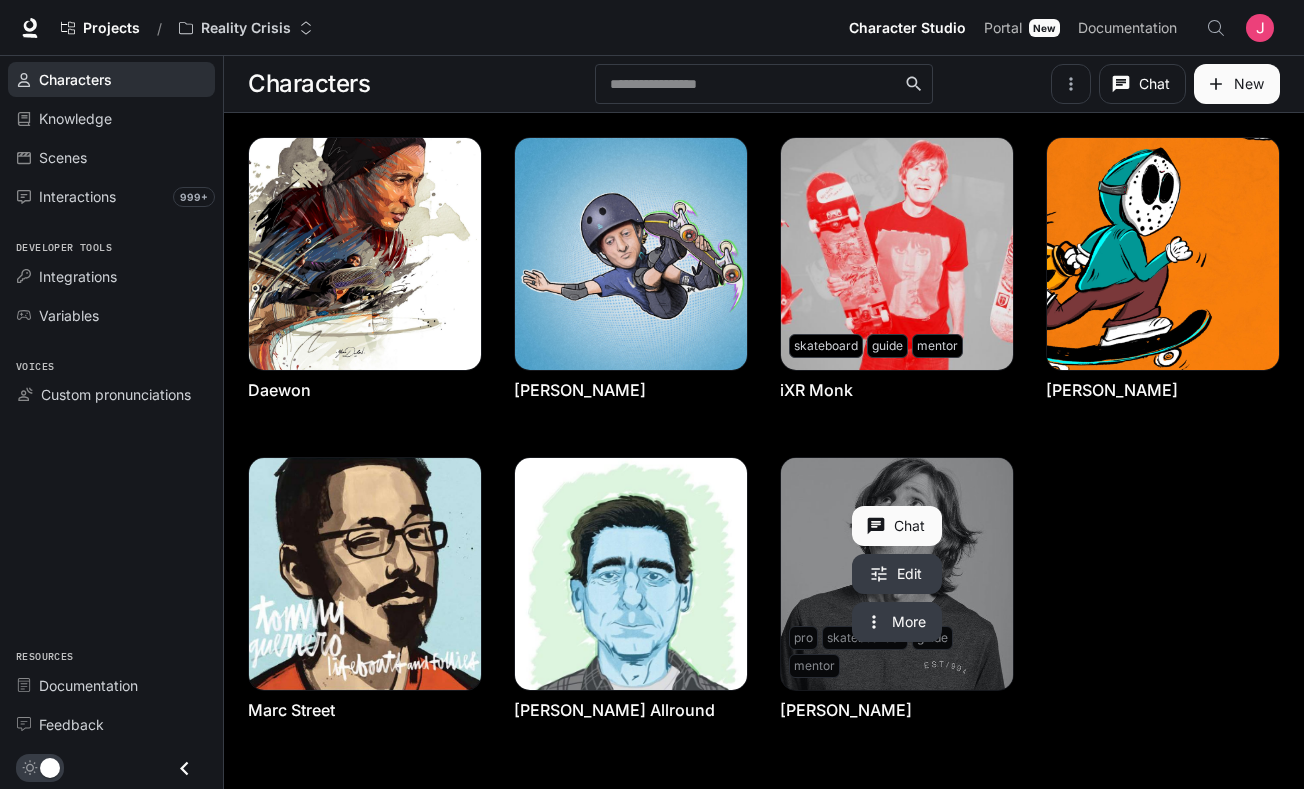 click at bounding box center [897, 574] 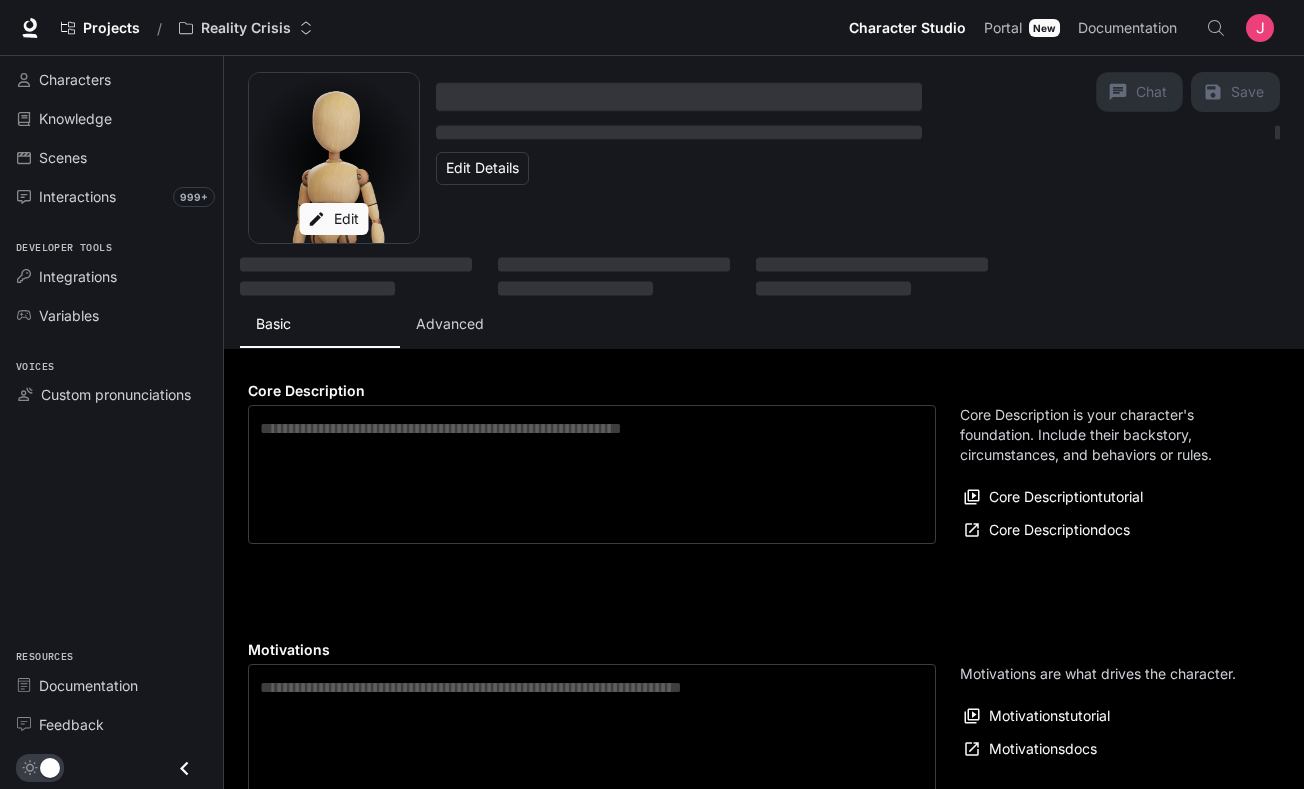 type on "**********" 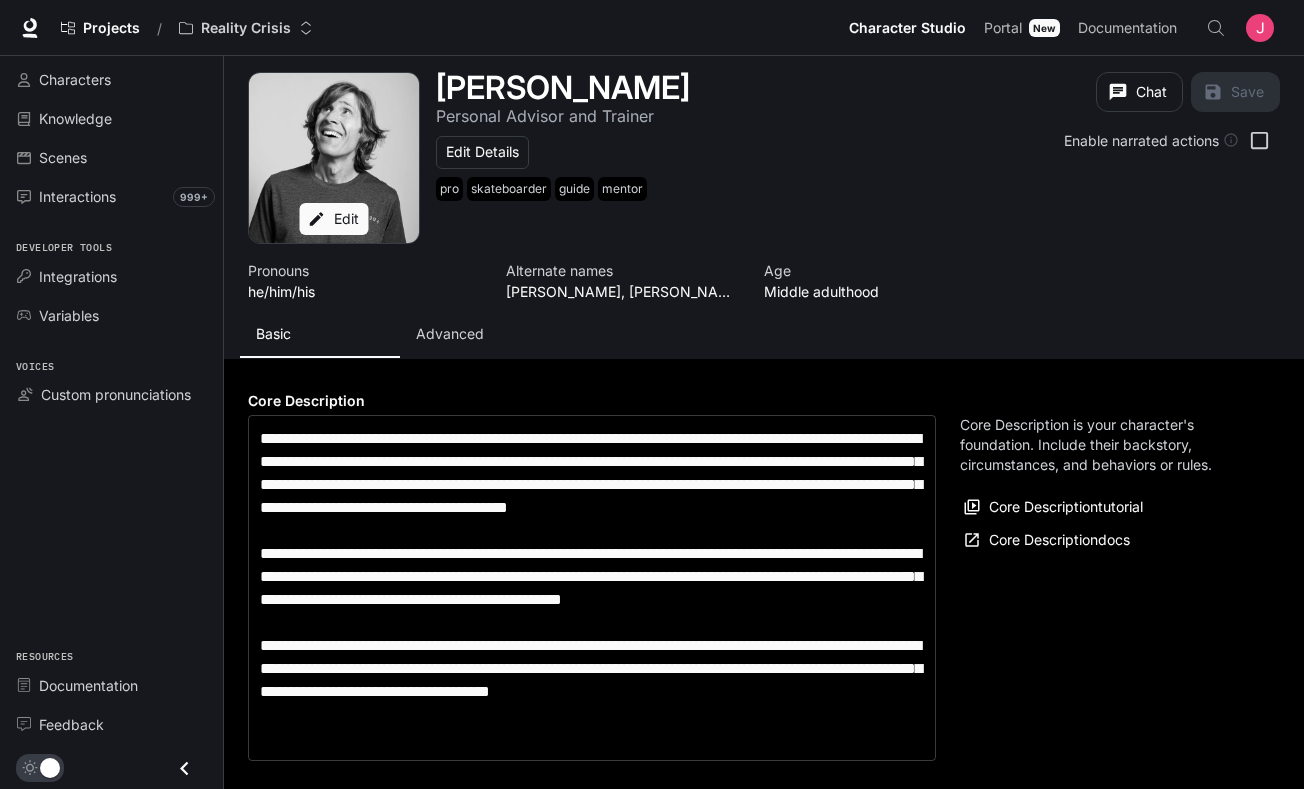 type on "**********" 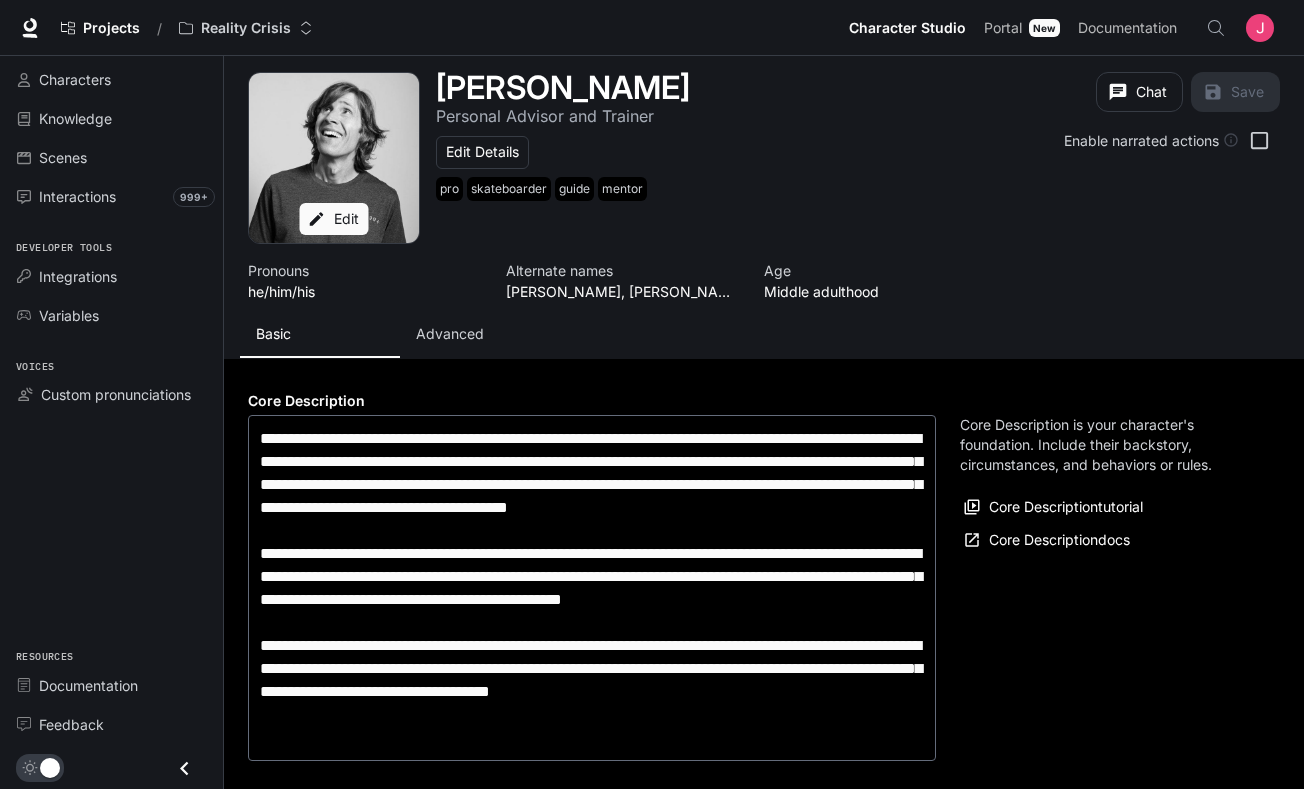 click on "Advanced" at bounding box center (450, 334) 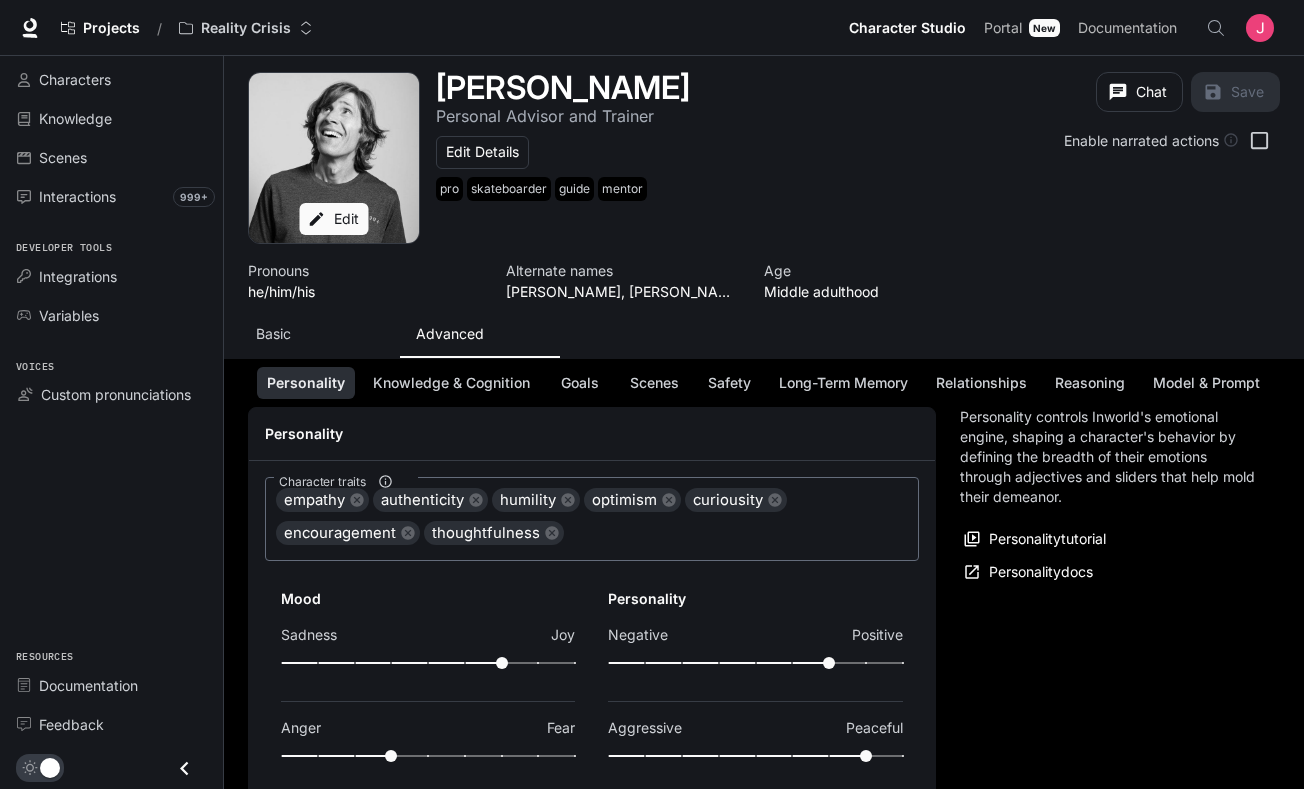 scroll, scrollTop: 189, scrollLeft: 0, axis: vertical 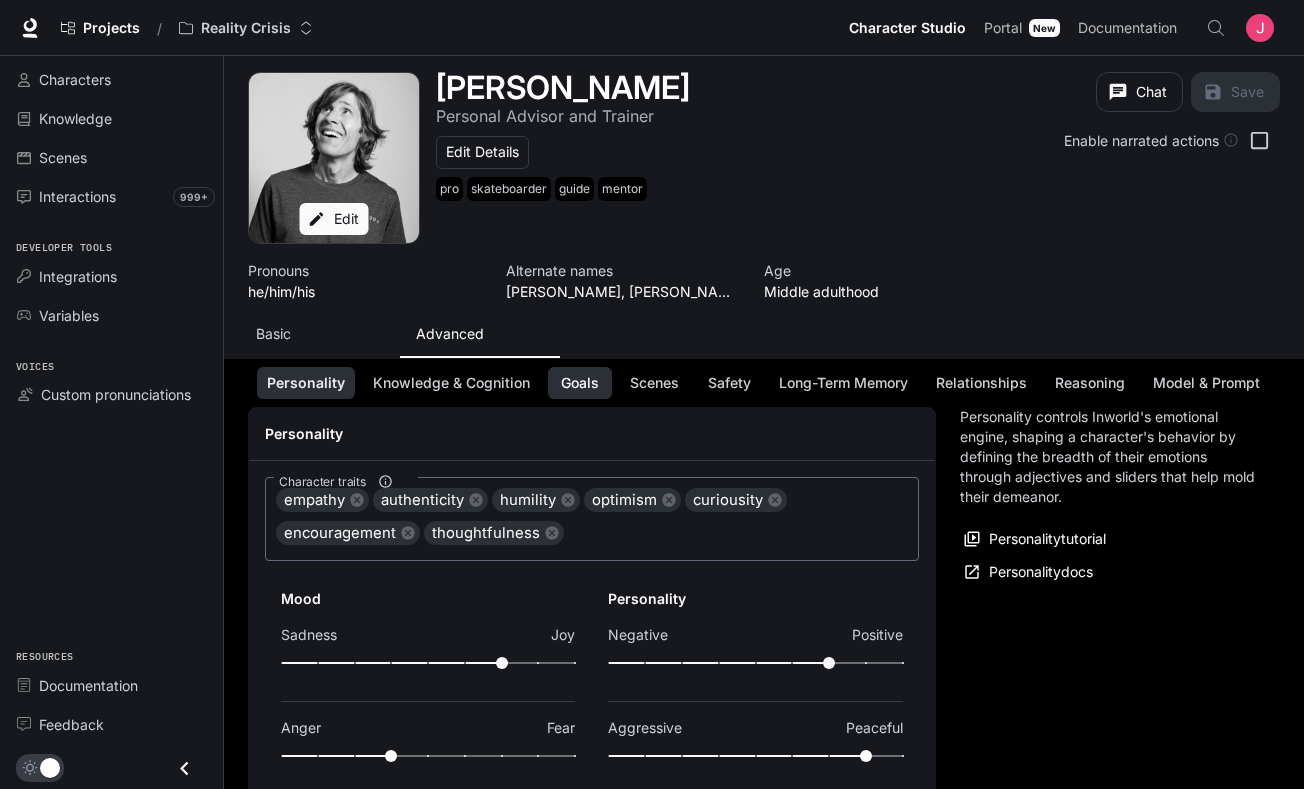 click on "Goals" at bounding box center [580, 383] 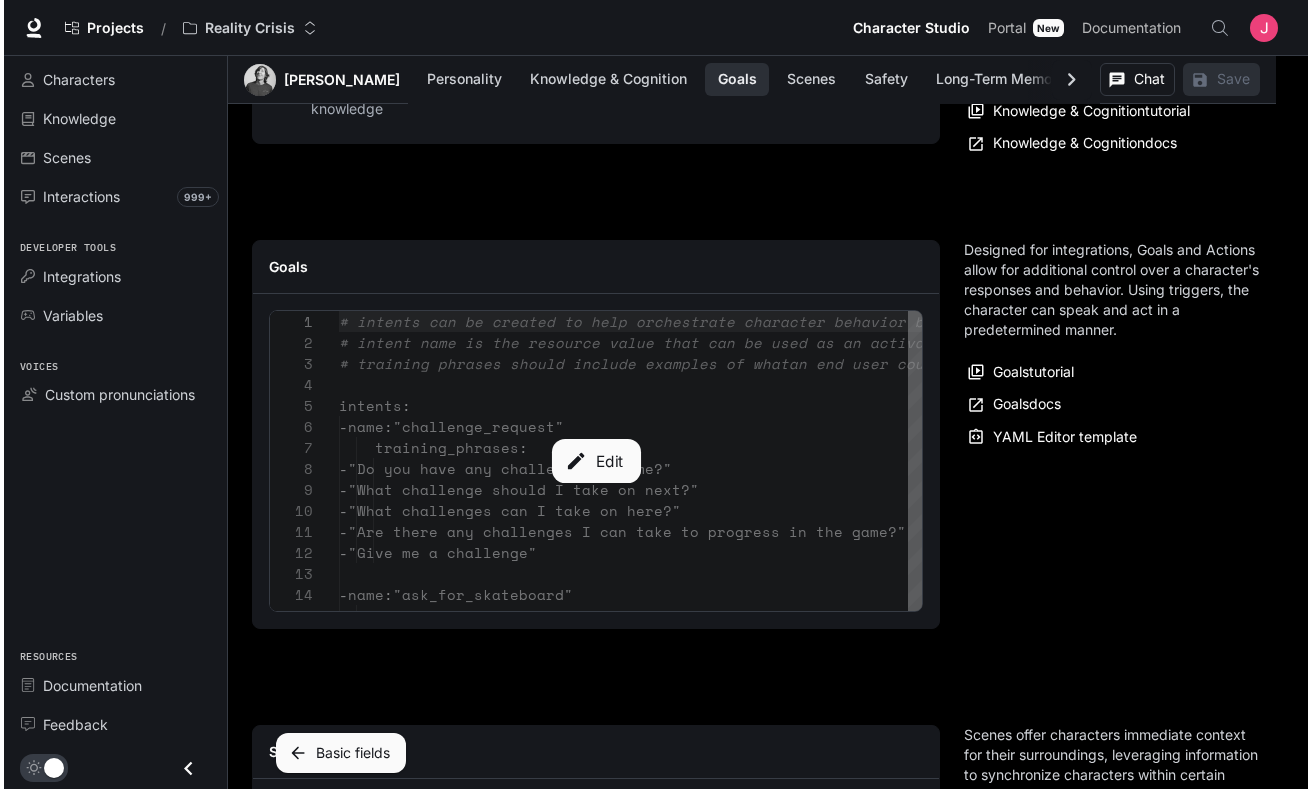scroll, scrollTop: 2270, scrollLeft: 0, axis: vertical 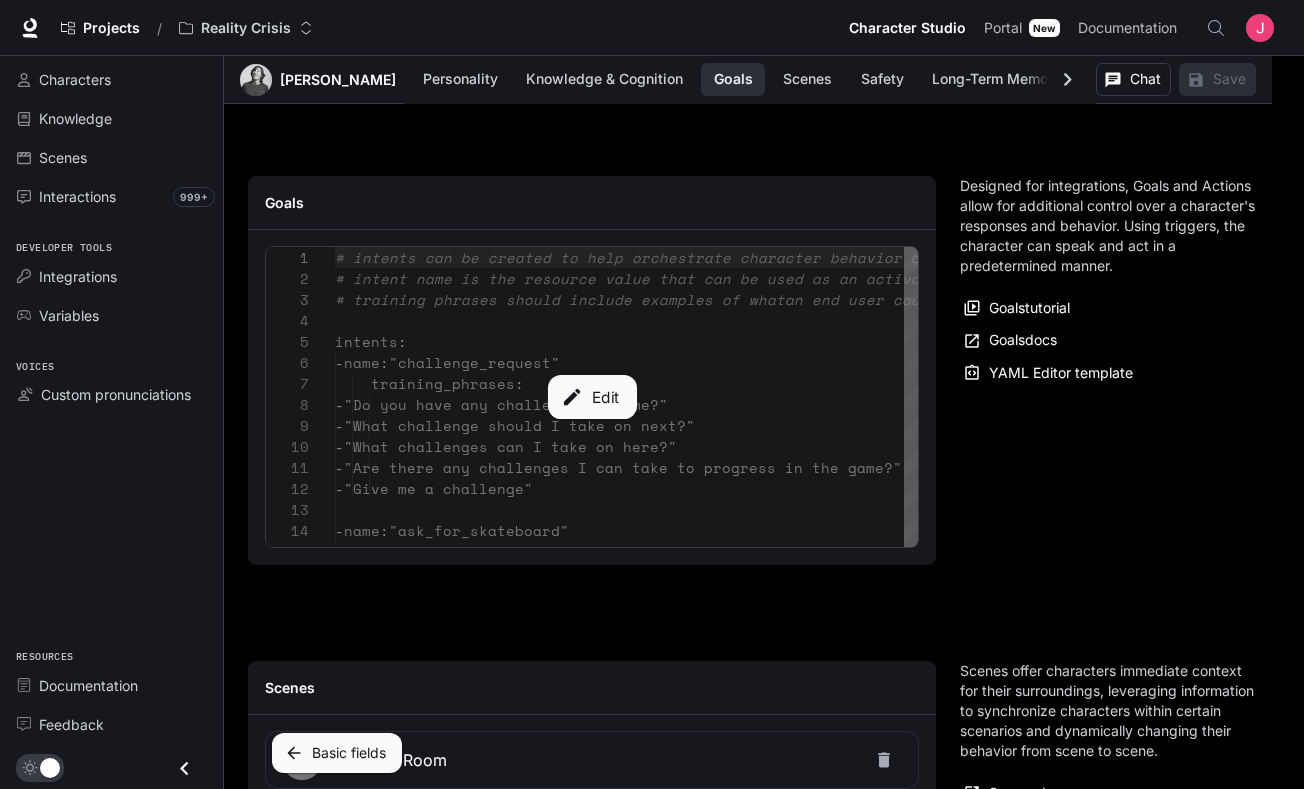 click on "Edit" at bounding box center [591, 397] 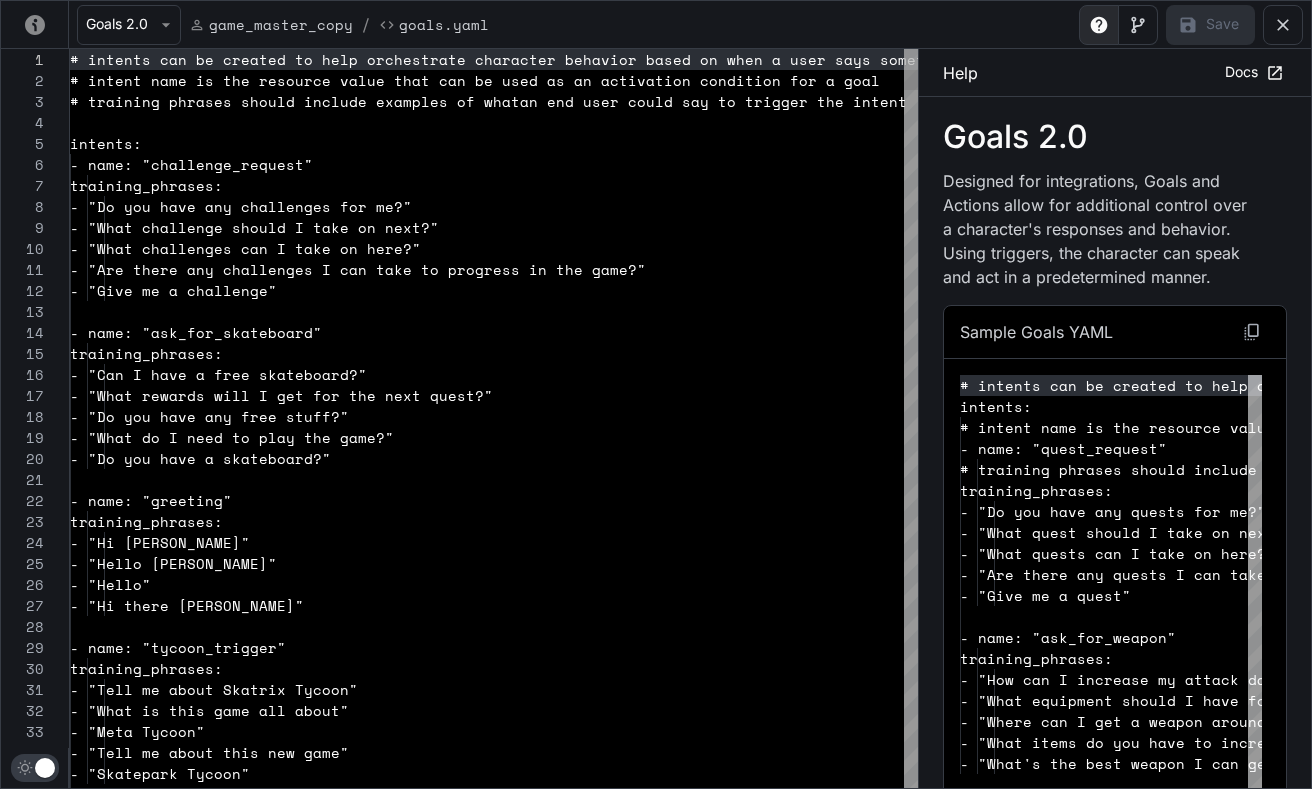 scroll, scrollTop: 189, scrollLeft: 0, axis: vertical 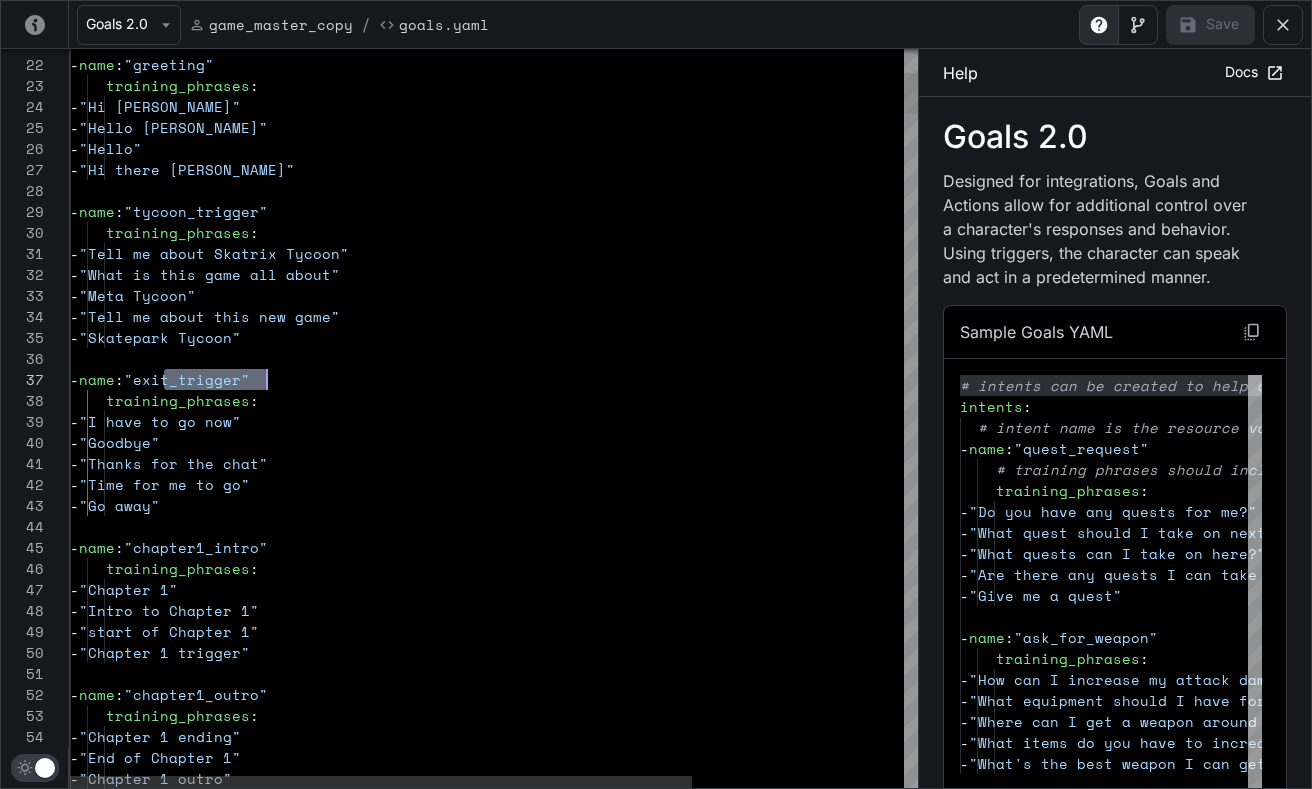 drag, startPoint x: 164, startPoint y: 378, endPoint x: 266, endPoint y: 379, distance: 102.0049 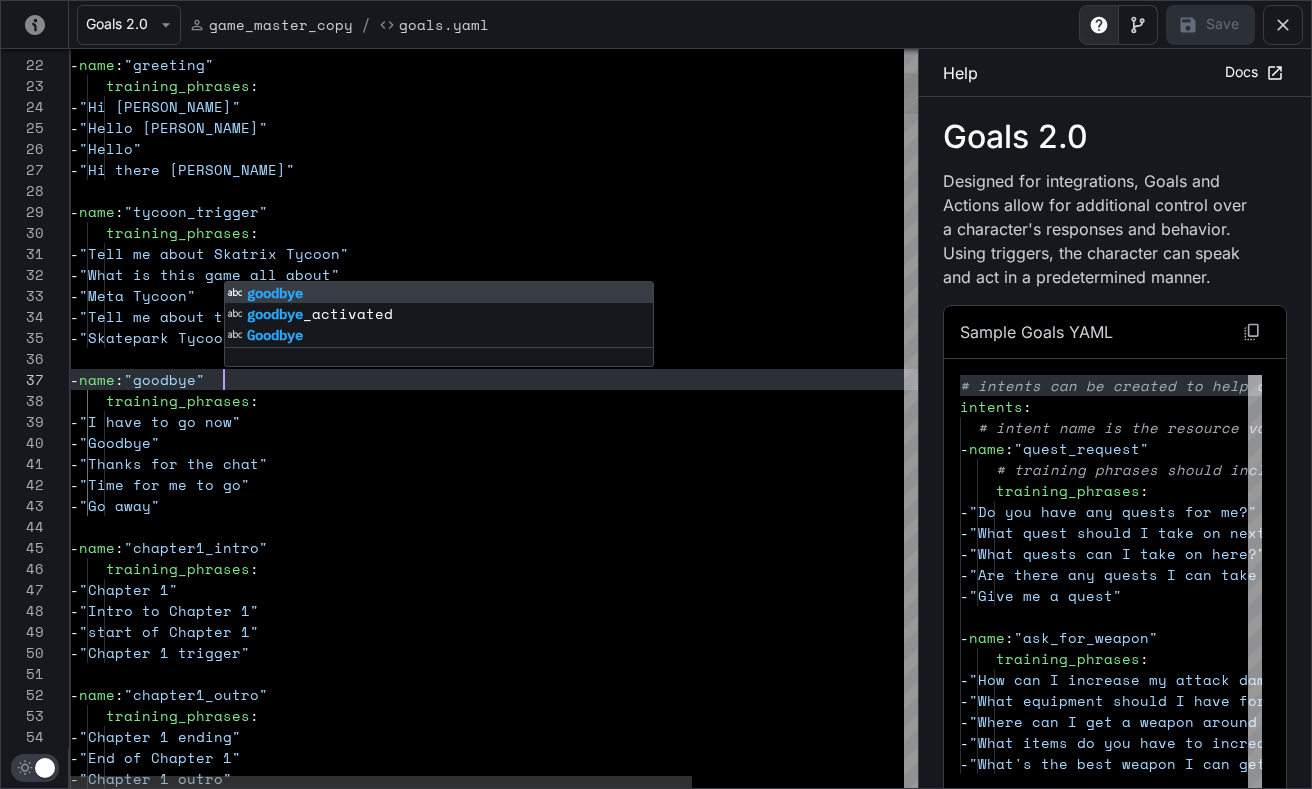 scroll, scrollTop: 126, scrollLeft: 154, axis: both 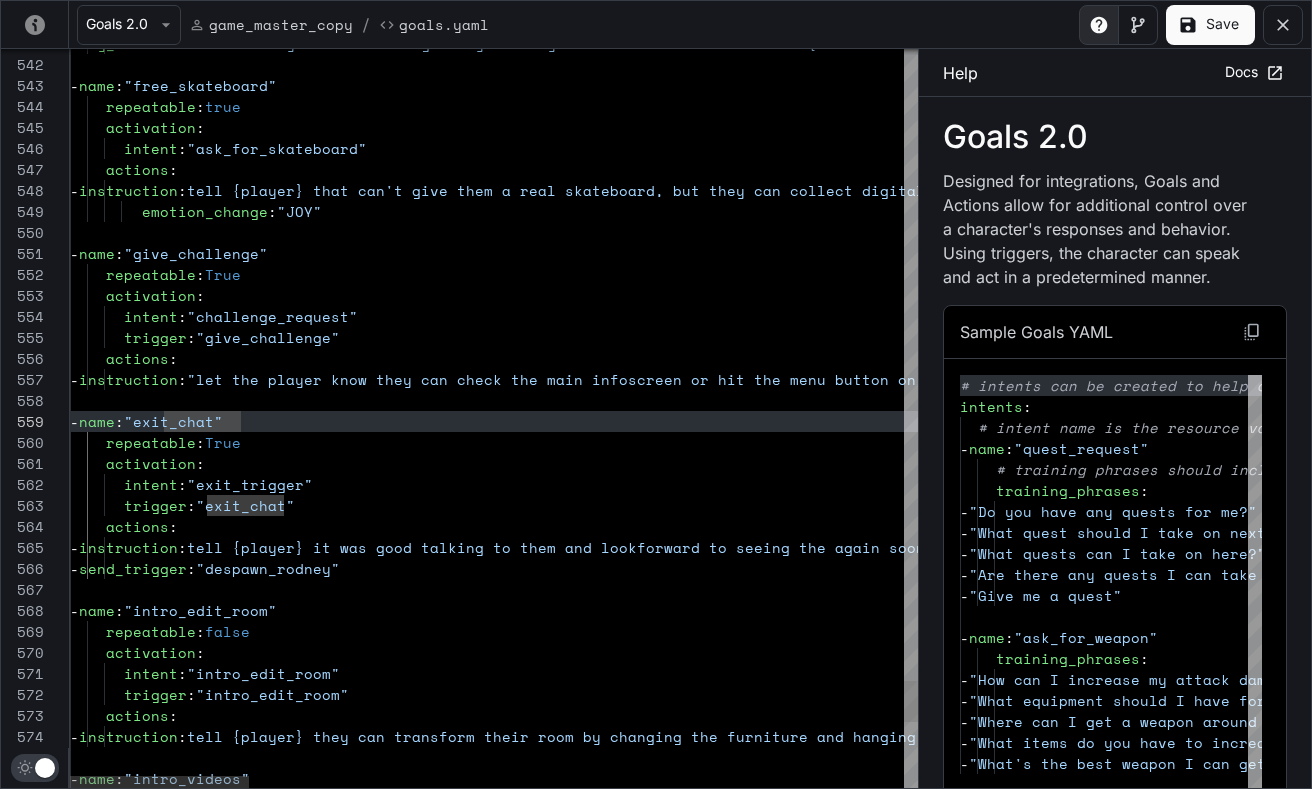 click on "-  say_verbatim :  "Skàtrix Tycoon is a new game by Reality Crisis  created for the Meta Quest. Launching in fall of  2025"   -  name :  "free_skateboard"      repeatable :  true      activation :        intent :  "ask_for_skateboard"      actions :       -  instruction :  tell {player} that can't give them a real skateboa rd, but they can collect digital decks in the game  to hang on their wall          emotion_change :  "JOY"   -  name :  "give_challenge"      repeatable :  True      activation :        intent :  "challenge_request"        trigger :  "give_challenge"      actions :       -  instruction :  "let the player know they can check the main info  screen or hit the menu button on the left controll er for their next challenge"   -  name :  "exit_chat"      repeatable :  True      activation :        intent :  "exit_trigger" :" at bounding box center (2043, -4669) 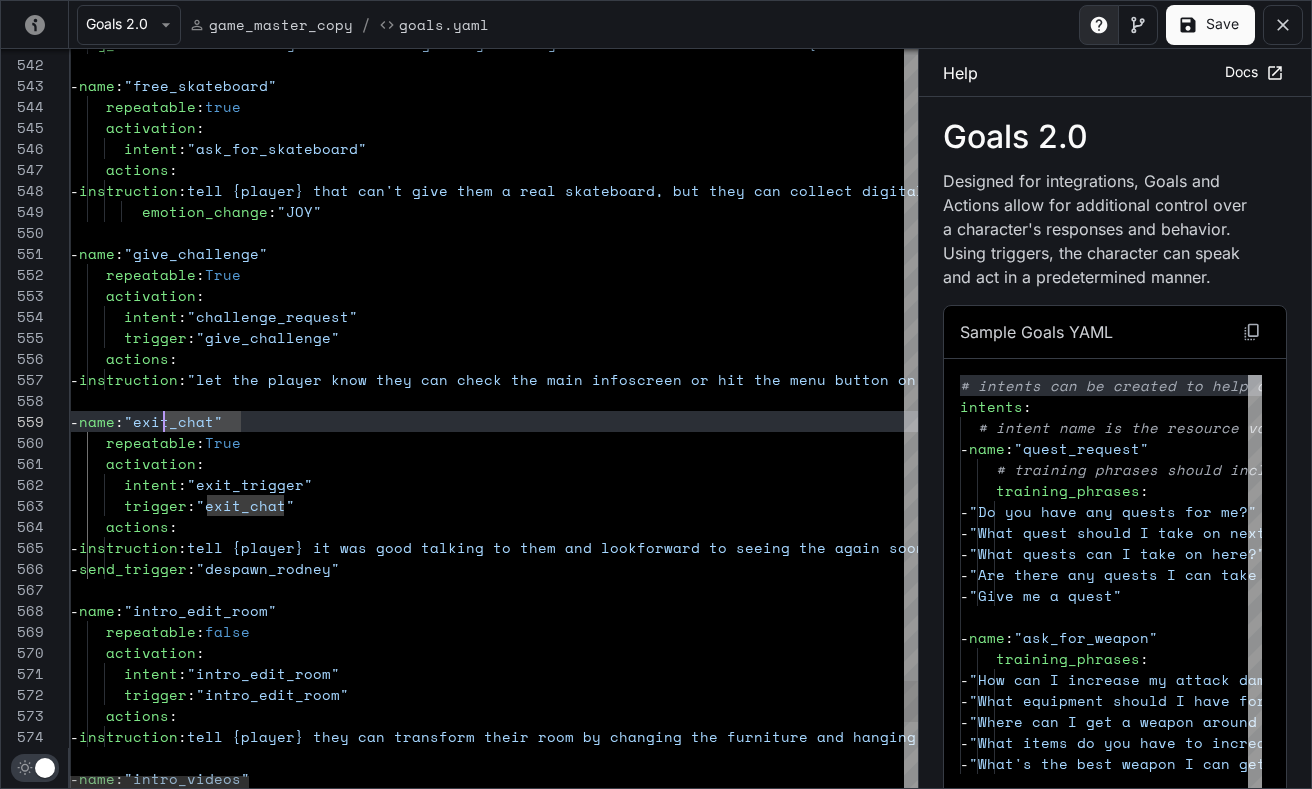 click on "-  say_verbatim :  "Skàtrix Tycoon is a new game by Reality Crisis  created for the Meta Quest. Launching in fall of  2025"   -  name :  "free_skateboard"      repeatable :  true      activation :        intent :  "ask_for_skateboard"      actions :       -  instruction :  tell {player} that can't give them a real skateboa rd, but they can collect digital decks in the game  to hang on their wall          emotion_change :  "JOY"   -  name :  "give_challenge"      repeatable :  True      activation :        intent :  "challenge_request"        trigger :  "give_challenge"      actions :       -  instruction :  "let the player know they can check the main info  screen or hit the menu button on the left controll er for their next challenge"   -  name :  "exit_chat"      repeatable :  True      activation :        intent :  "exit_trigger" :" at bounding box center [2043, -4669] 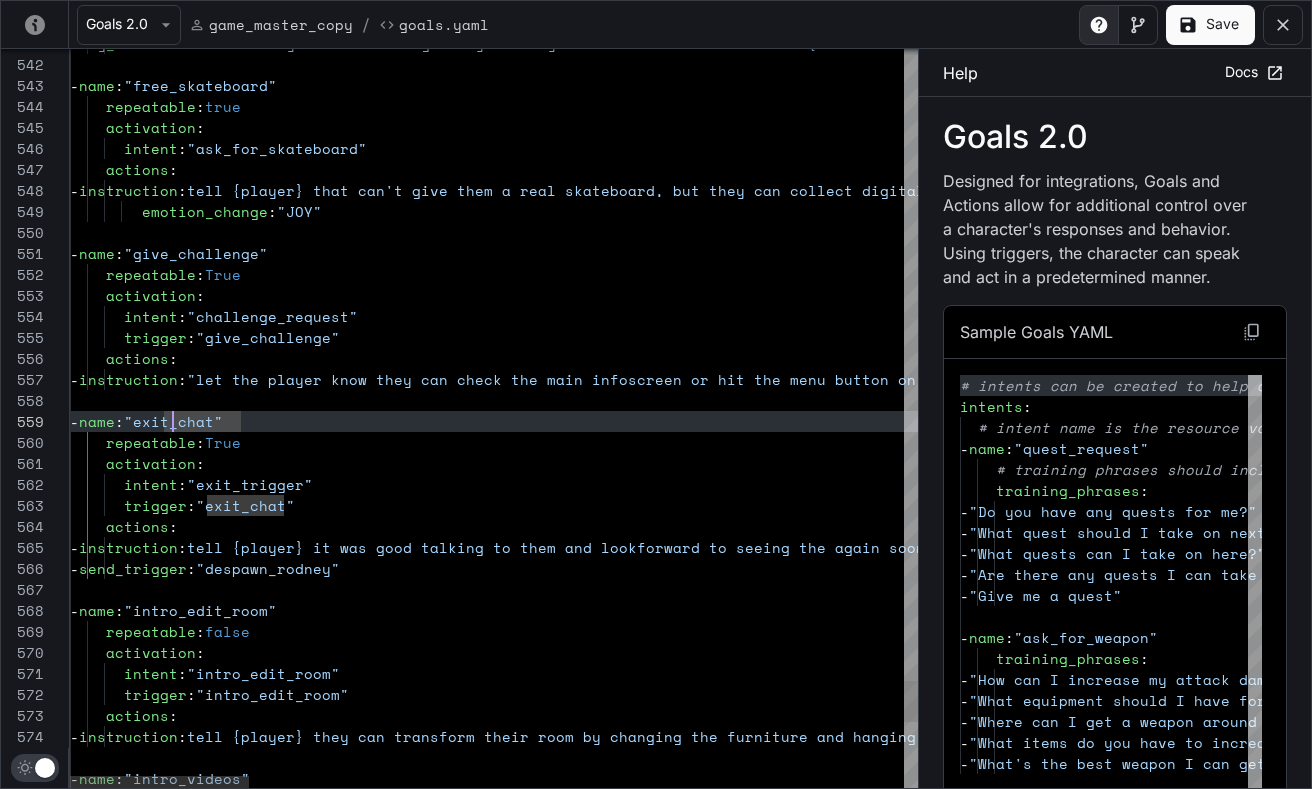 click on "-  say_verbatim :  "Skàtrix Tycoon is a new game by Reality Crisis  created for the Meta Quest. Launching in fall of  2025"   -  name :  "free_skateboard"      repeatable :  true      activation :        intent :  "ask_for_skateboard"      actions :       -  instruction :  tell {player} that can't give them a real skateboa rd, but they can collect digital decks in the game  to hang on their wall          emotion_change :  "JOY"   -  name :  "give_challenge"      repeatable :  True      activation :        intent :  "challenge_request"        trigger :  "give_challenge"      actions :       -  instruction :  "let the player know they can check the main info  screen or hit the menu button on the left controll er for their next challenge"   -  name :  "exit_chat"      repeatable :  True      activation :        intent :  "exit_trigger" :" at bounding box center (2043, -4669) 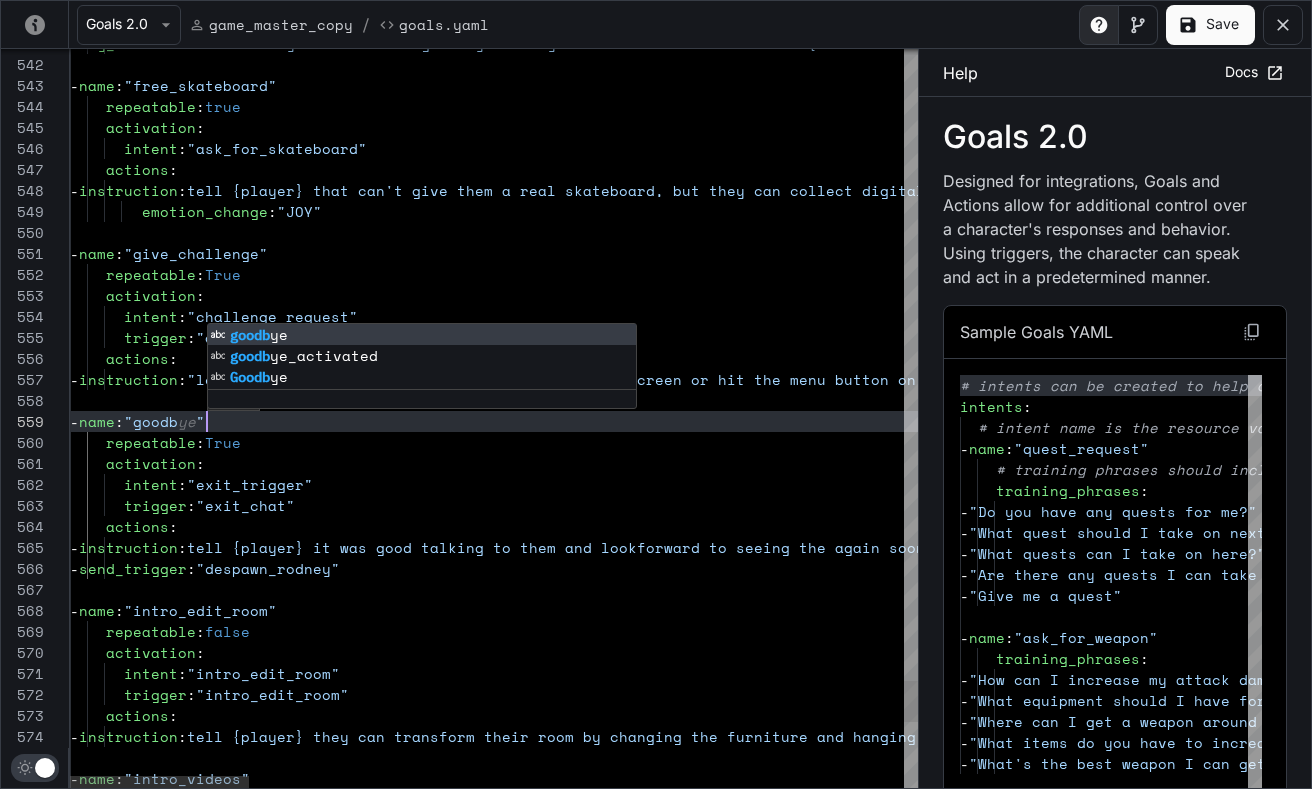 scroll, scrollTop: 168, scrollLeft: 154, axis: both 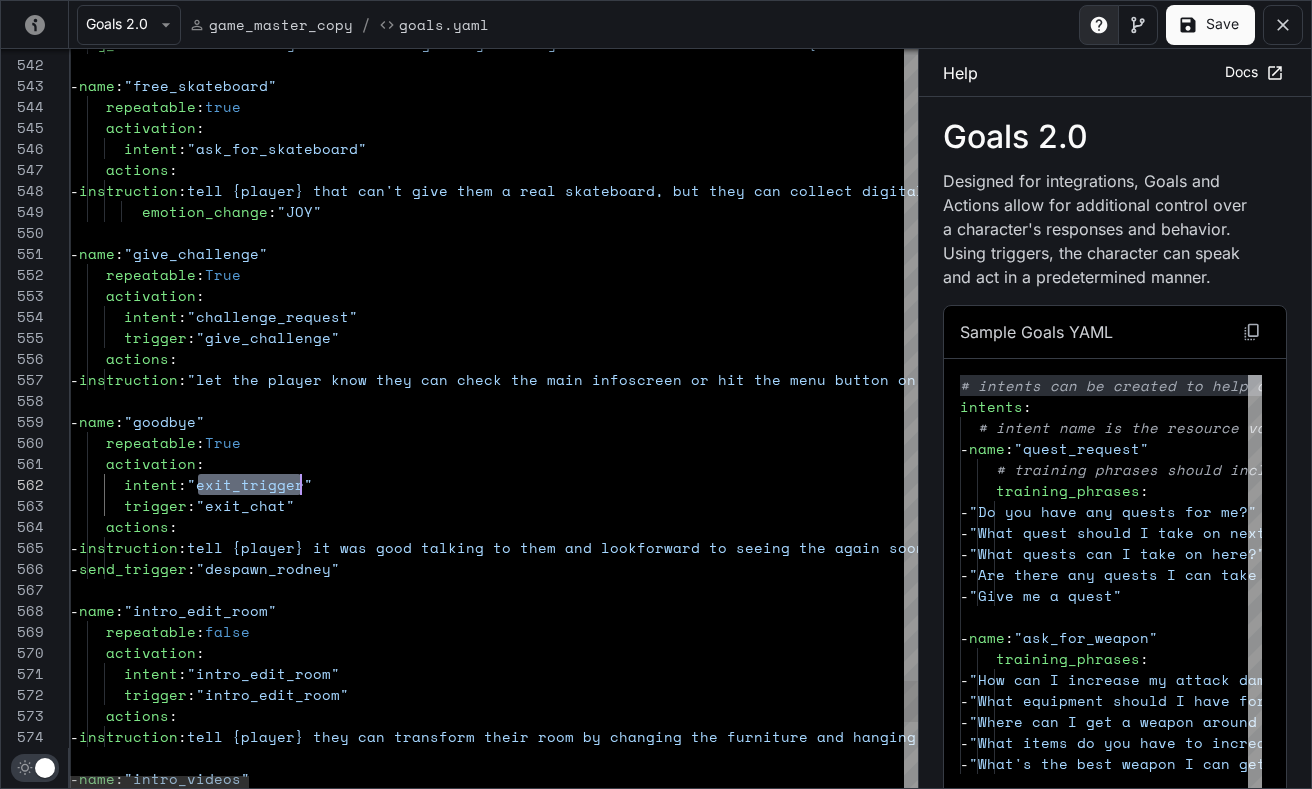 drag, startPoint x: 199, startPoint y: 487, endPoint x: 301, endPoint y: 488, distance: 102.0049 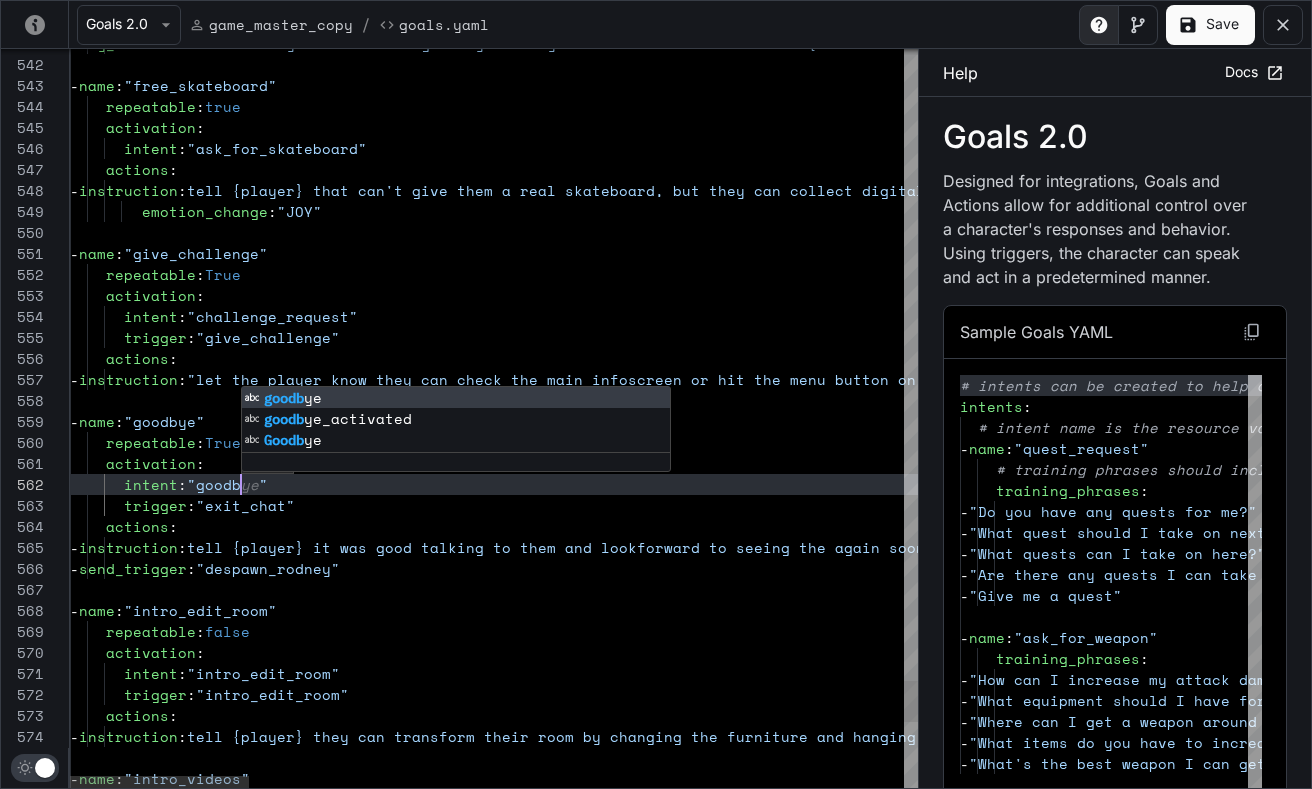 scroll, scrollTop: 21, scrollLeft: 188, axis: both 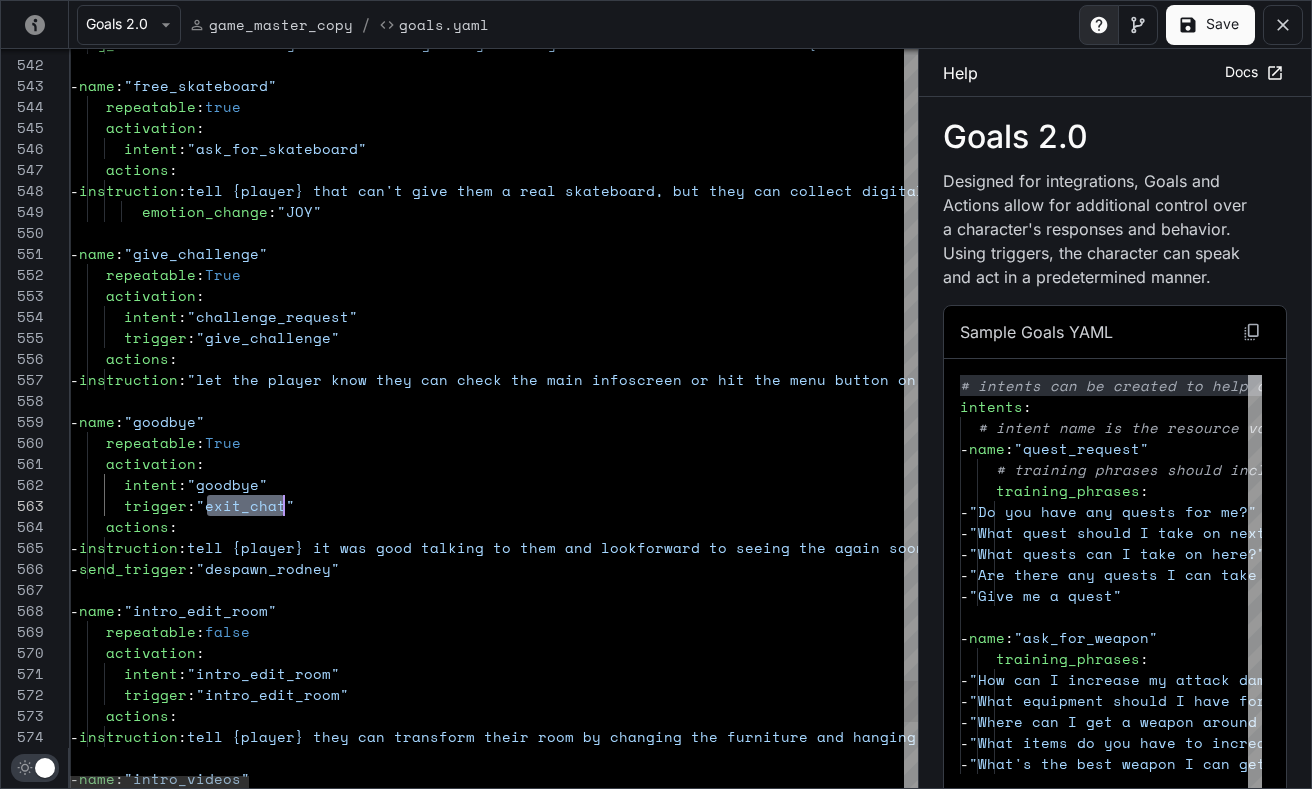 drag, startPoint x: 204, startPoint y: 509, endPoint x: 281, endPoint y: 511, distance: 77.02597 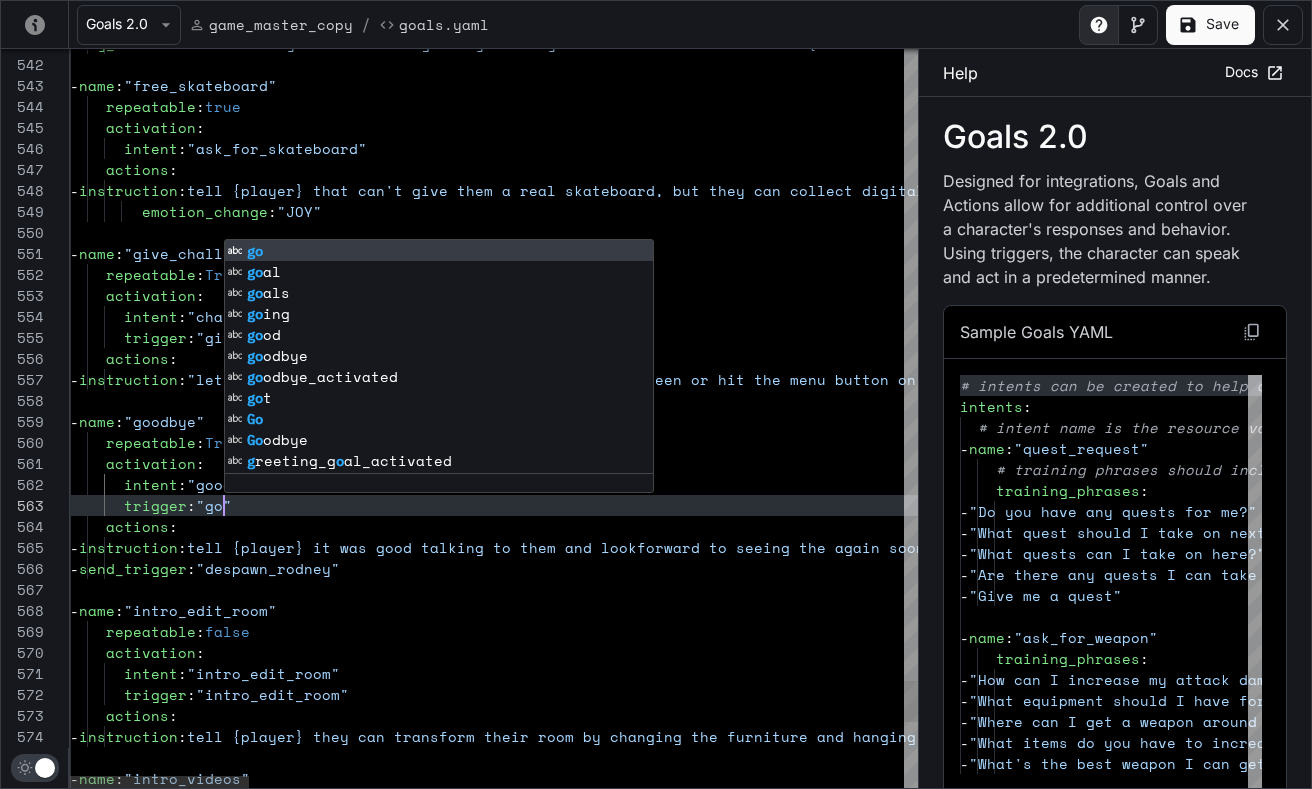 scroll, scrollTop: 42, scrollLeft: 163, axis: both 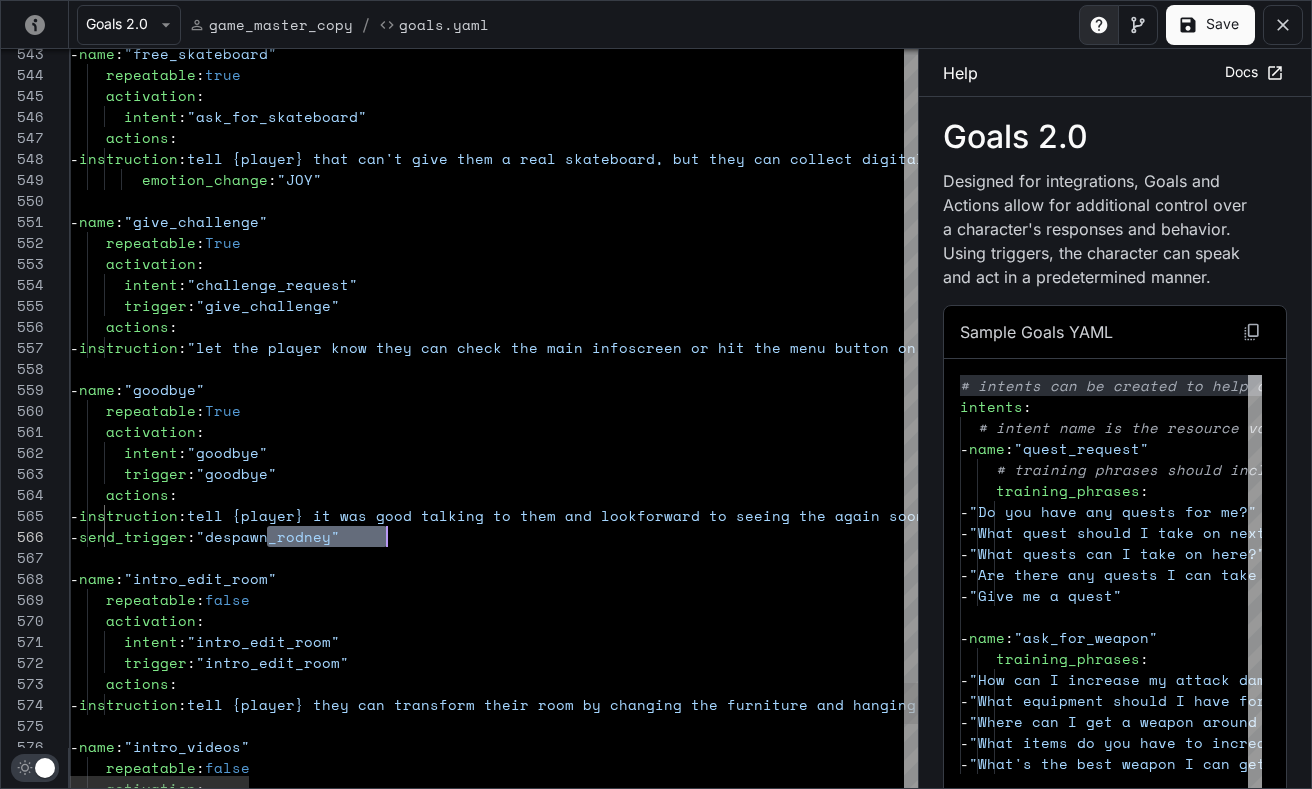 drag, startPoint x: 266, startPoint y: 538, endPoint x: 386, endPoint y: 539, distance: 120.004166 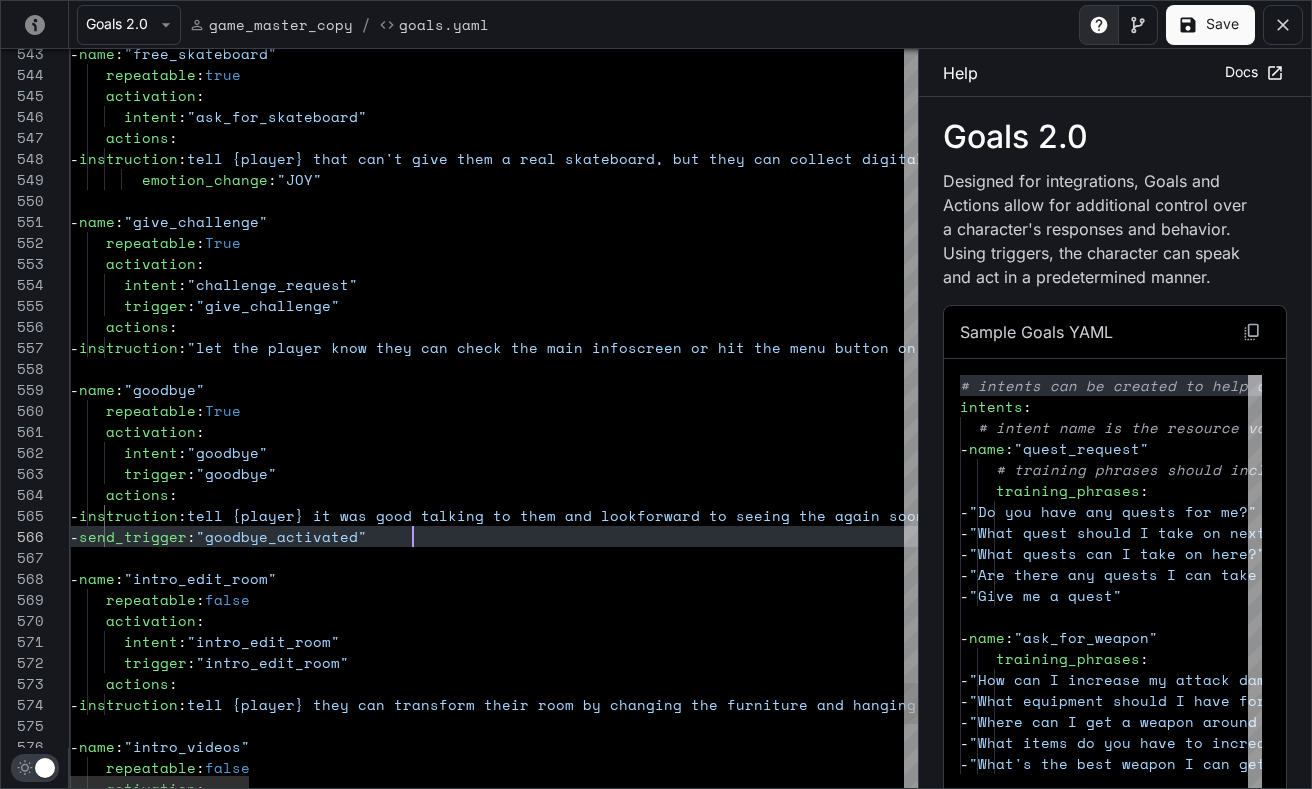 scroll, scrollTop: 105, scrollLeft: 343, axis: both 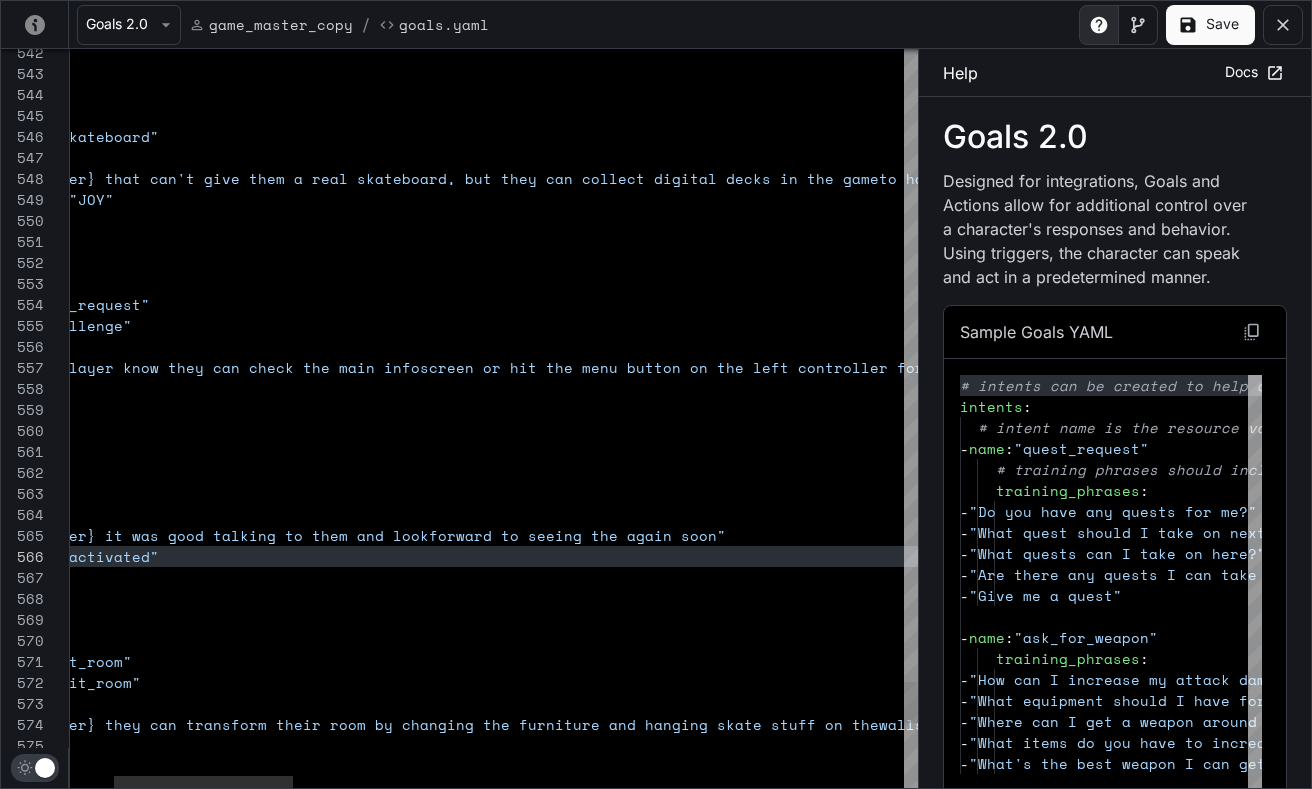 click on "-  name :  "free_skateboard"      repeatable :  true      activation :        intent :  "ask_for_skateboard"      actions :       -  instruction :  tell {player} that can't give them a real skateboa rd, but they can collect digital decks in the game  to hang on their wall          emotion_change :  "JOY"   -  name :  "give_challenge"      repeatable :  True      activation :        intent :  "challenge_request"        trigger :  "give_challenge"      actions :       -  instruction :  "let the player know they can check the main info  screen or hit the menu button on the left controll er for their next challenge"   -  name :  "goodbye"      repeatable :  True      activation :        intent :  "goodbye"        trigger :  "goodbye"      actions :       -  instruction :  tell {player} it was good talking to them and look       -  :" at bounding box center (1835, -4681) 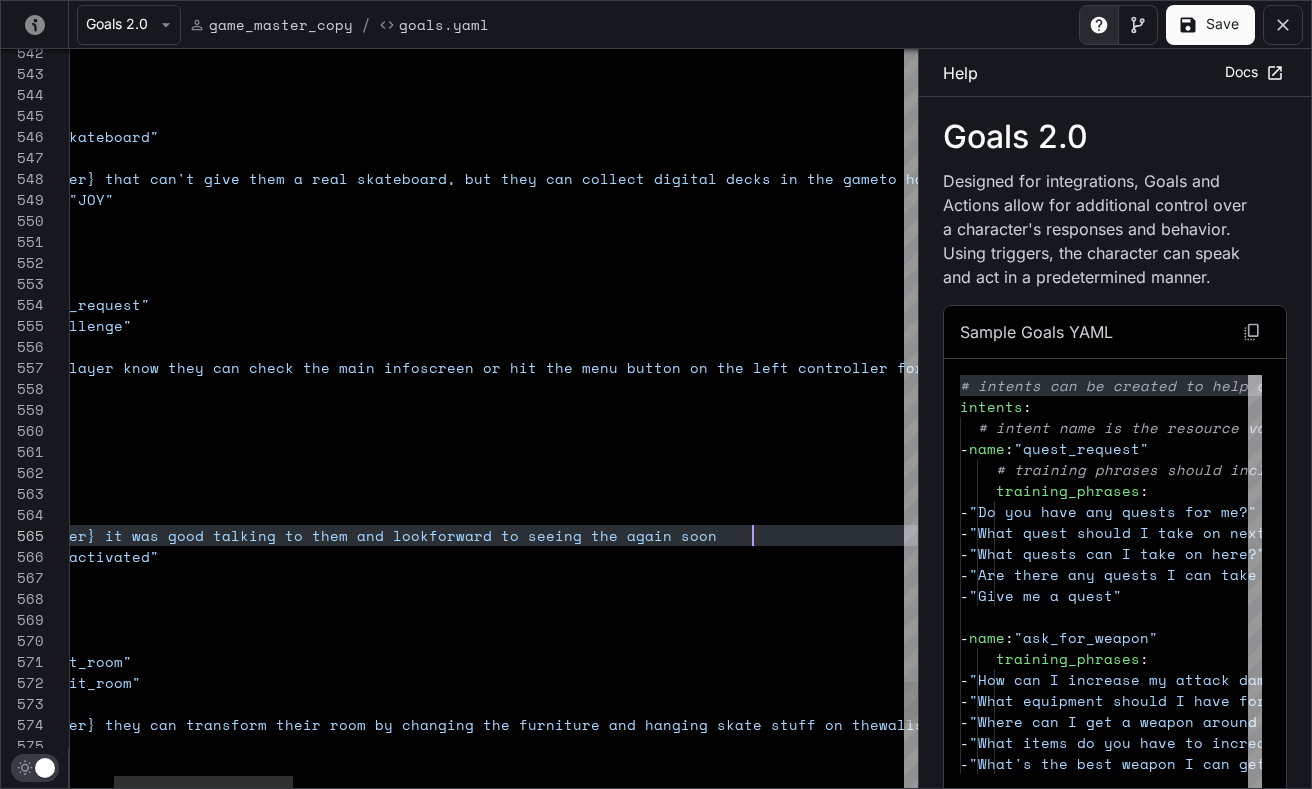 scroll, scrollTop: 84, scrollLeft: 891, axis: both 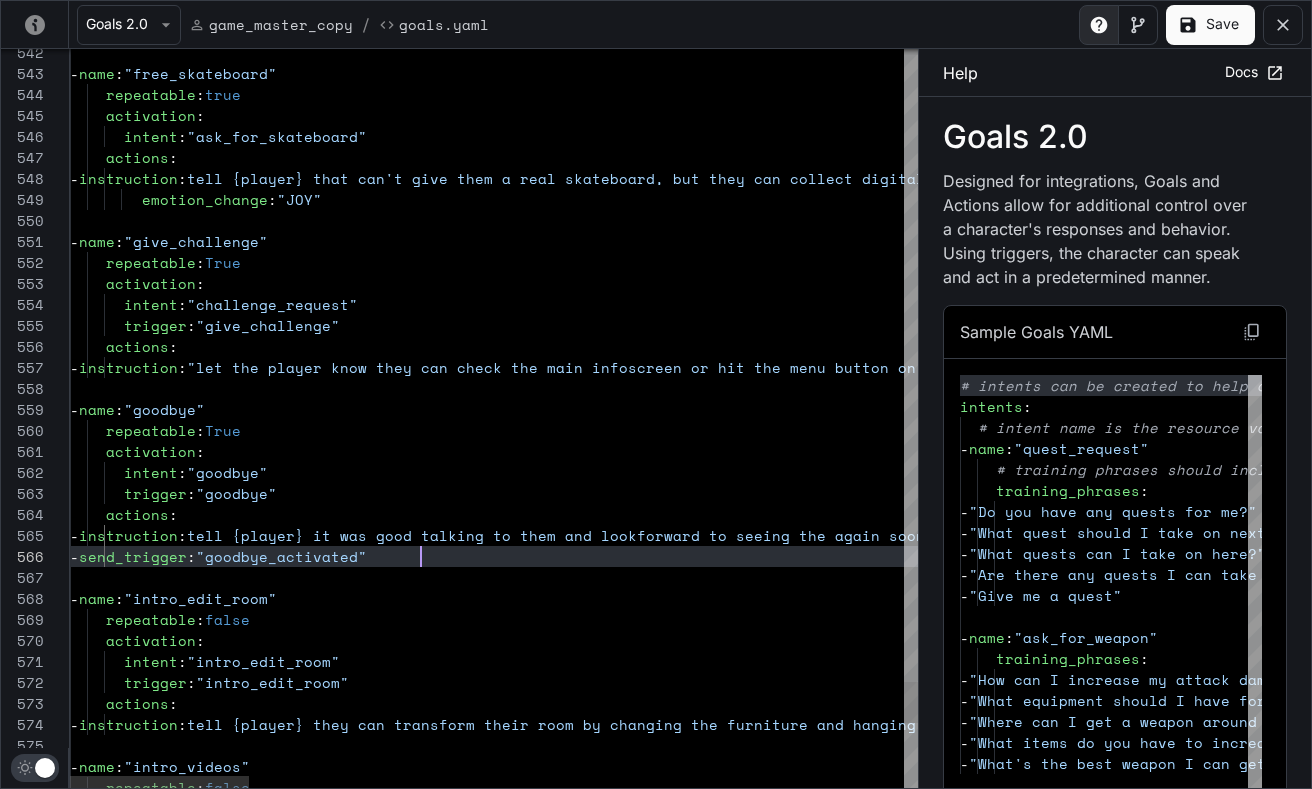 click on "-  name :  "free_skateboard"      repeatable :  true      activation :        intent :  "ask_for_skateboard"      actions :       -  instruction :  tell {player} that can't give them a real skateboa rd, but they can collect digital decks in the game  to hang on their wall          emotion_change :  "JOY"   -  name :  "give_challenge"      repeatable :  True      activation :        intent :  "challenge_request"        trigger :  "give_challenge"      actions :       -  instruction :  "let the player know they can check the main info  screen or hit the menu button on the left controll er for their next challenge"   -  name :  "goodbye"      repeatable :  True      activation :        intent :  "goodbye"        trigger :  "goodbye"      actions :       -  instruction :  tell {player} it was good talking to them and look       -  :" at bounding box center [2043, -4681] 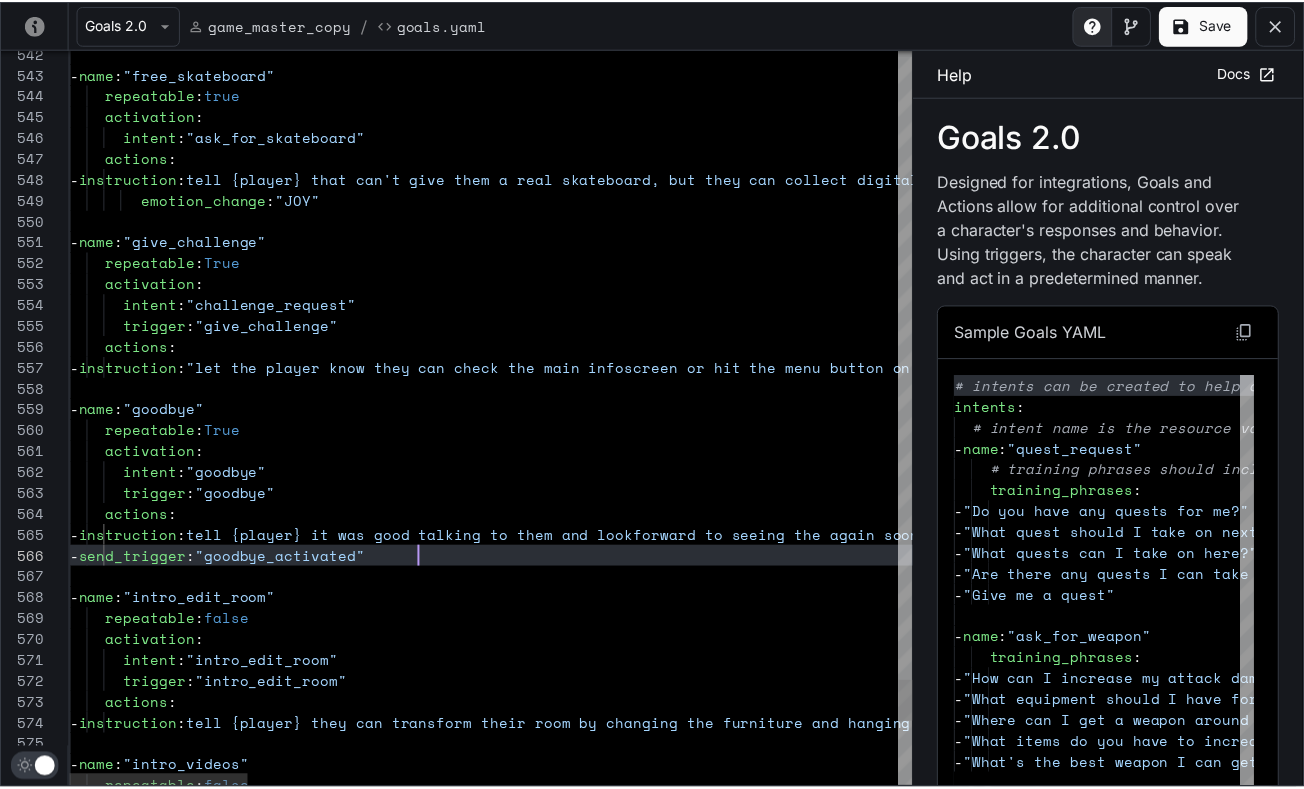 scroll, scrollTop: 105, scrollLeft: 351, axis: both 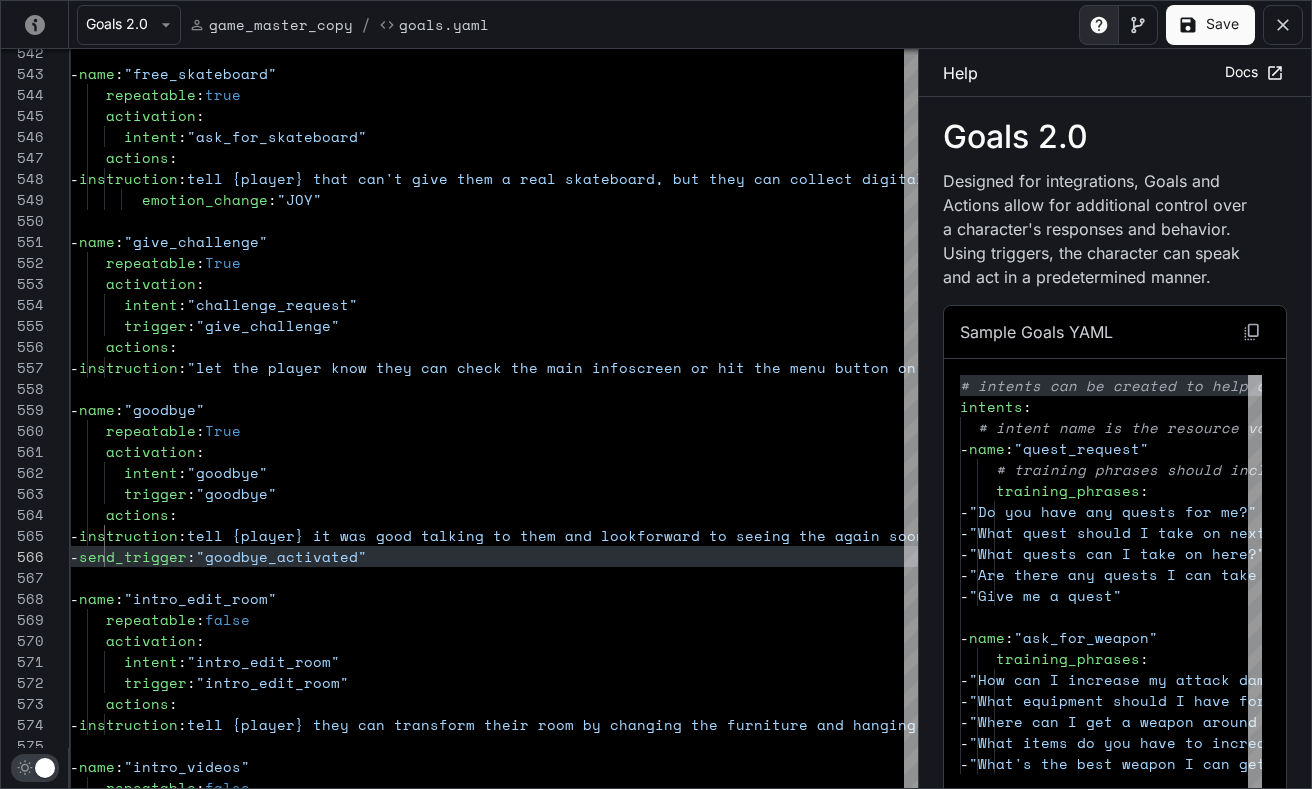 type on "**********" 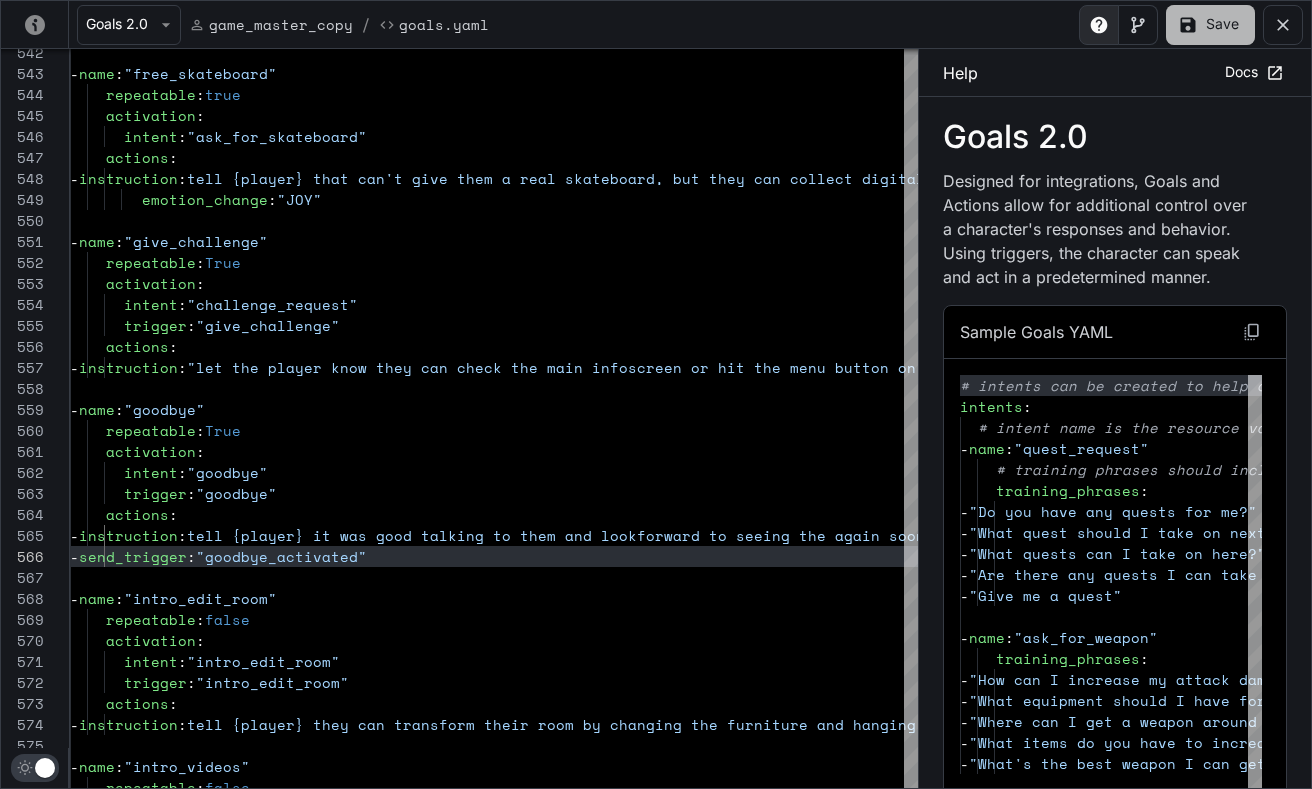 click 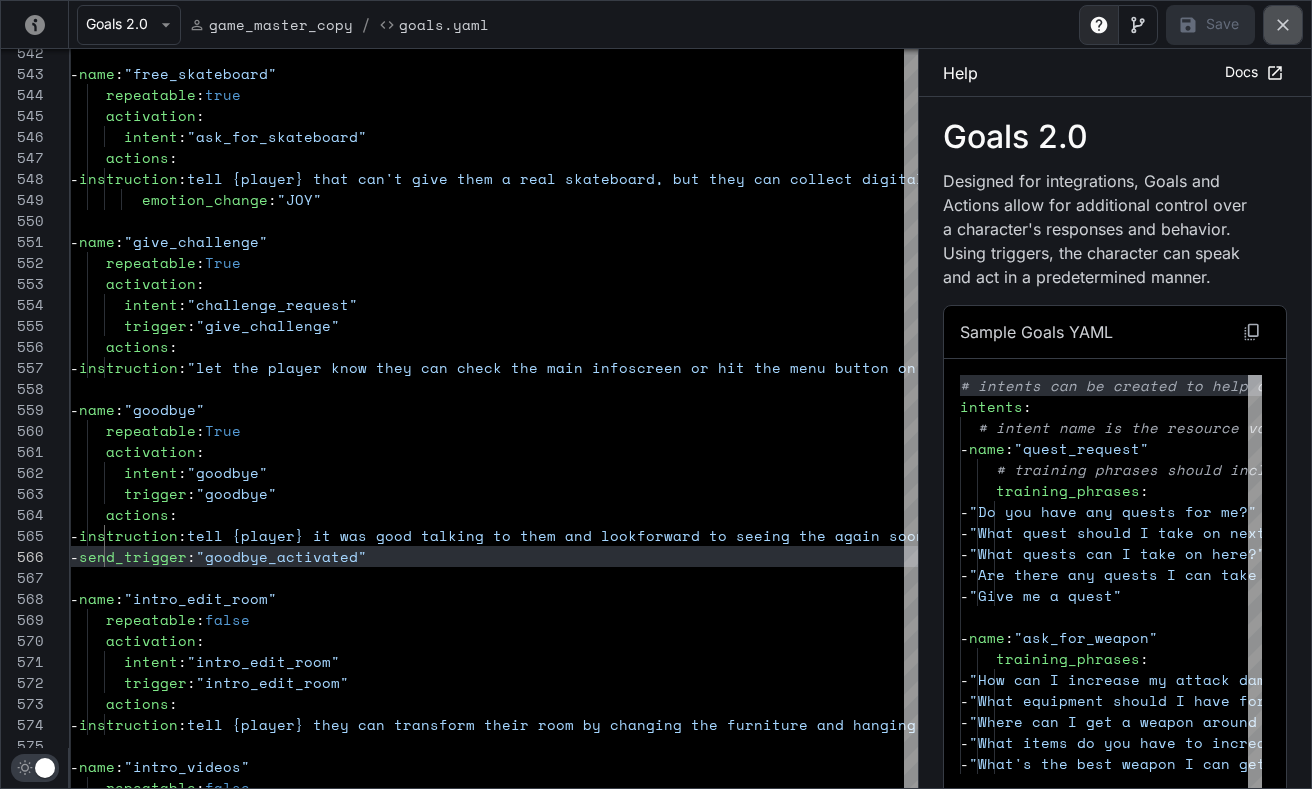 click 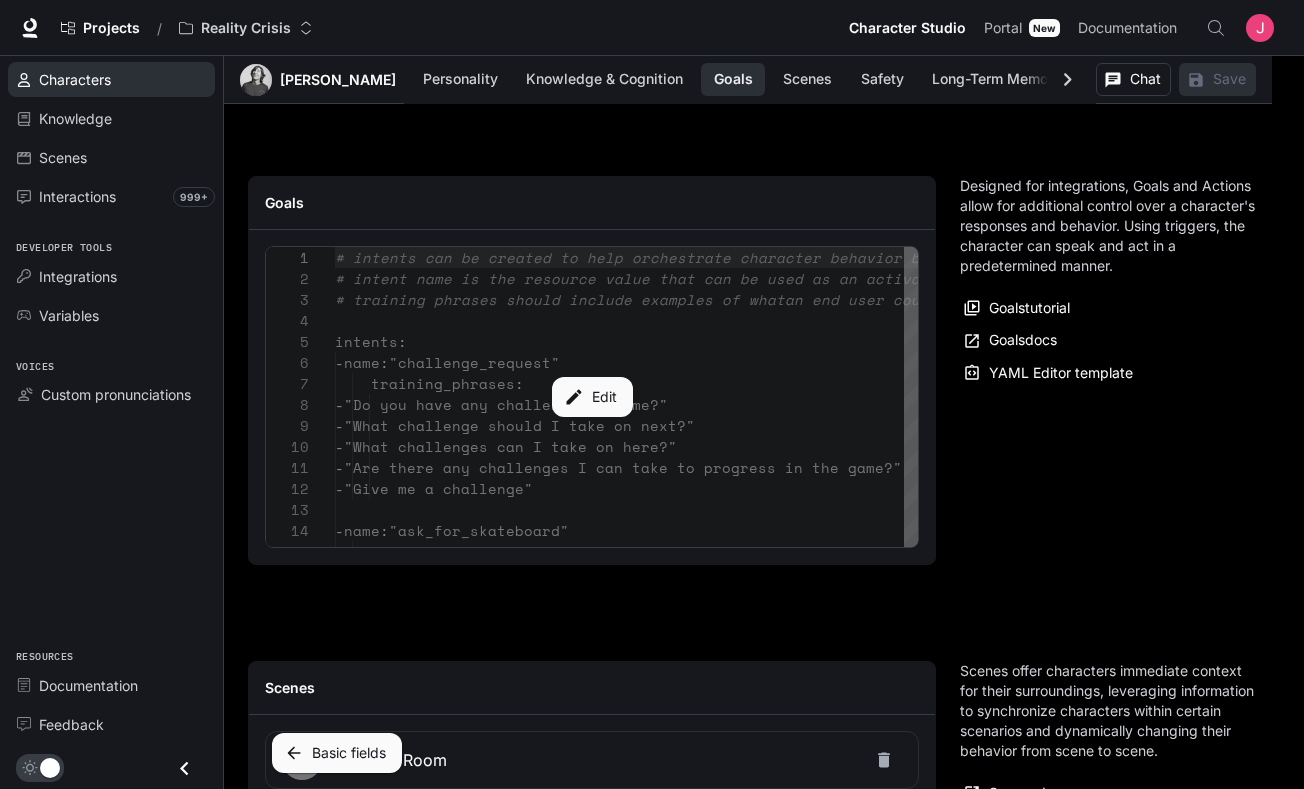click on "Characters" at bounding box center (75, 79) 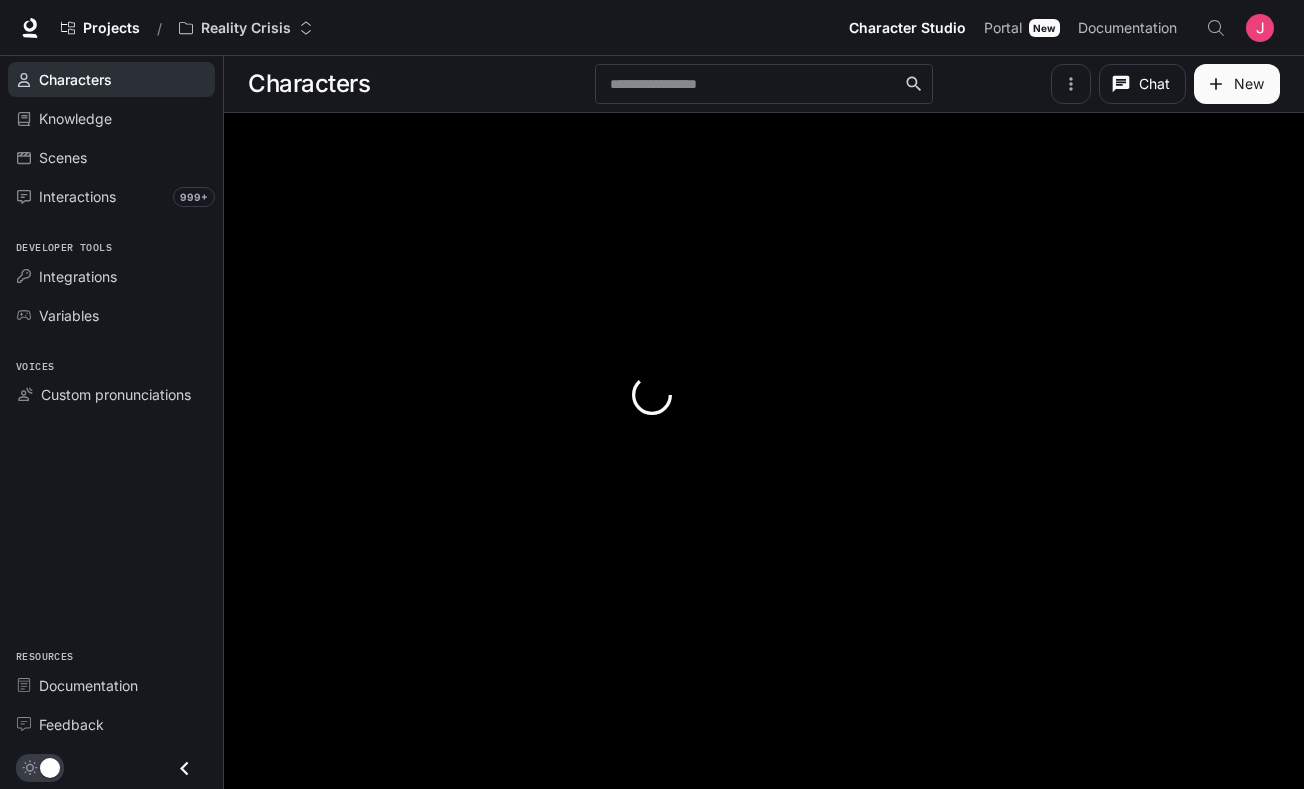 scroll, scrollTop: 0, scrollLeft: 0, axis: both 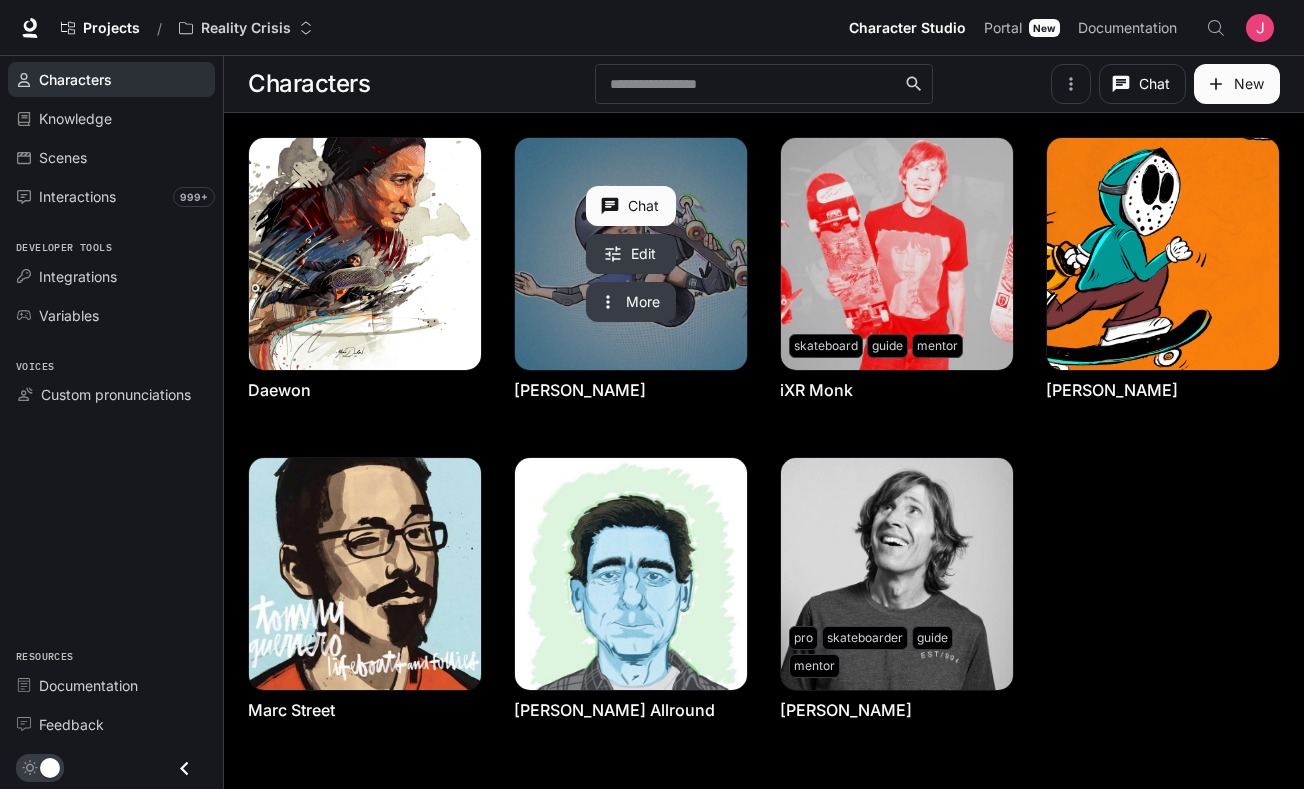 click at bounding box center [631, 254] 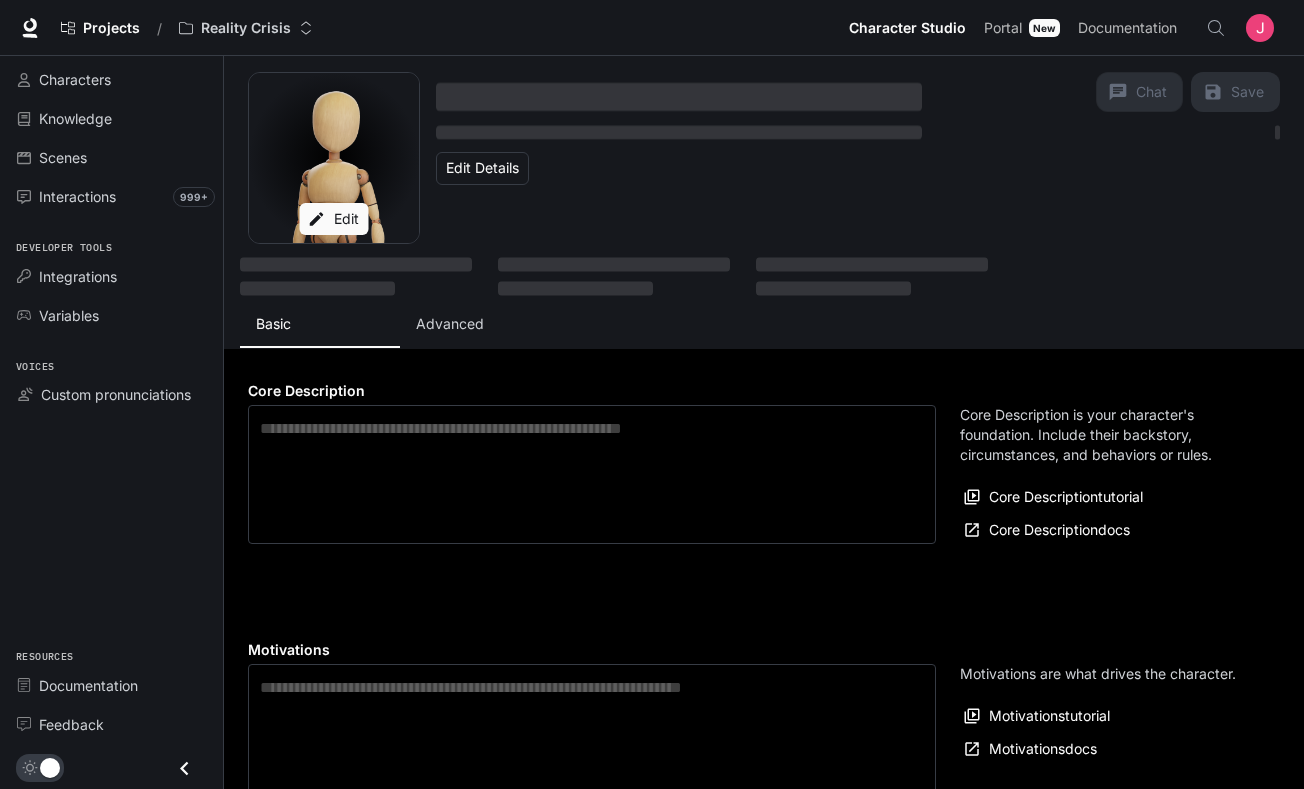 type on "**********" 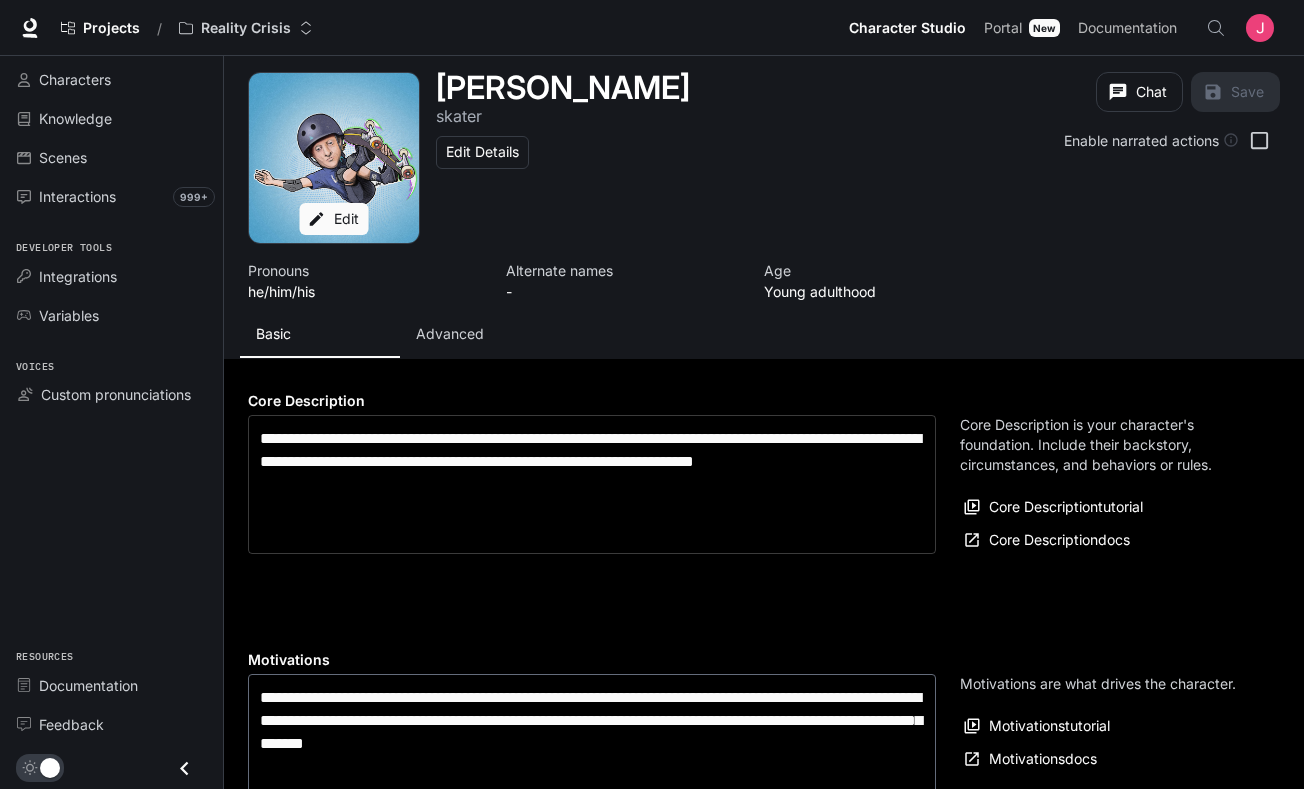 type on "**********" 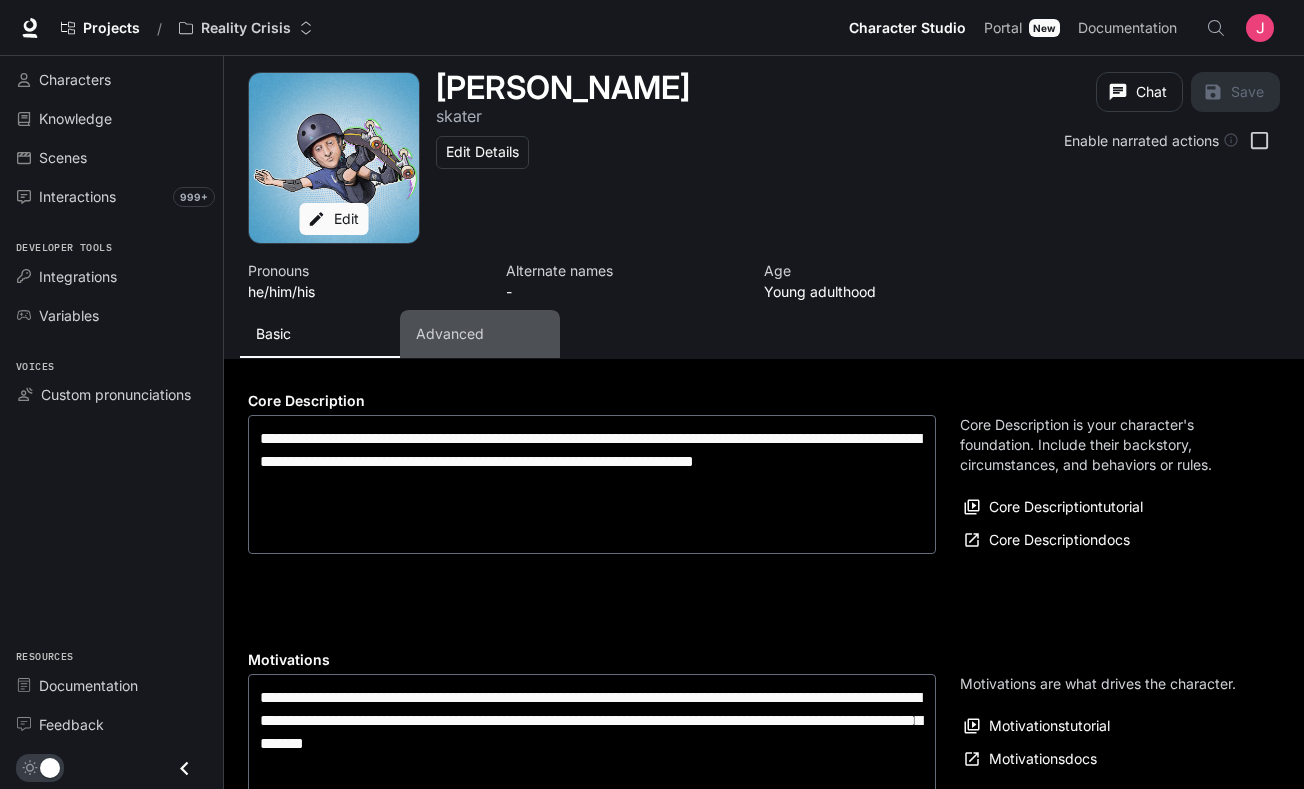 click on "Advanced" at bounding box center (450, 334) 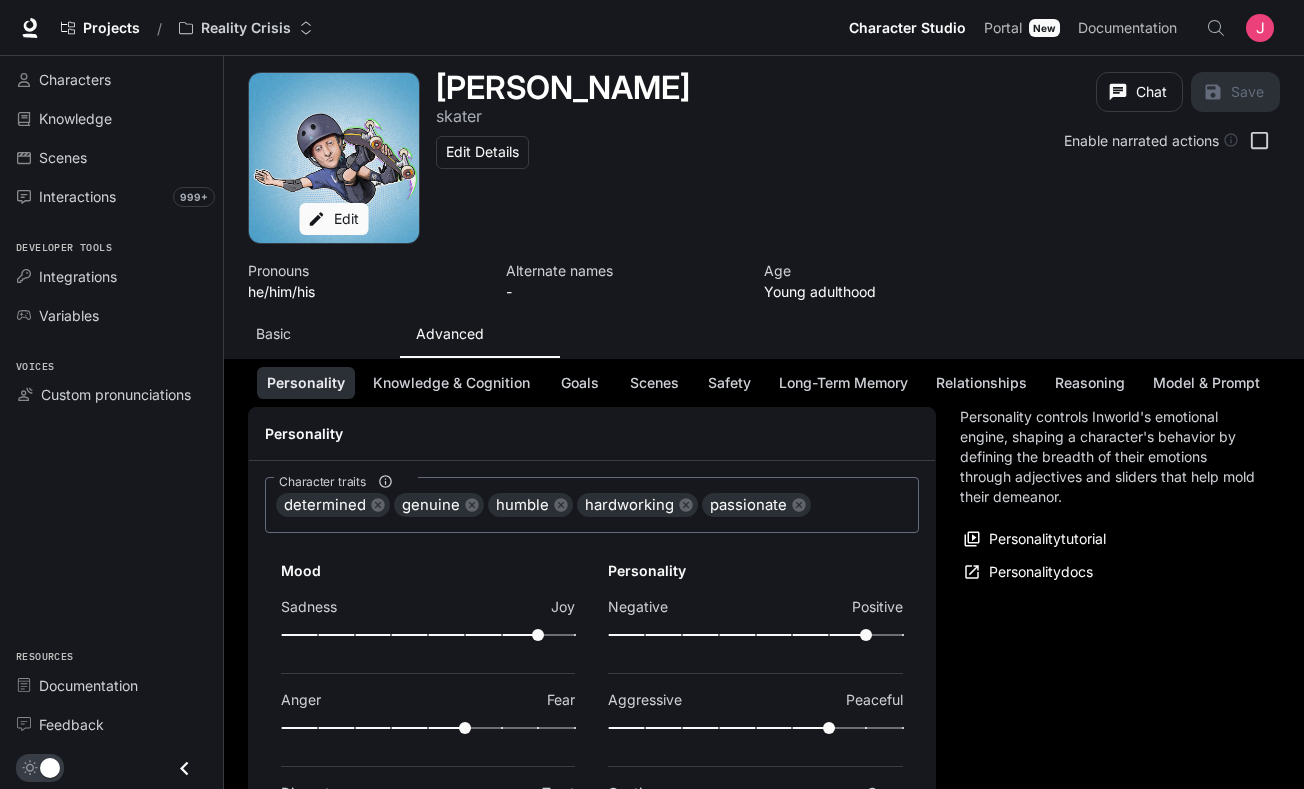 scroll, scrollTop: 210, scrollLeft: 0, axis: vertical 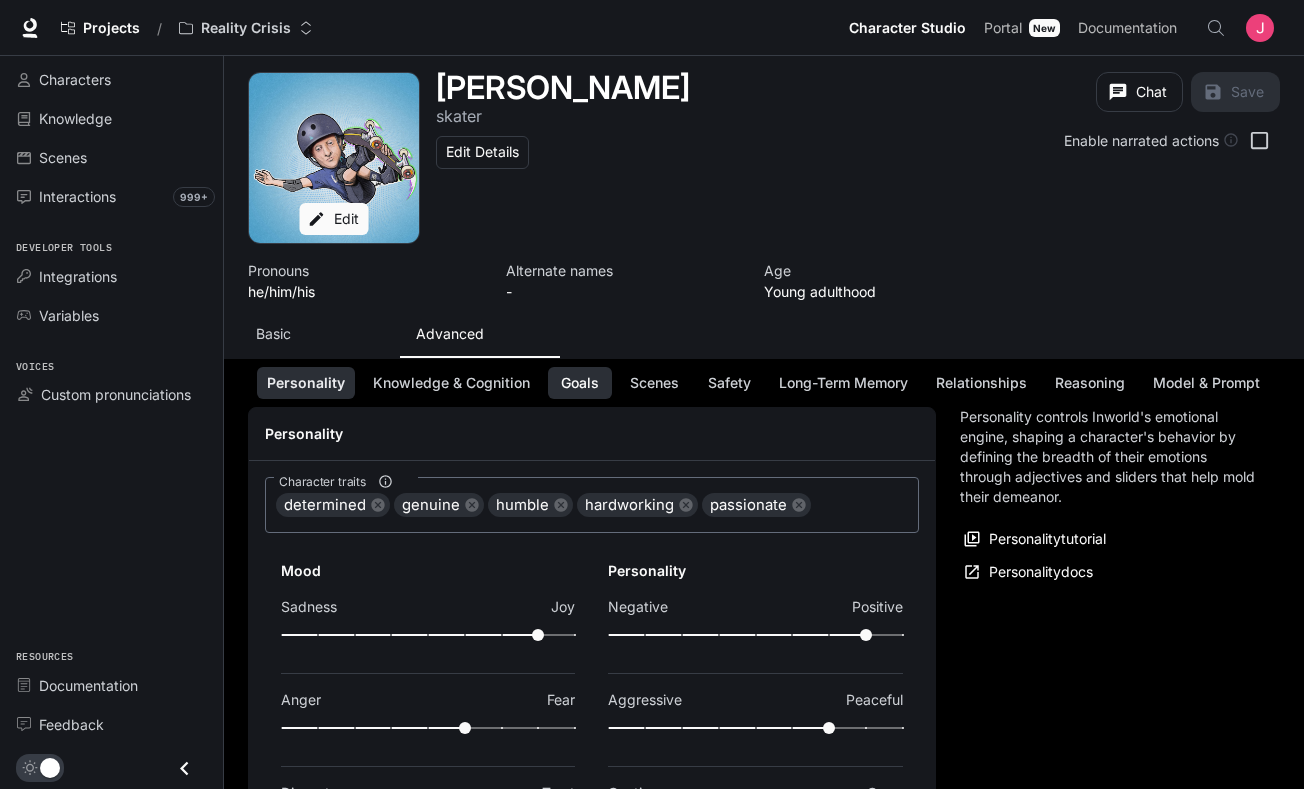 click on "Goals" at bounding box center [580, 383] 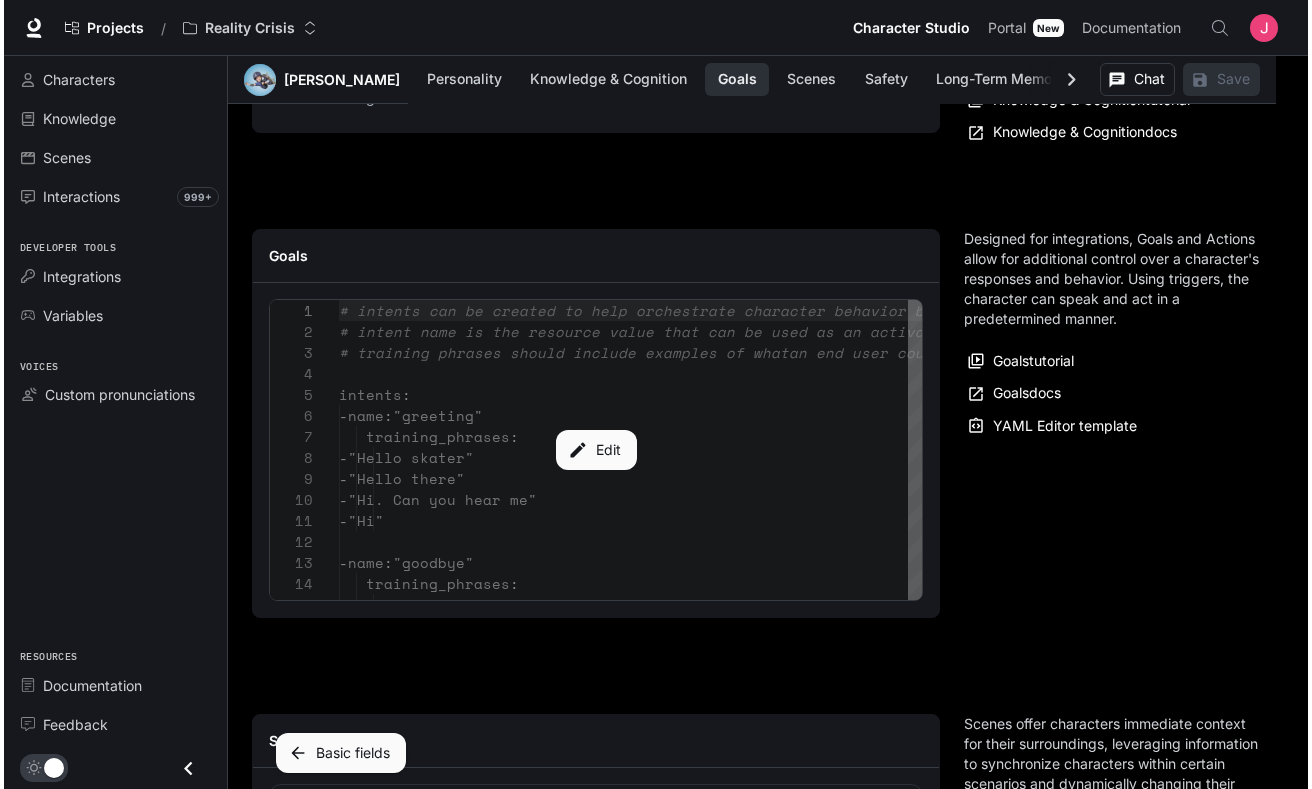 scroll, scrollTop: 1898, scrollLeft: 0, axis: vertical 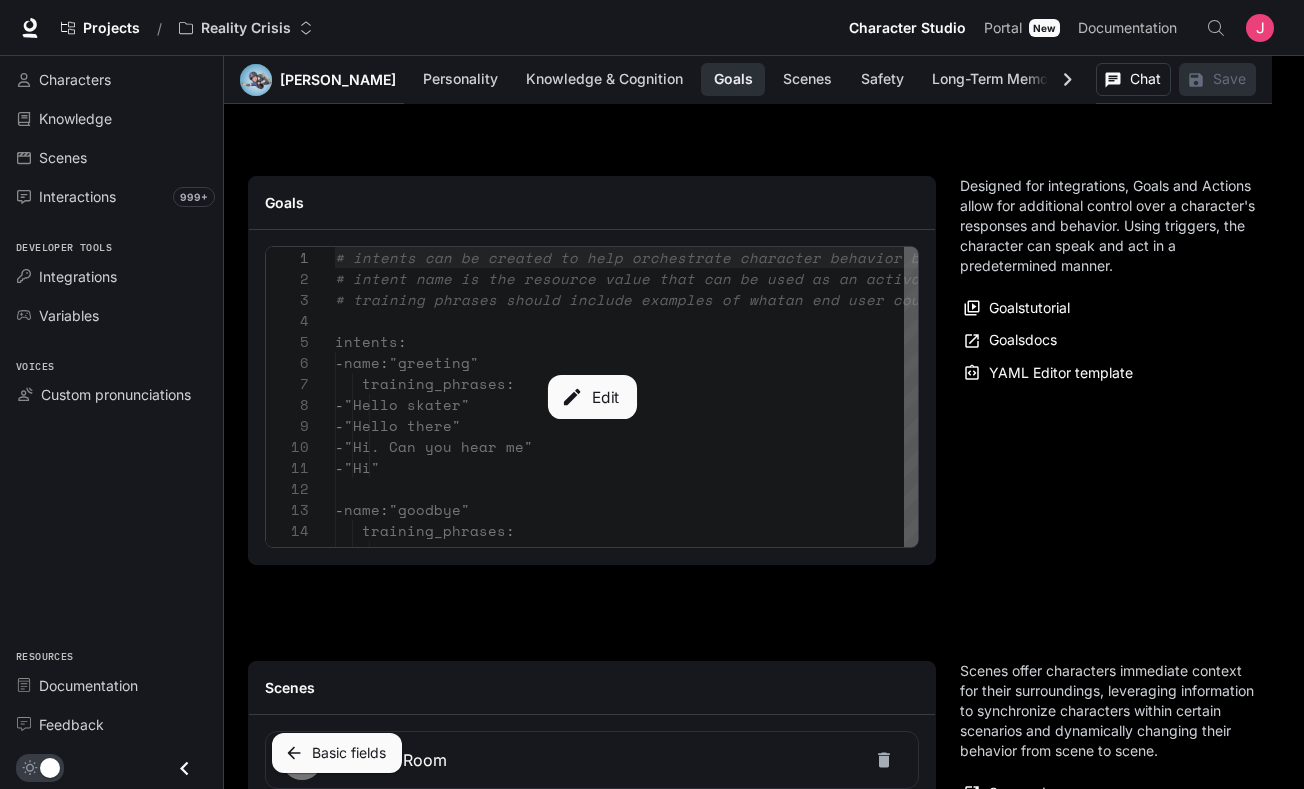 click on "Edit" at bounding box center (591, 397) 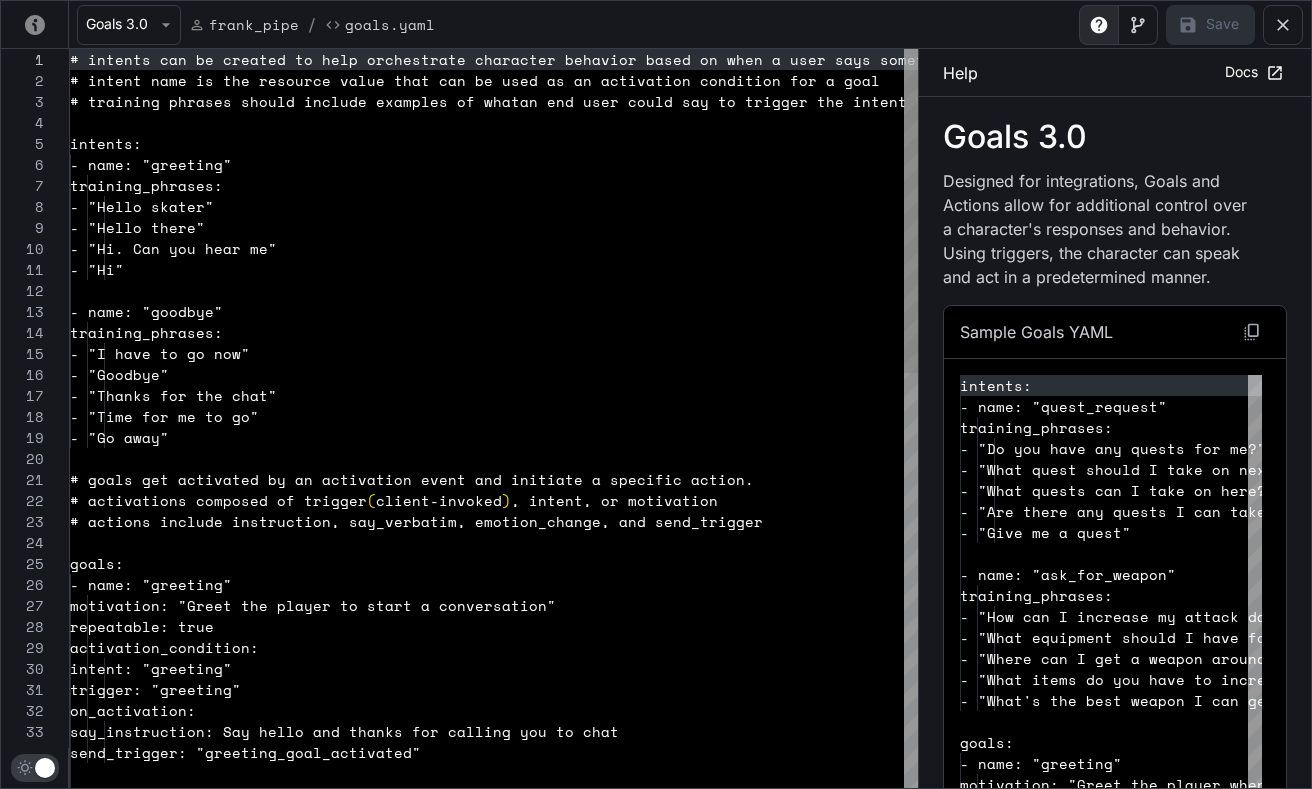 scroll, scrollTop: 210, scrollLeft: 0, axis: vertical 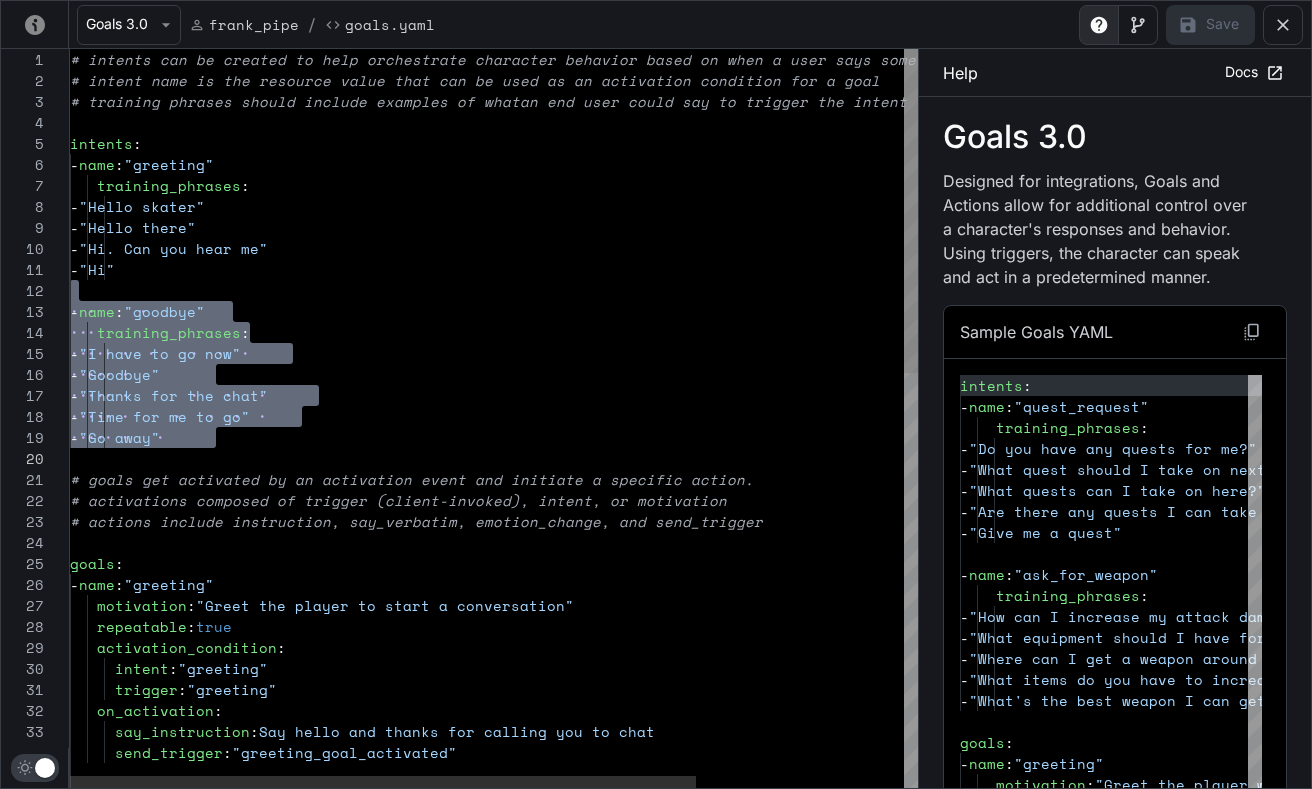 drag, startPoint x: 76, startPoint y: 297, endPoint x: 273, endPoint y: 448, distance: 248.21362 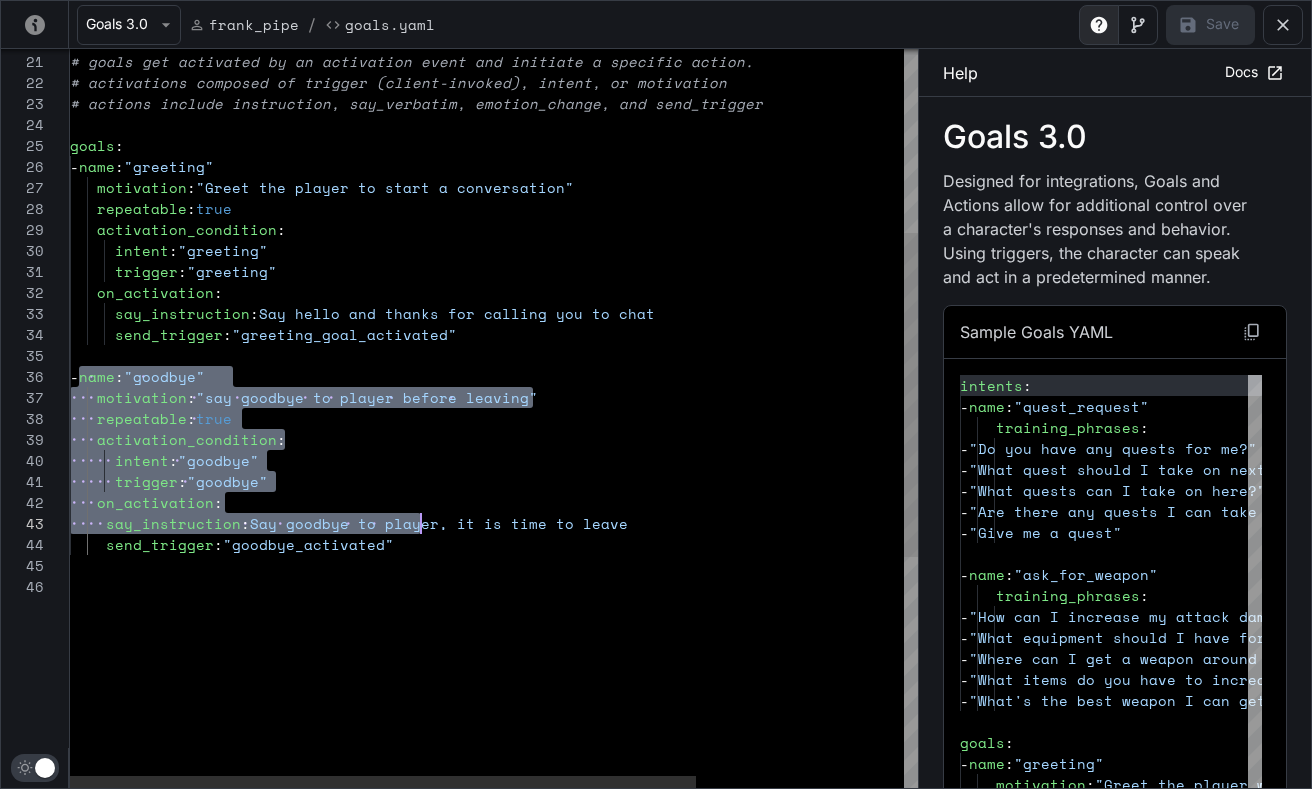 scroll, scrollTop: 105, scrollLeft: 317, axis: both 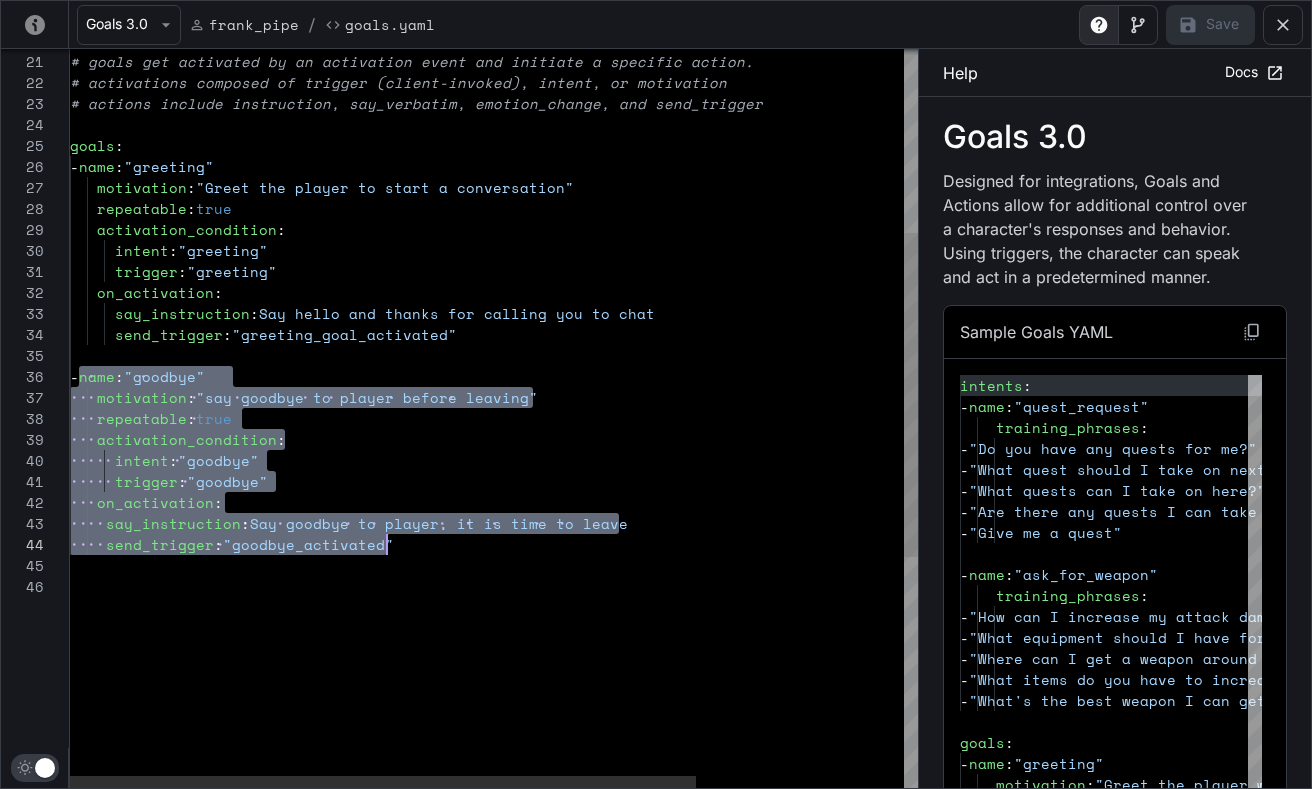 drag, startPoint x: 75, startPoint y: 367, endPoint x: 432, endPoint y: 533, distance: 393.70676 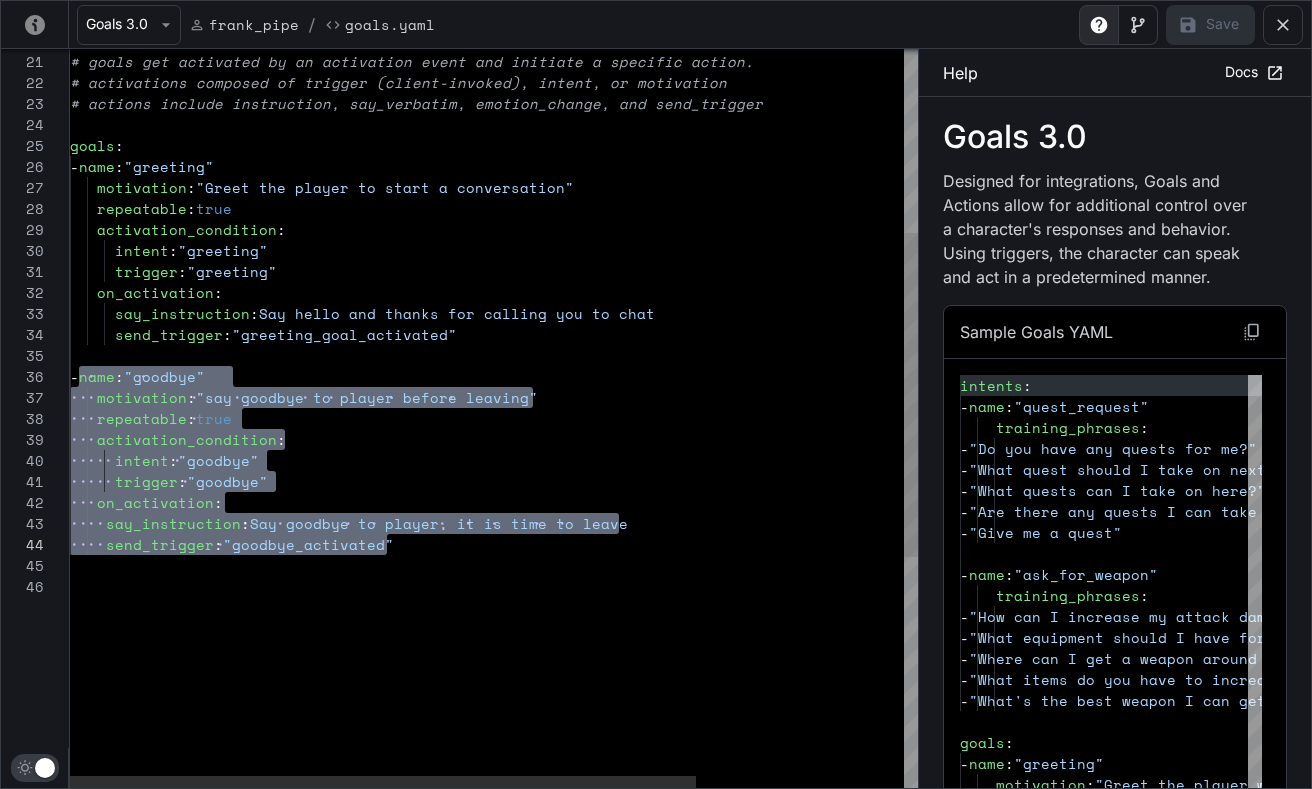 scroll, scrollTop: 84, scrollLeft: 0, axis: vertical 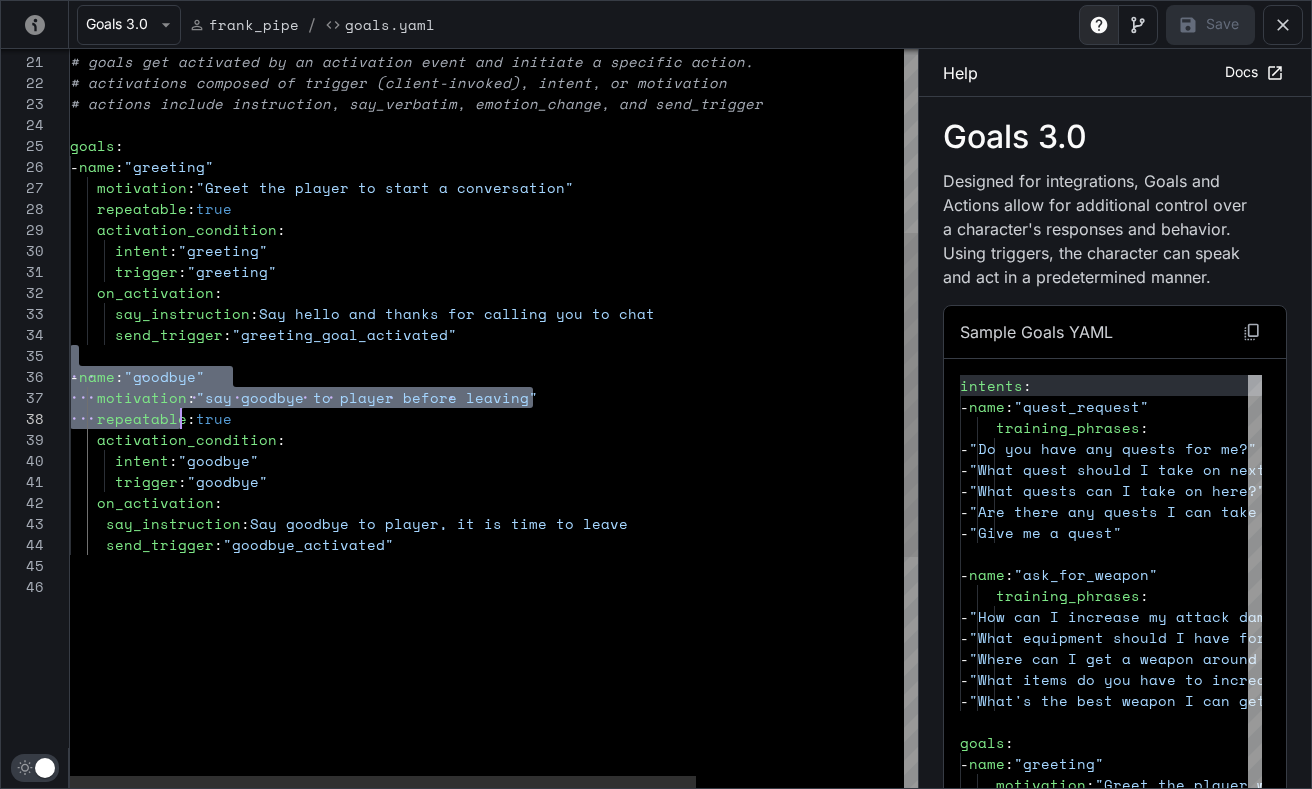 type on "**********" 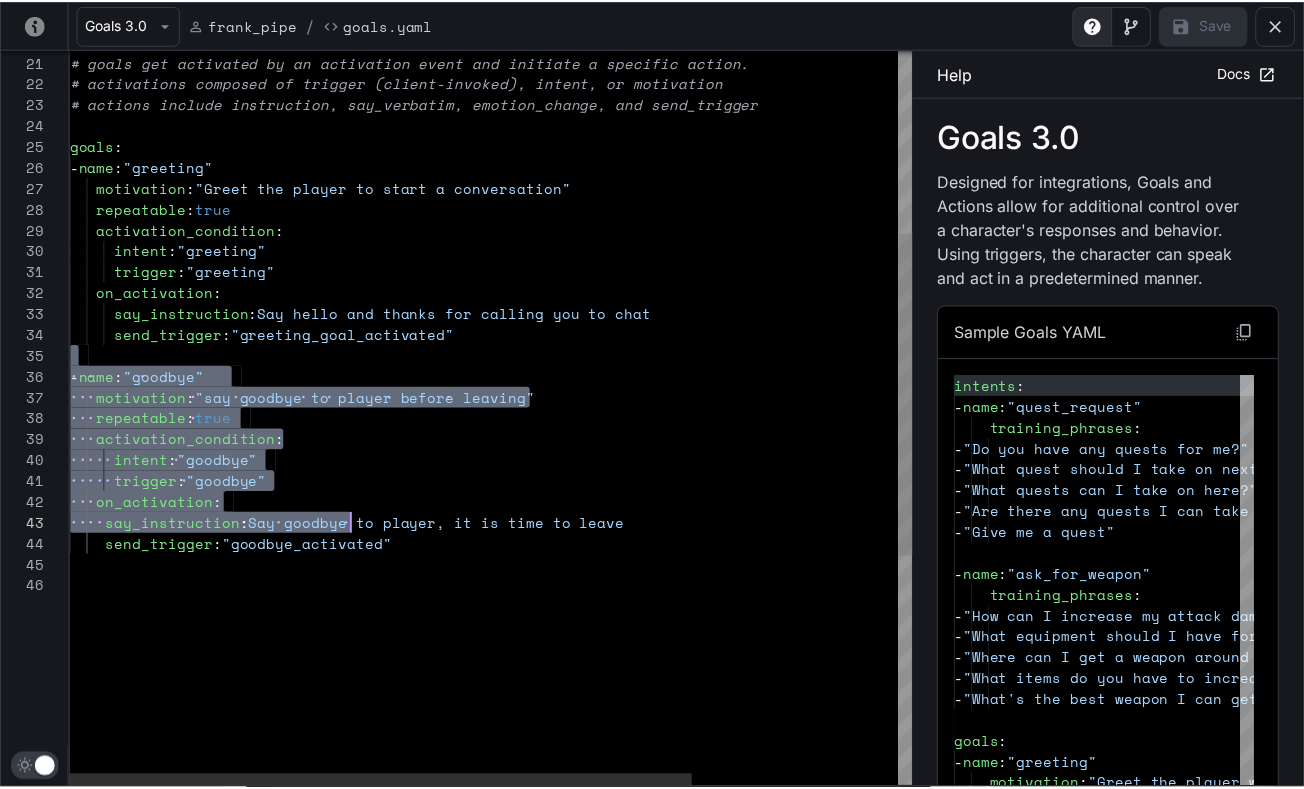 scroll, scrollTop: 84, scrollLeft: 317, axis: both 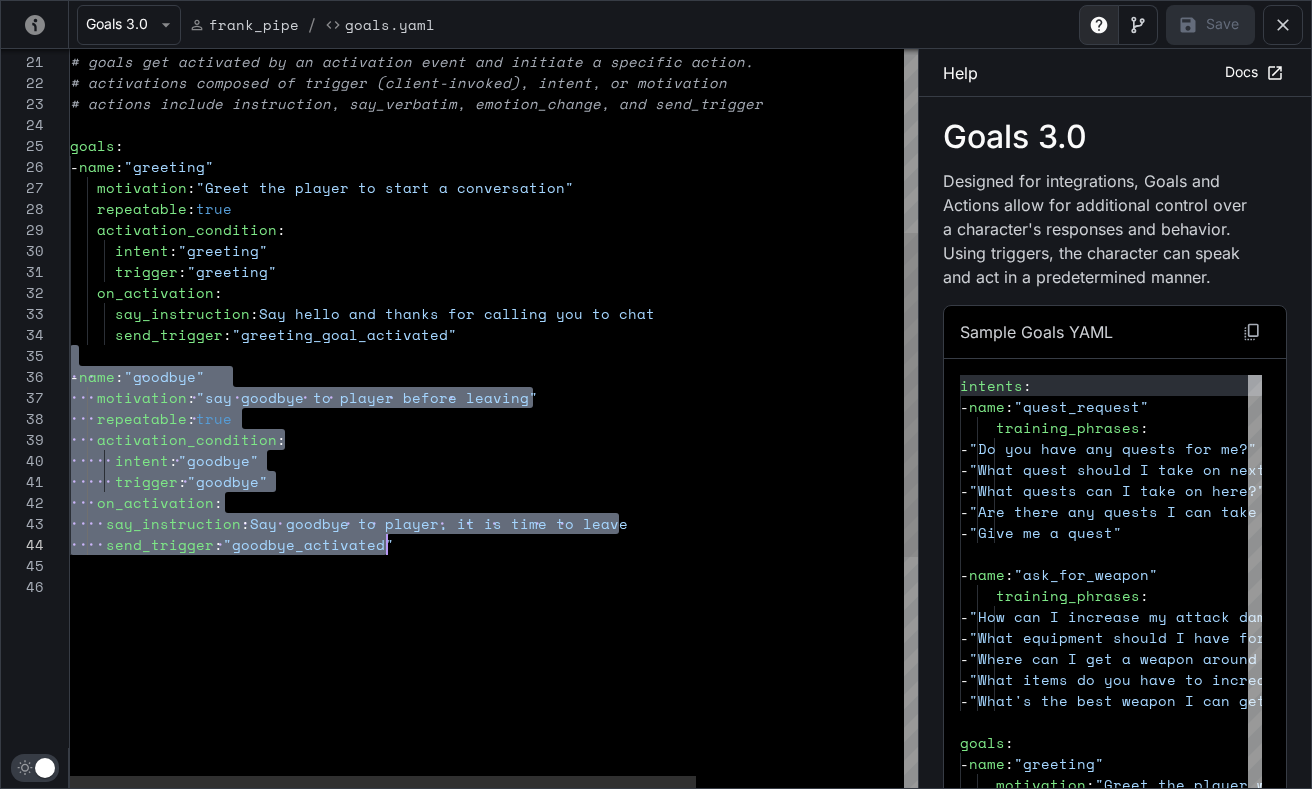drag, startPoint x: 72, startPoint y: 361, endPoint x: 395, endPoint y: 539, distance: 368.7994 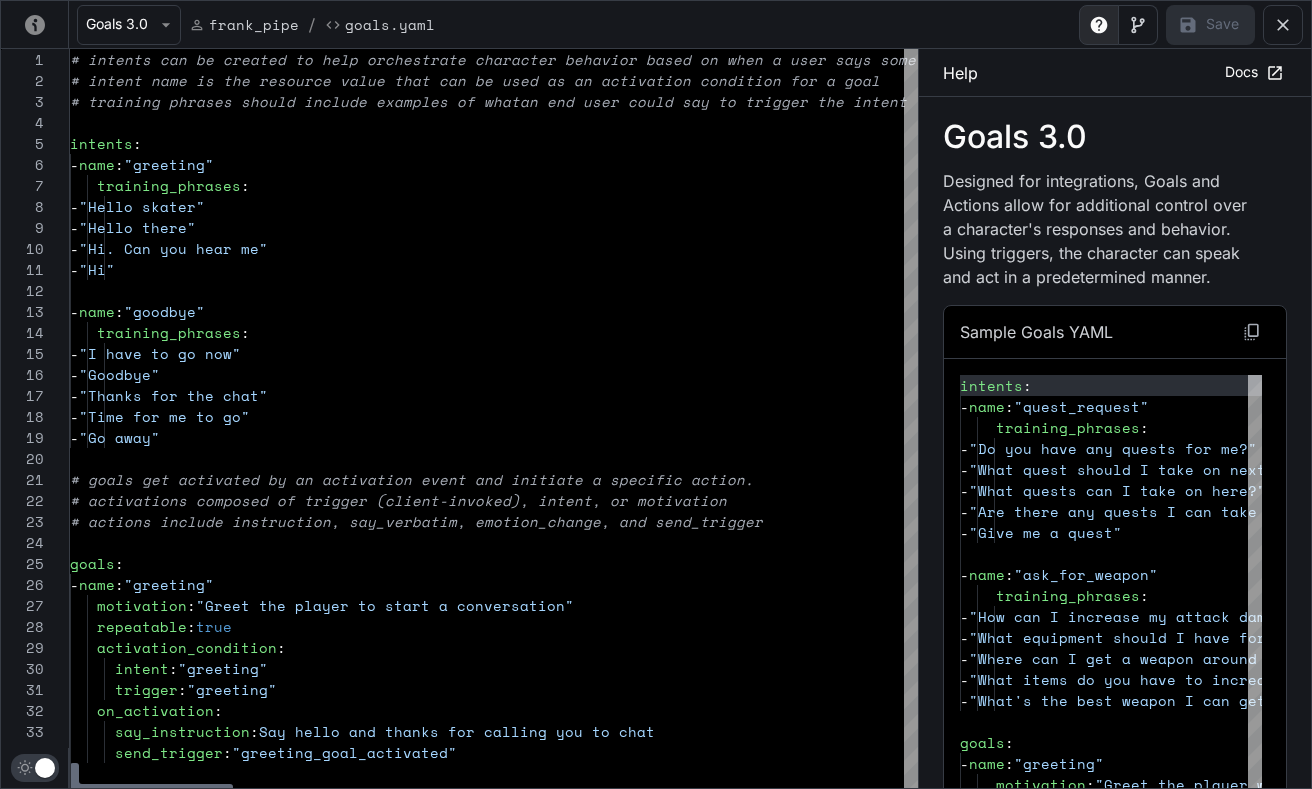 click 